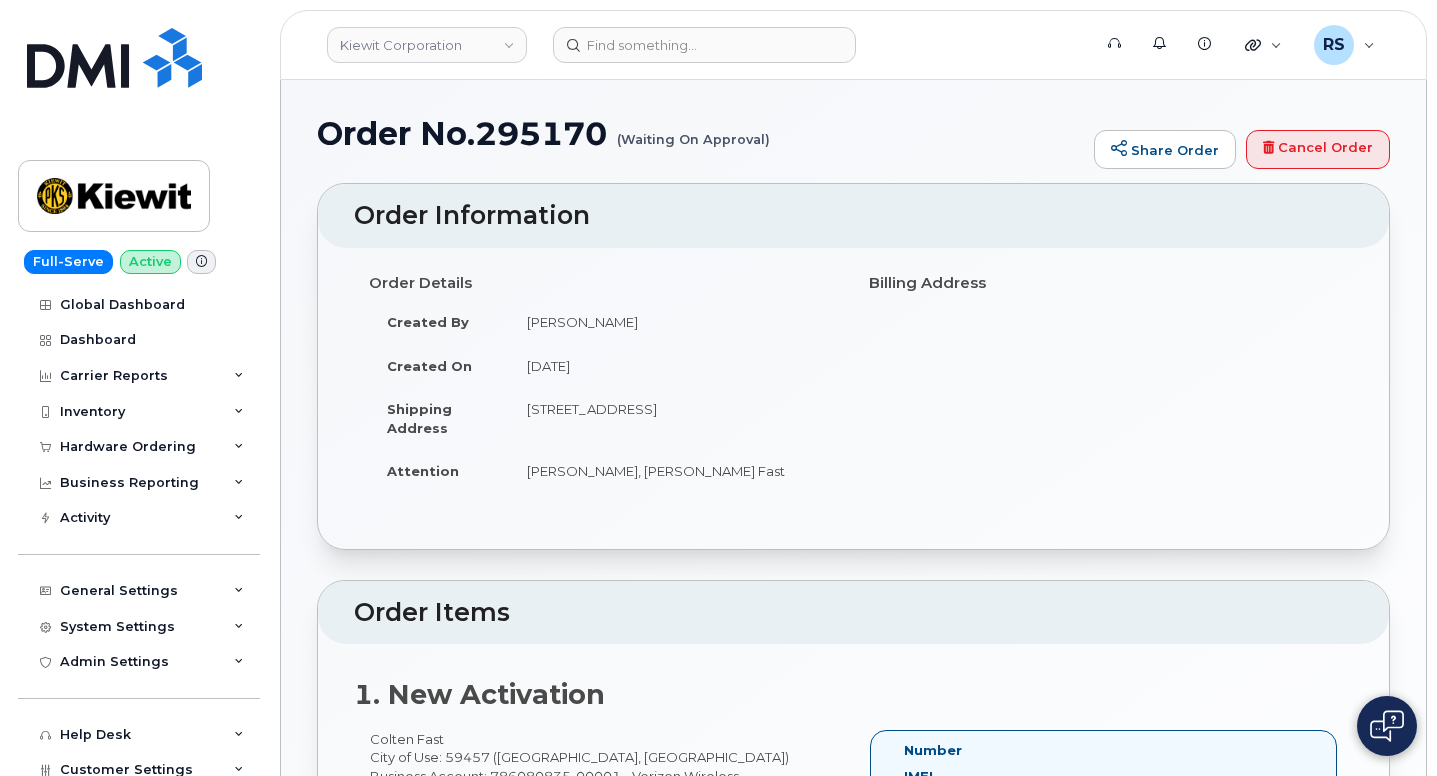 scroll, scrollTop: 0, scrollLeft: 0, axis: both 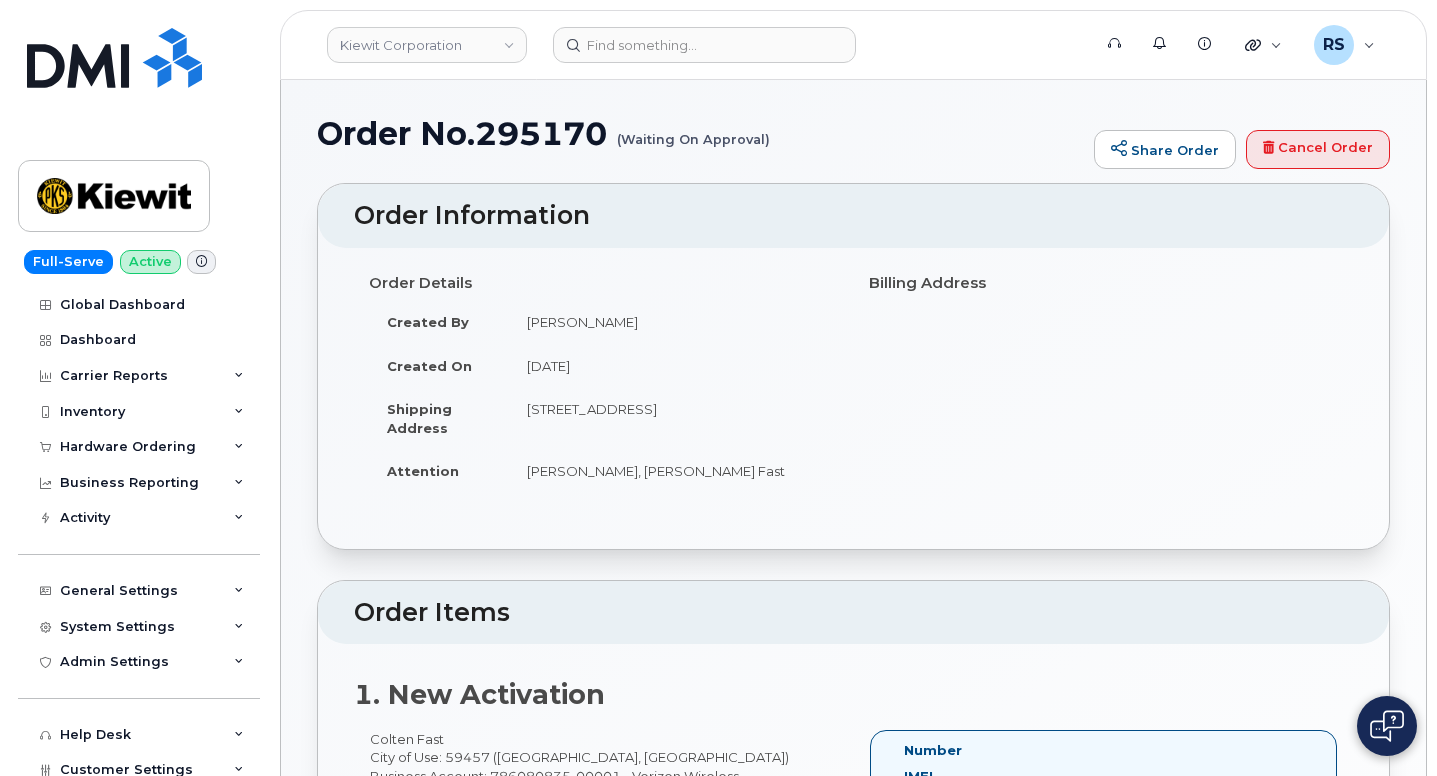 click on "Order No.295170
(Waiting On Approval)
Share Order
Cancel Order
×
Share This Order
If you want to allow others to create or edit orders, share this link with them:
https://myserve.ca/orders/3e7cadd4-67d2-41a4-84e3-c80dd7ead3f2
Order Information
Order Details
Created By
Valerie Henderson
Created On
July  9, 2025
Shipping Address
923 W Erie S, Lewistown, MT, 59457, USA
Attention
Michael George, Colten Fast
Billing Address
Order Items
1. New Activation
Colten Fast
City of Use:
59457 (Lewistown, MT)
Business Account:
786080835-00001 - Verizon Wireless
iPhone 15
(Black)
$49.99 - 2 Year Activation (128GB)
1 x Defender Series Pro Case for iPhone 15 - Black
—
$48.74
1 x 20W USB-C Power Adapter
—
$18.73
Name
Quantity
Price
1
$48.74
1
$18.73" at bounding box center (853, 827) 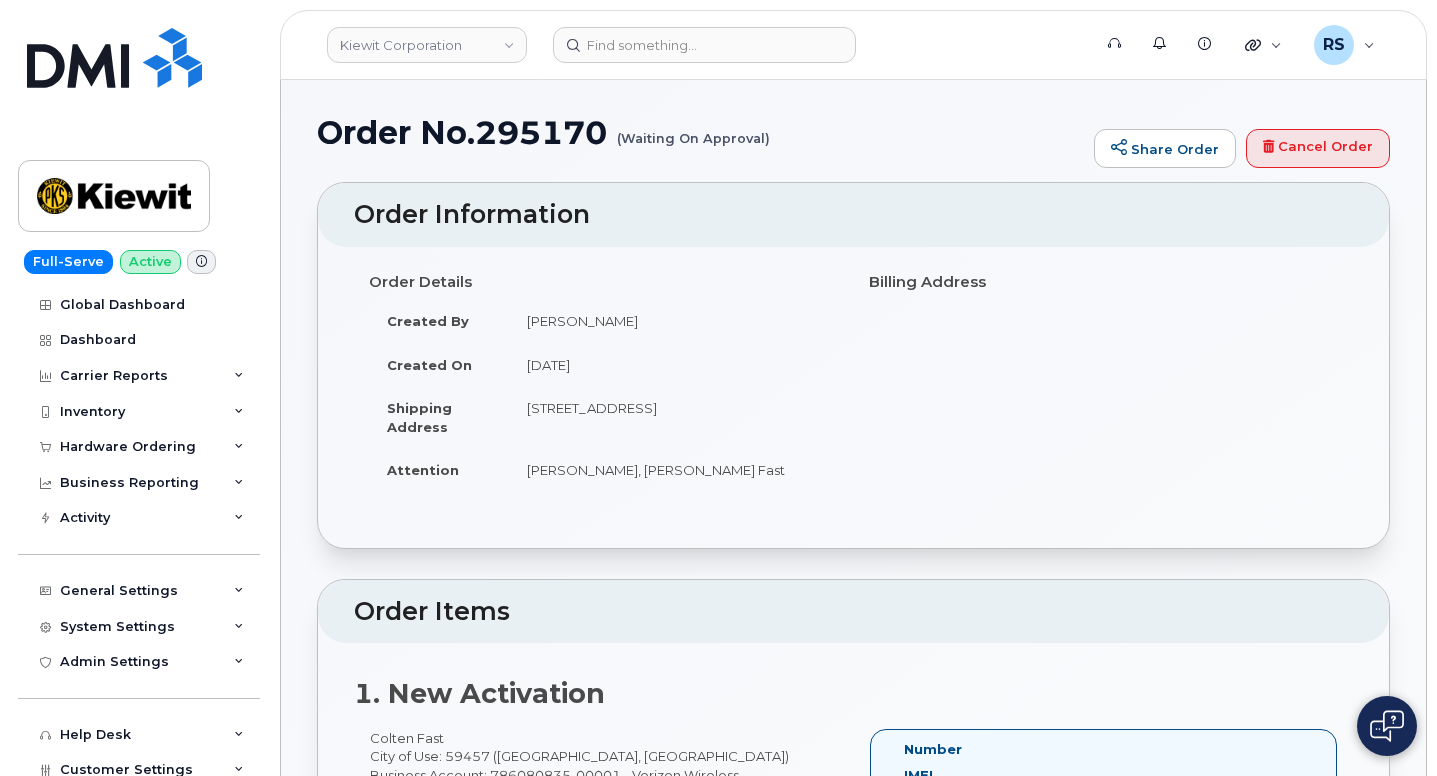 scroll, scrollTop: 0, scrollLeft: 0, axis: both 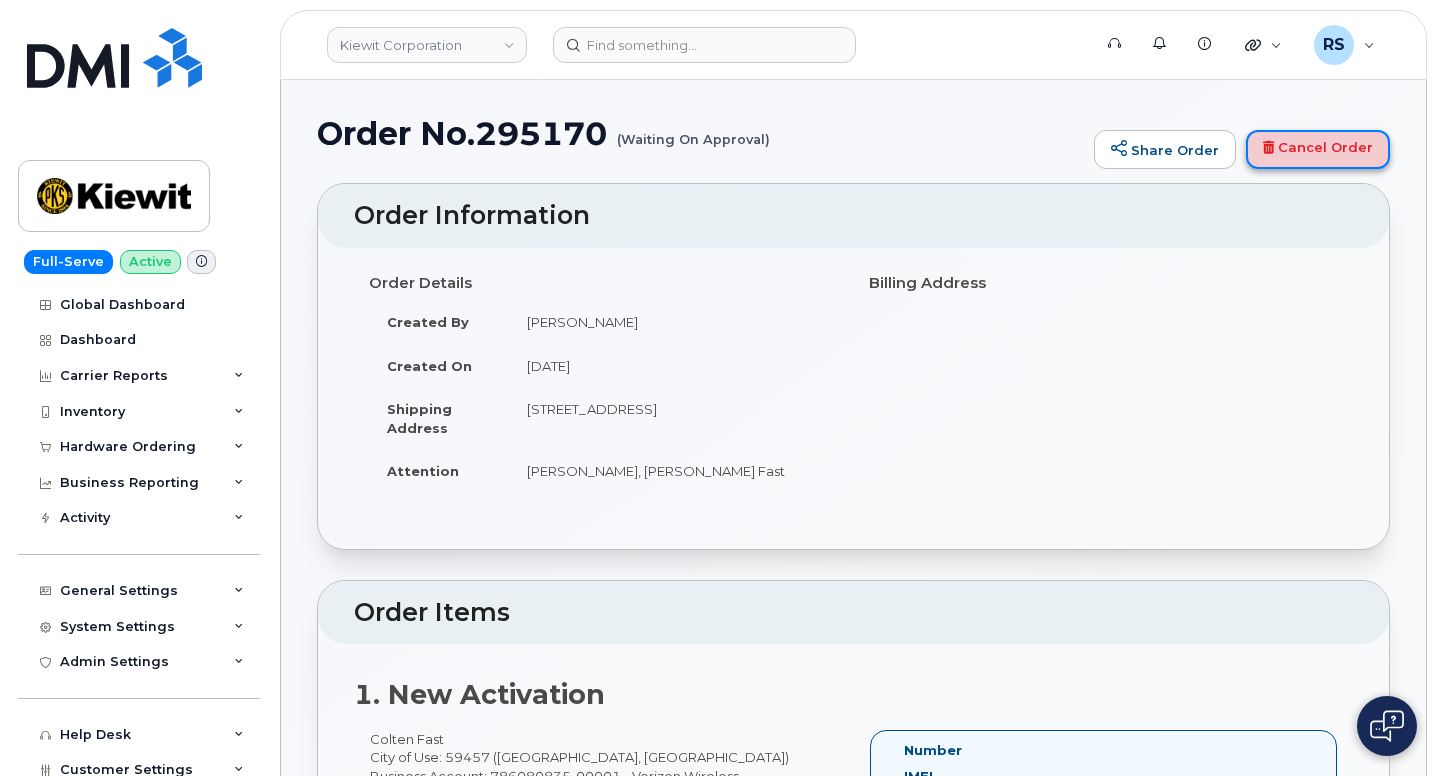 click on "Cancel Order" at bounding box center [1318, 150] 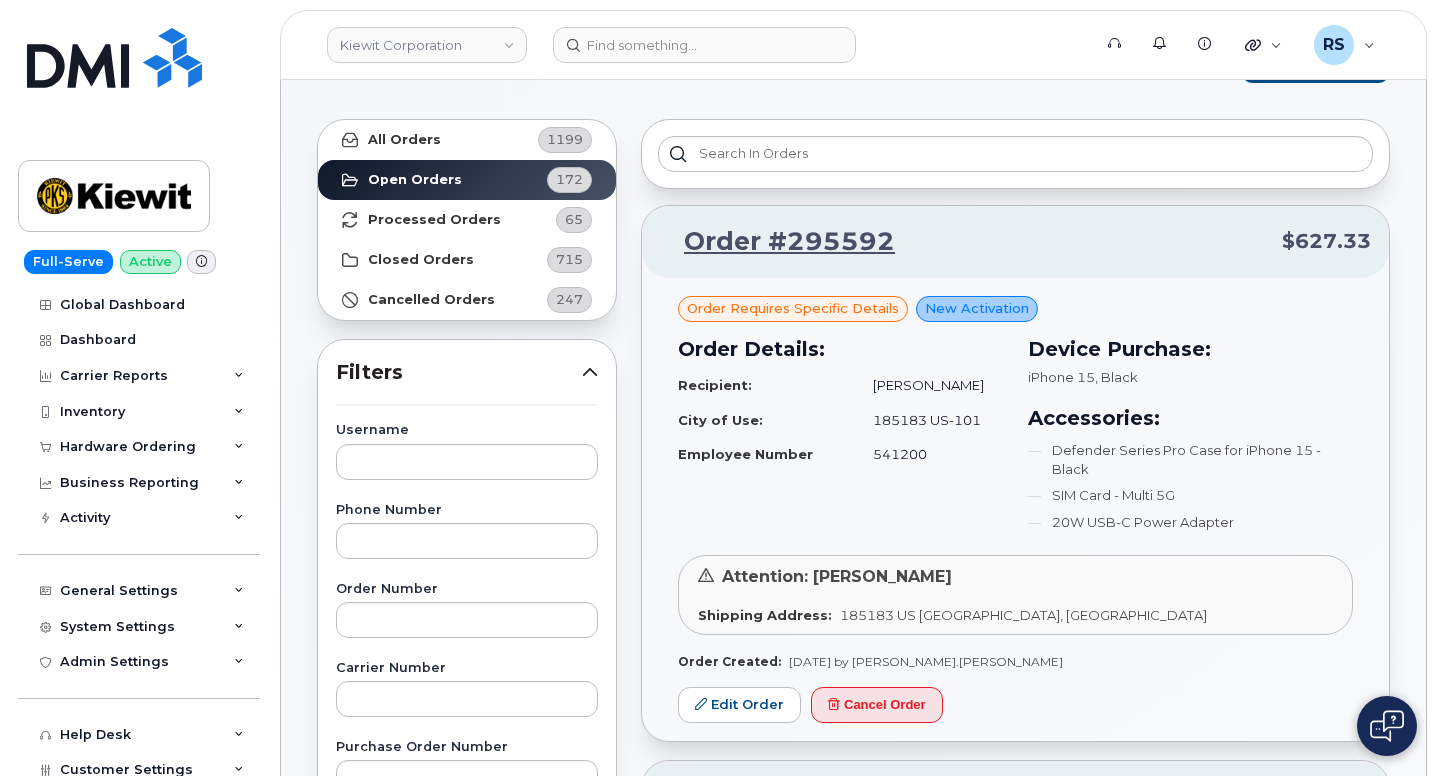 scroll, scrollTop: 0, scrollLeft: 0, axis: both 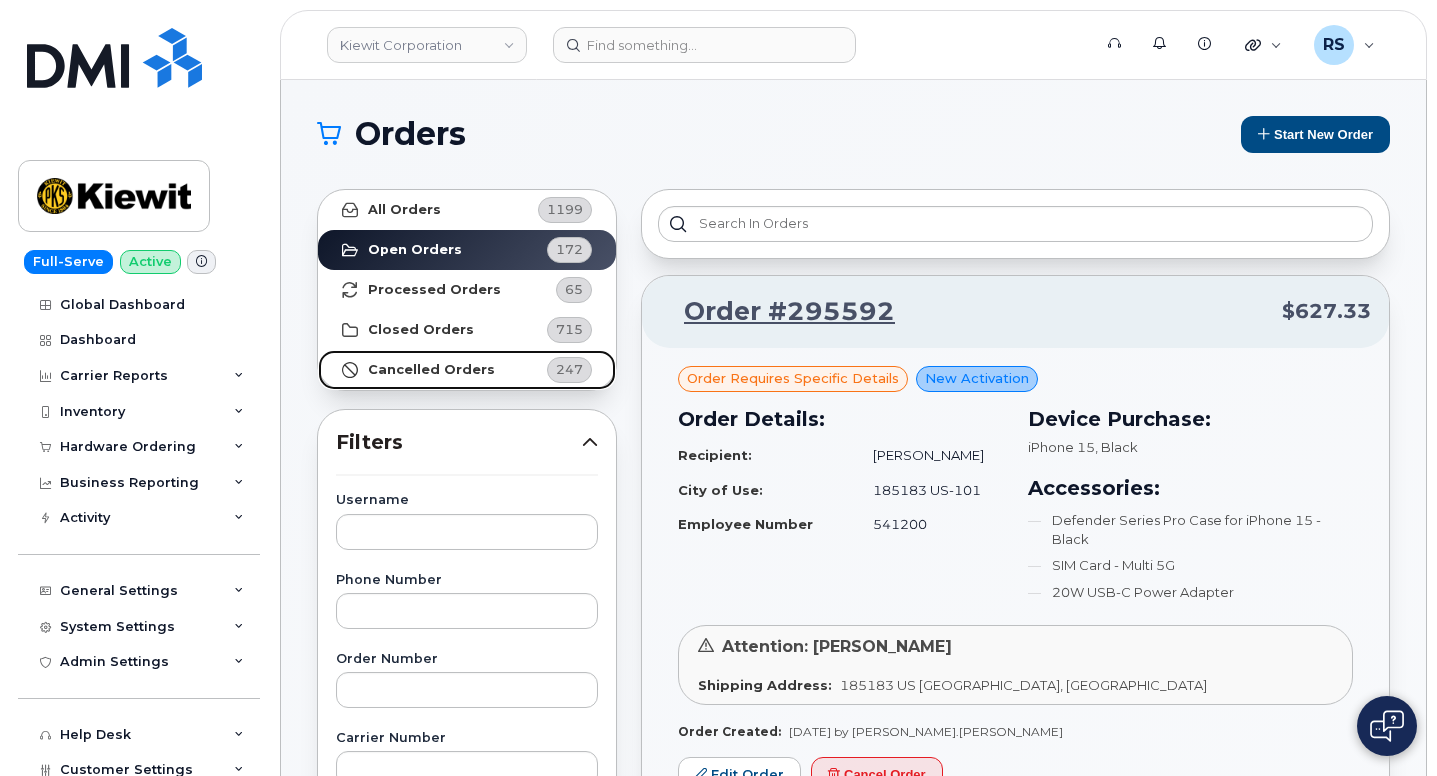 click on "Cancelled Orders" at bounding box center [431, 370] 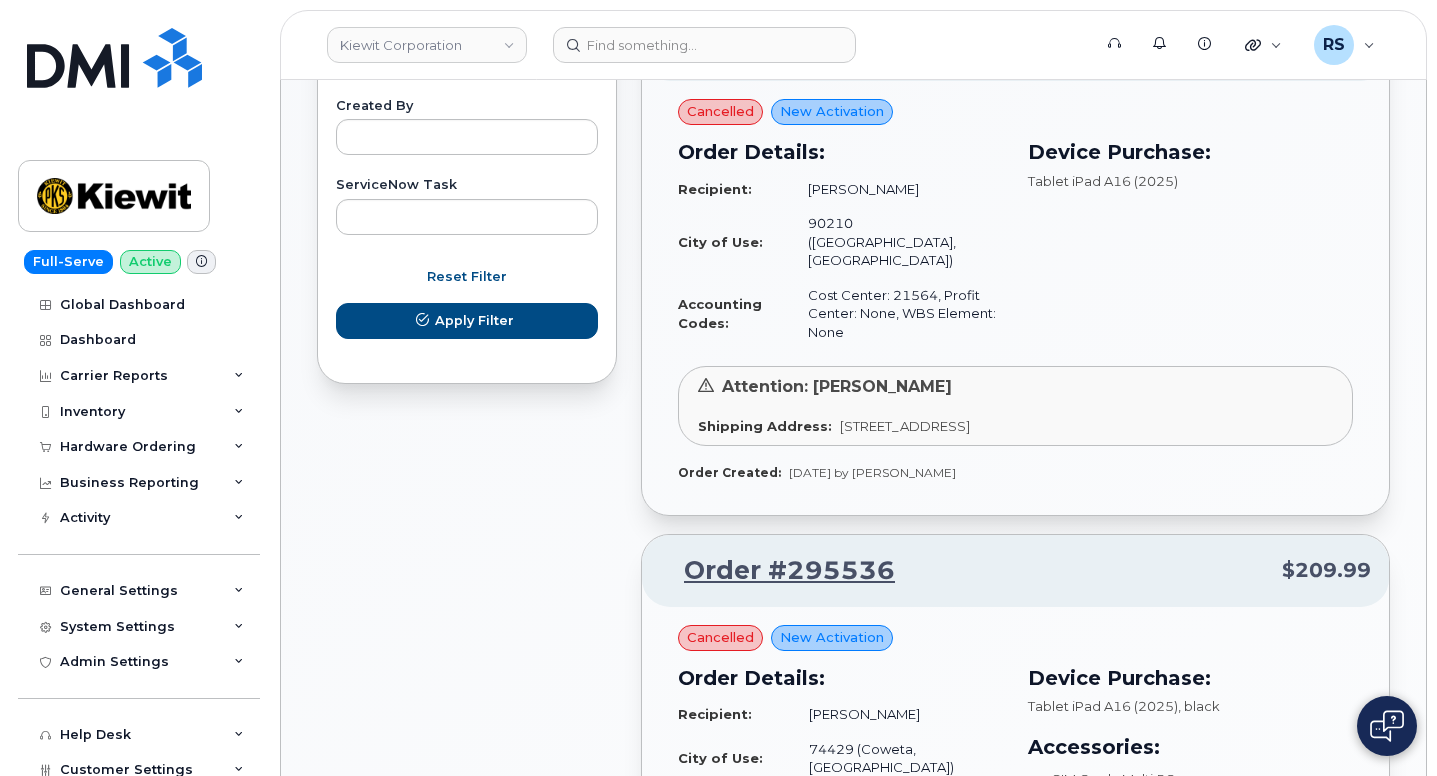 scroll, scrollTop: 1200, scrollLeft: 0, axis: vertical 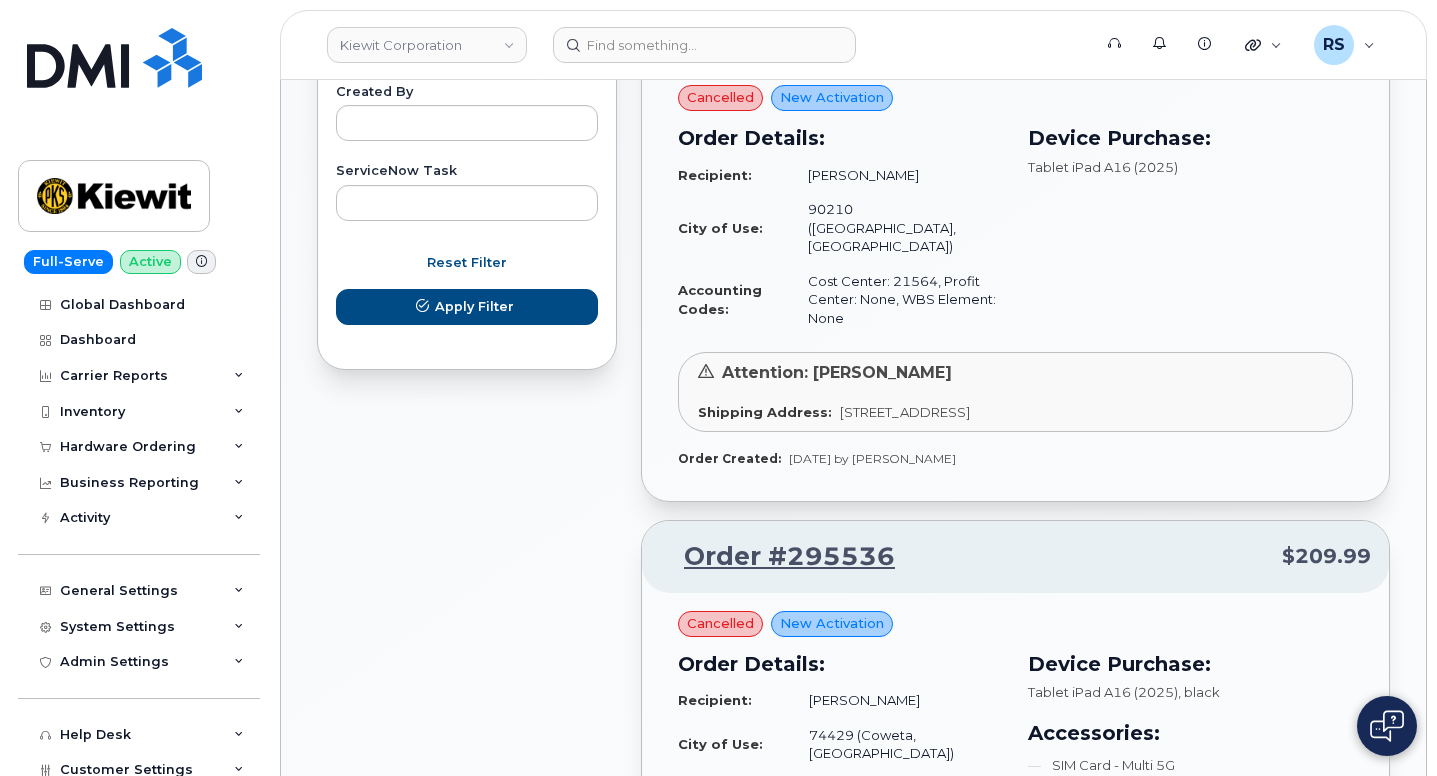 click on "All Orders 1199 Open Orders 172 Processed Orders 65 Closed Orders 715 Cancelled Orders 247 Filters Username Phone Number Order Number Carrier Number Purchase Order Number Invoice Number Dealer DMI SNOW AT&T DMI SNOW T-Mobile DMI SNOW Verizon Wireless Carrier AT&T Wireless Verizon Wireless T-Mobile SIM IMEI Created By ServiceNow Task Reset Filter Apply Filter" at bounding box center [467, 922] 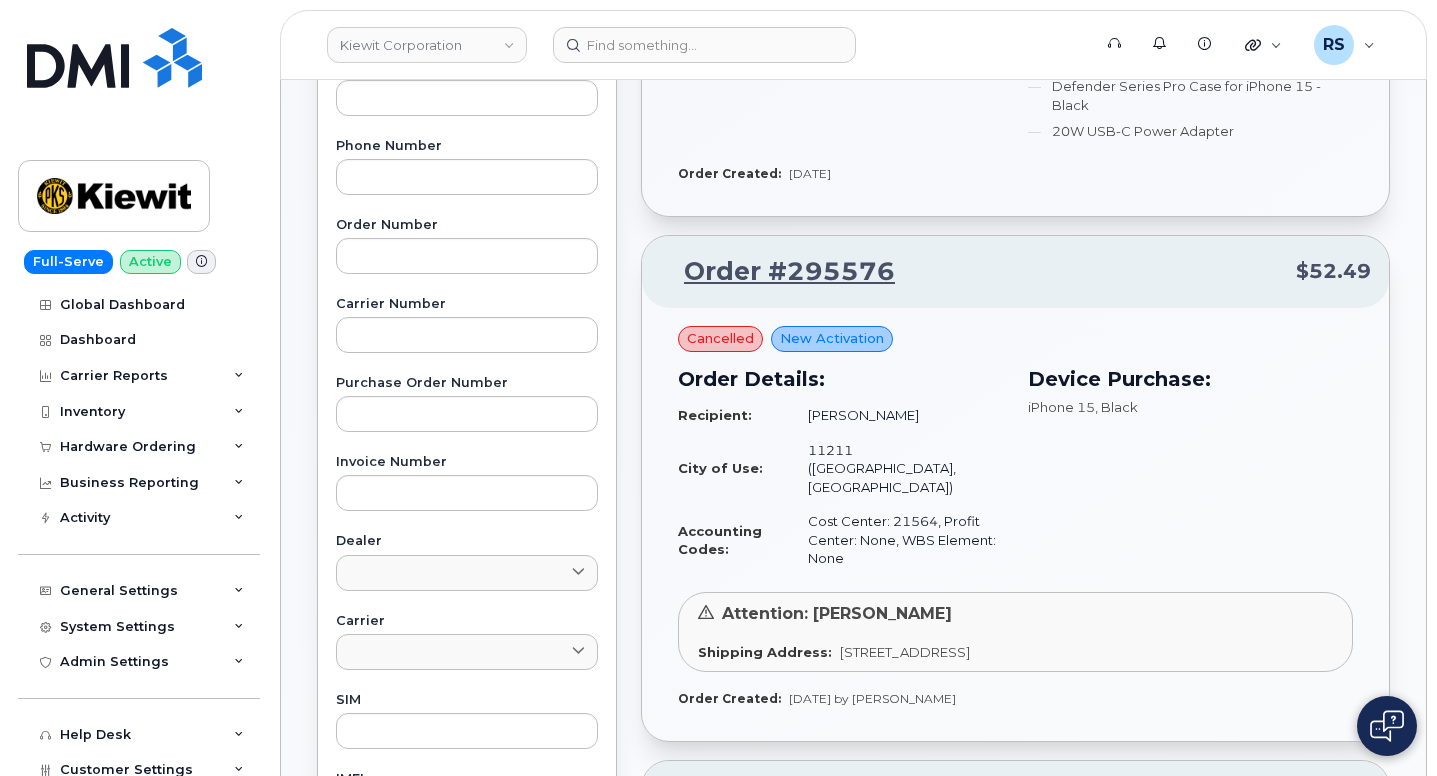 scroll, scrollTop: 400, scrollLeft: 0, axis: vertical 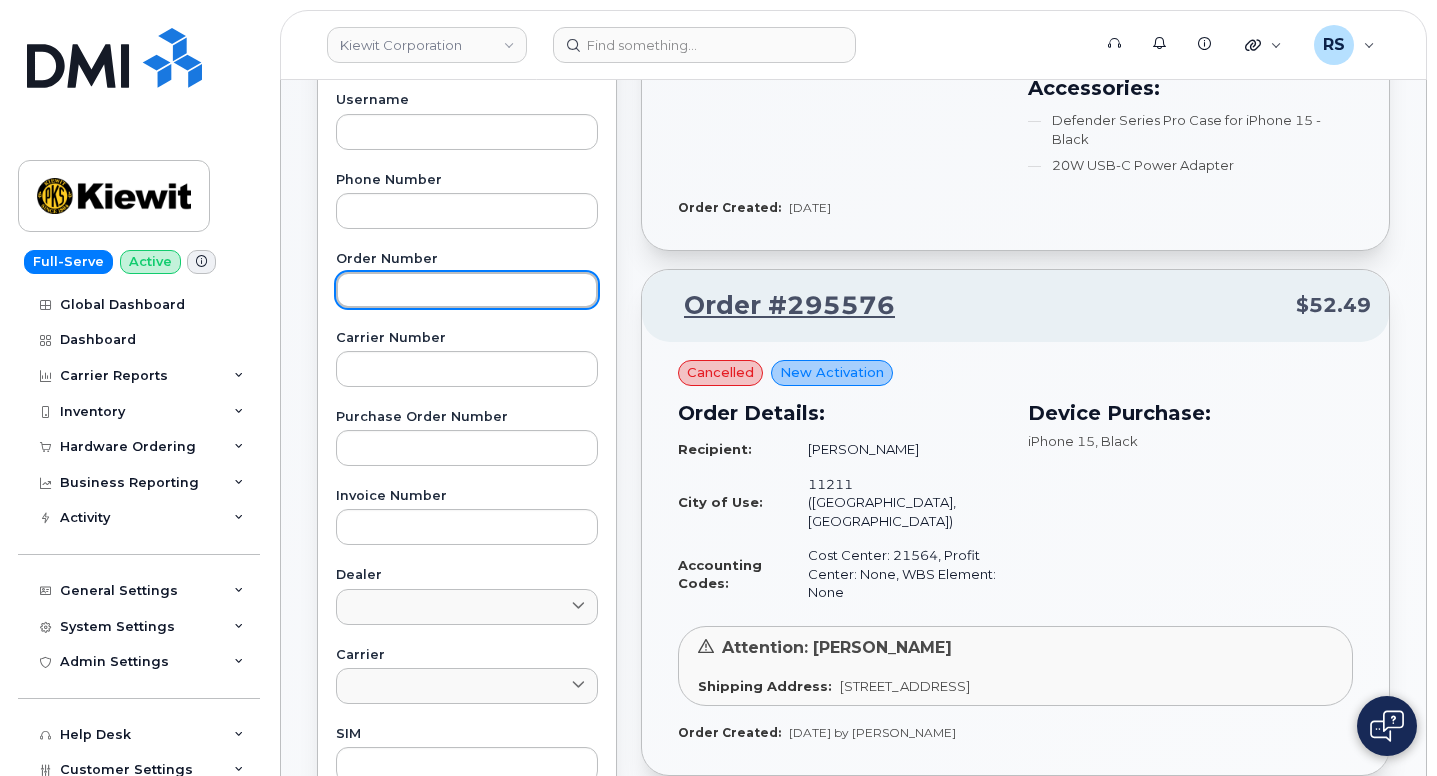 click at bounding box center [467, 290] 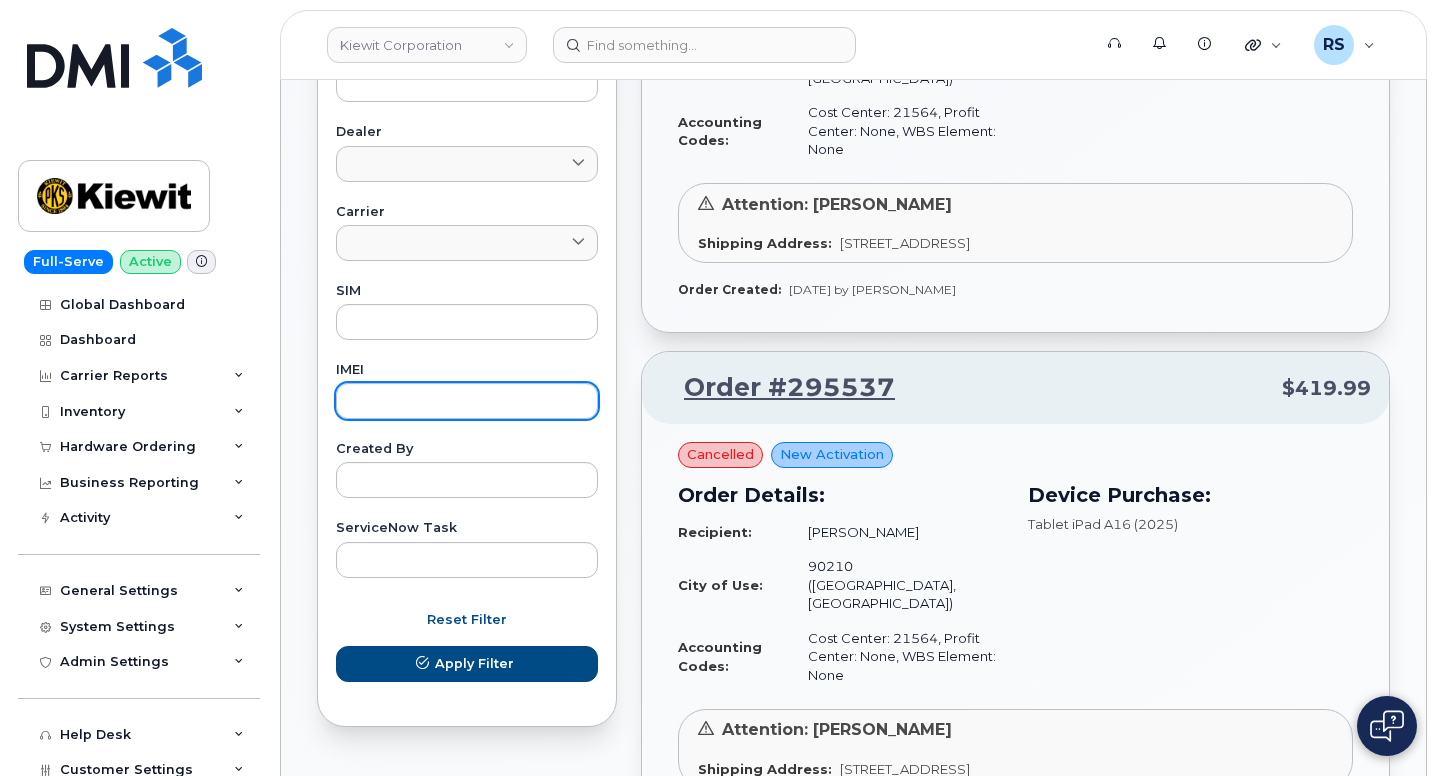 scroll, scrollTop: 867, scrollLeft: 0, axis: vertical 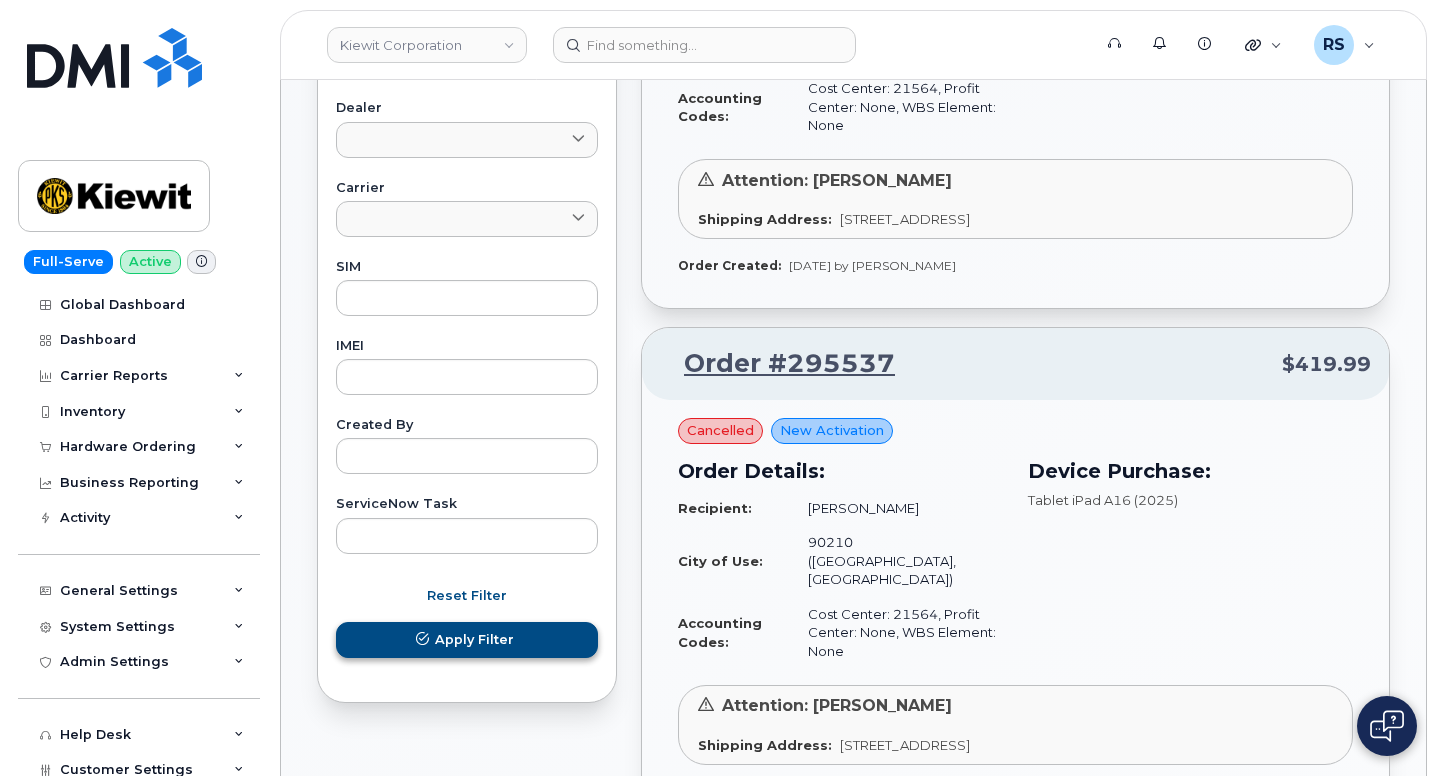 type on "295170" 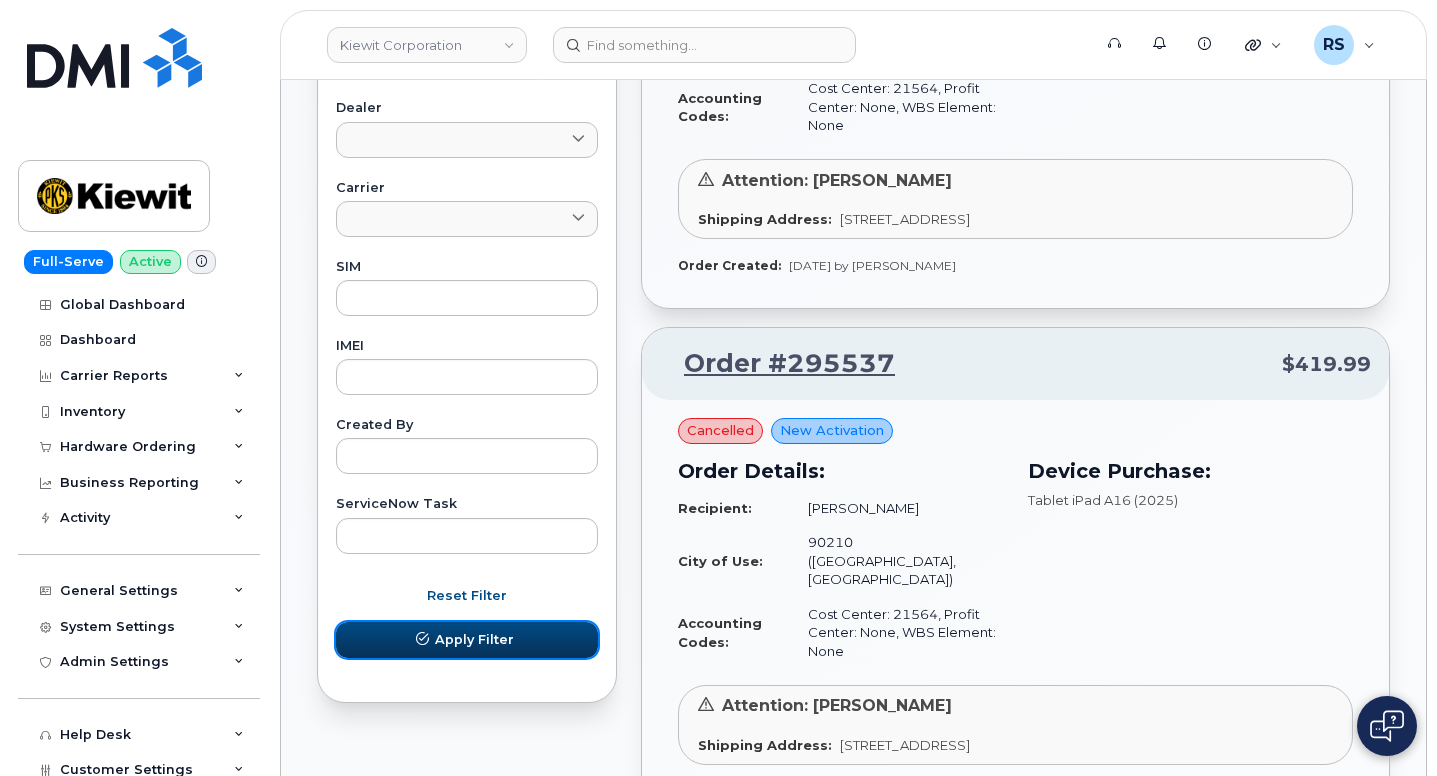 click on "Apply Filter" at bounding box center (474, 639) 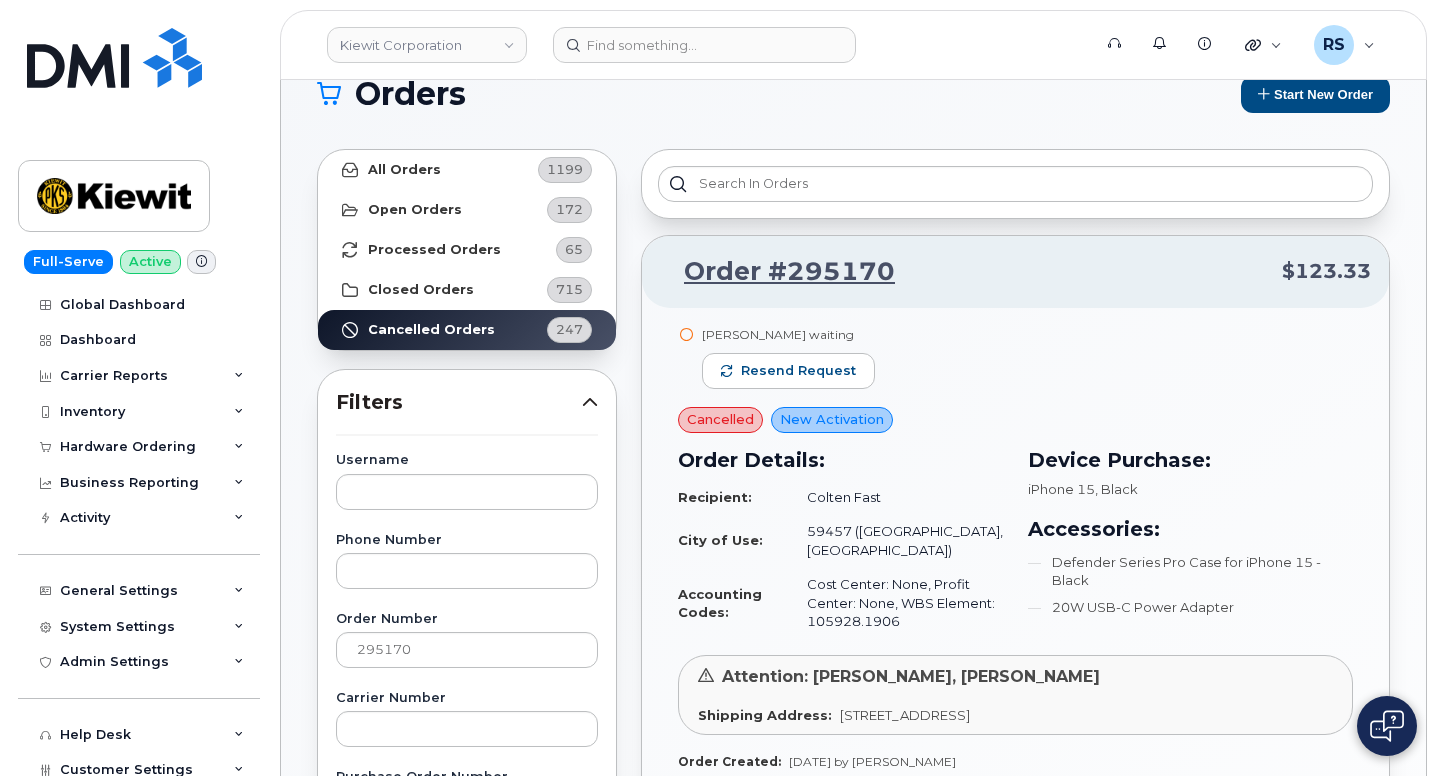 scroll, scrollTop: 0, scrollLeft: 0, axis: both 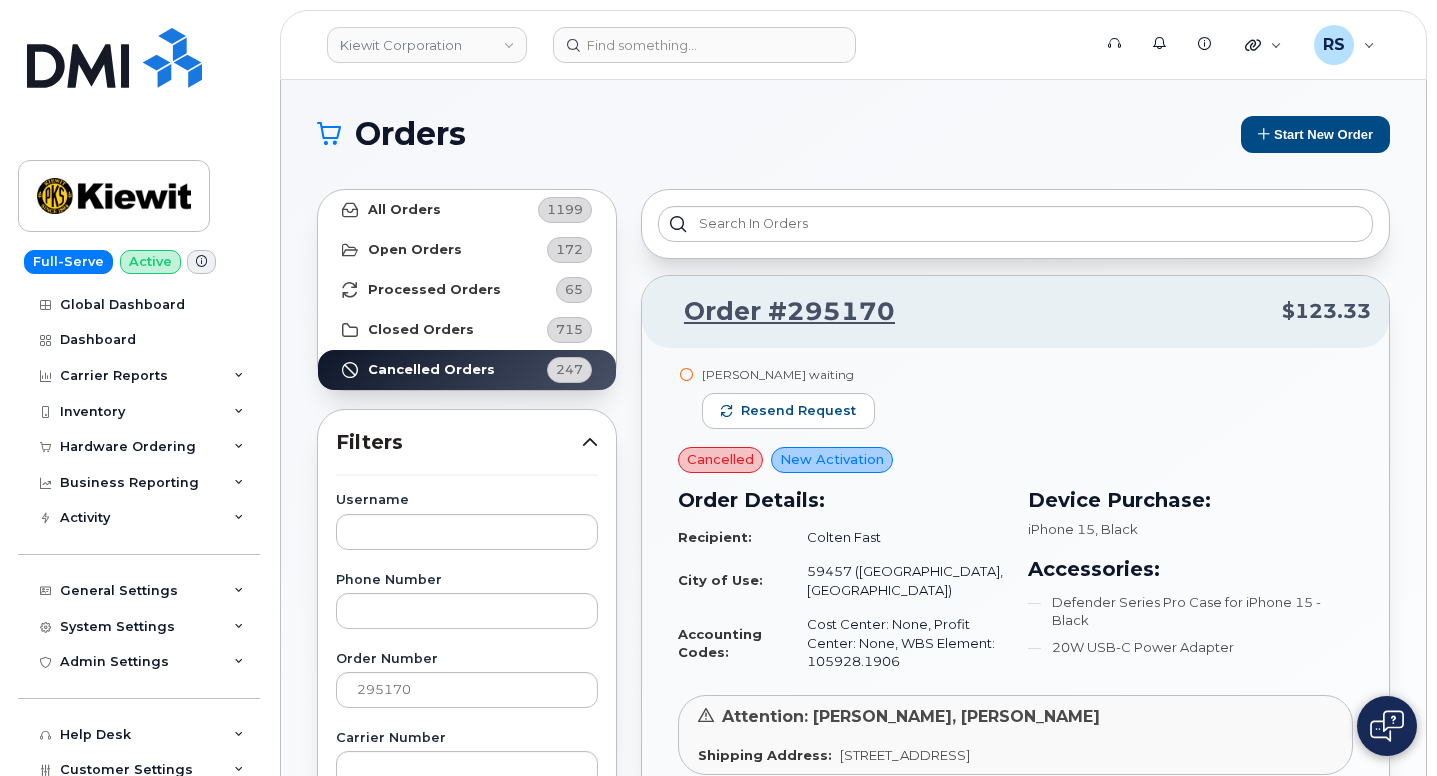 click on "Ryan Mckeever waiting Resend request" at bounding box center [1015, 407] 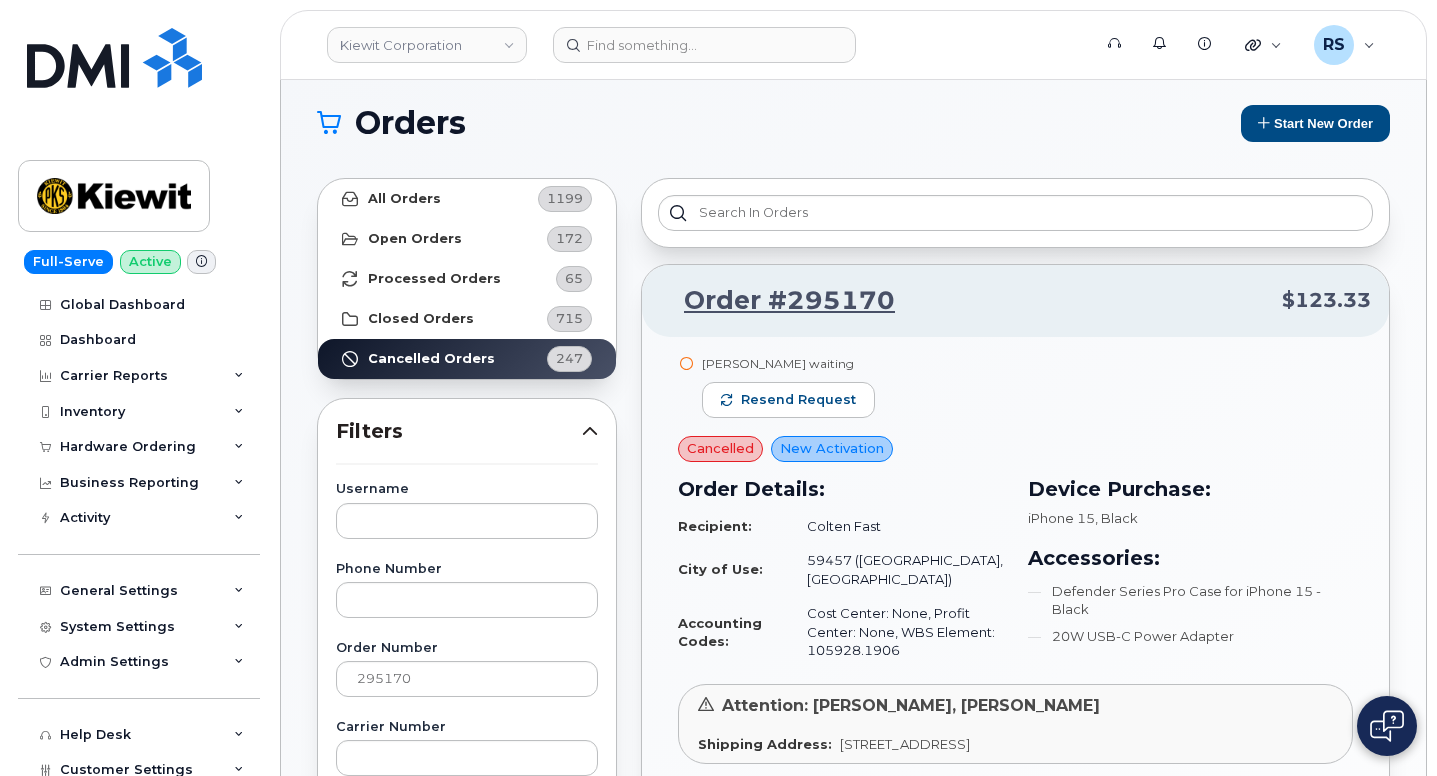 scroll, scrollTop: 0, scrollLeft: 0, axis: both 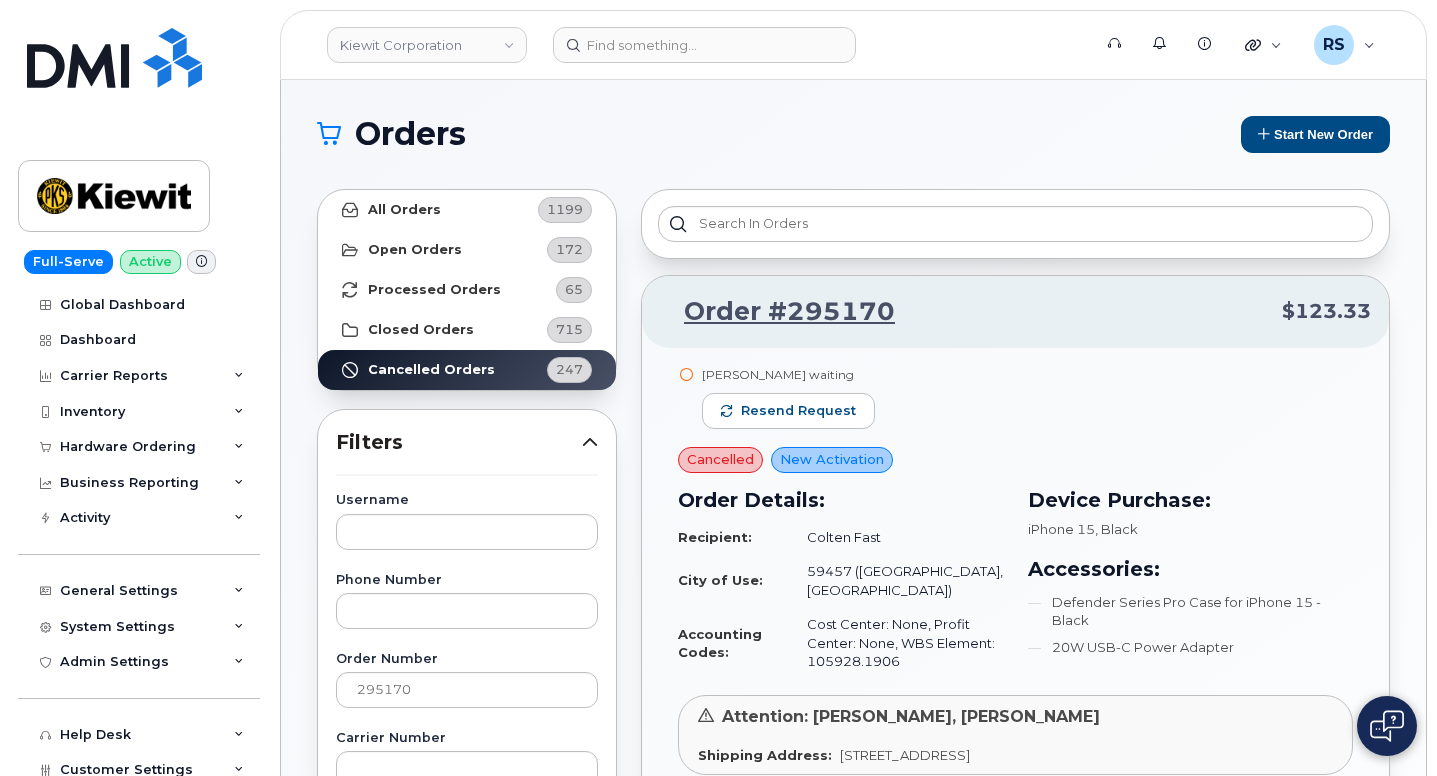 click on "Ryan Mckeever waiting Resend request" at bounding box center (1015, 407) 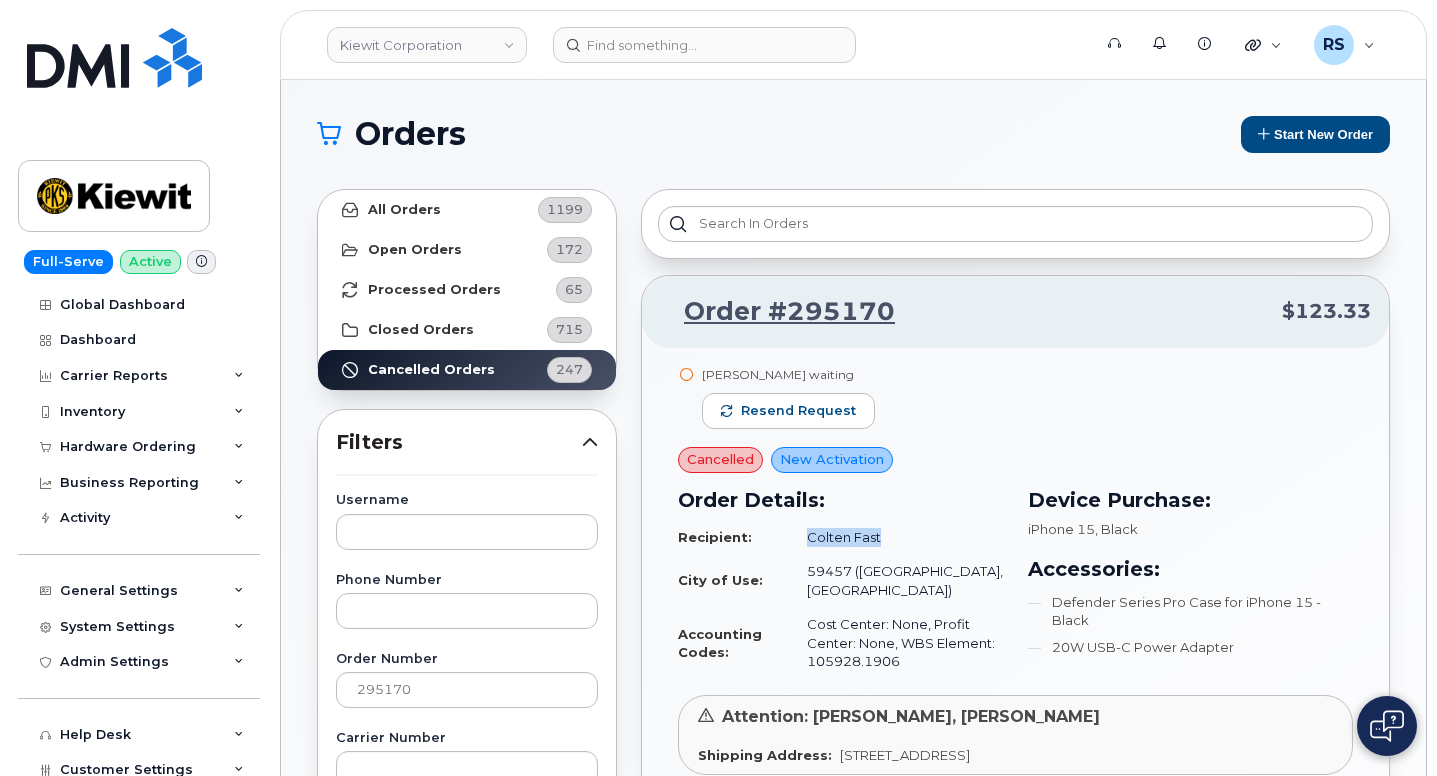 drag, startPoint x: 808, startPoint y: 541, endPoint x: 885, endPoint y: 541, distance: 77 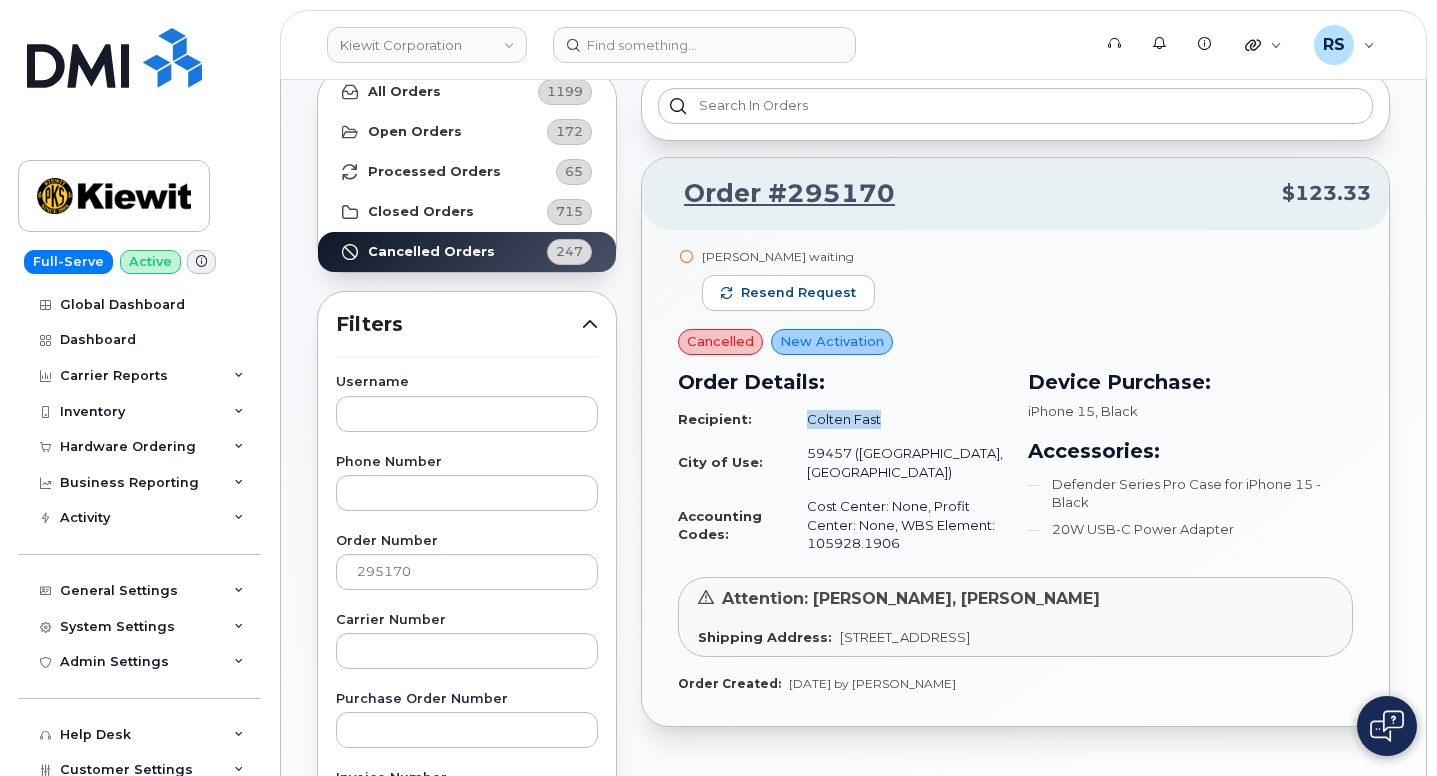 scroll, scrollTop: 133, scrollLeft: 0, axis: vertical 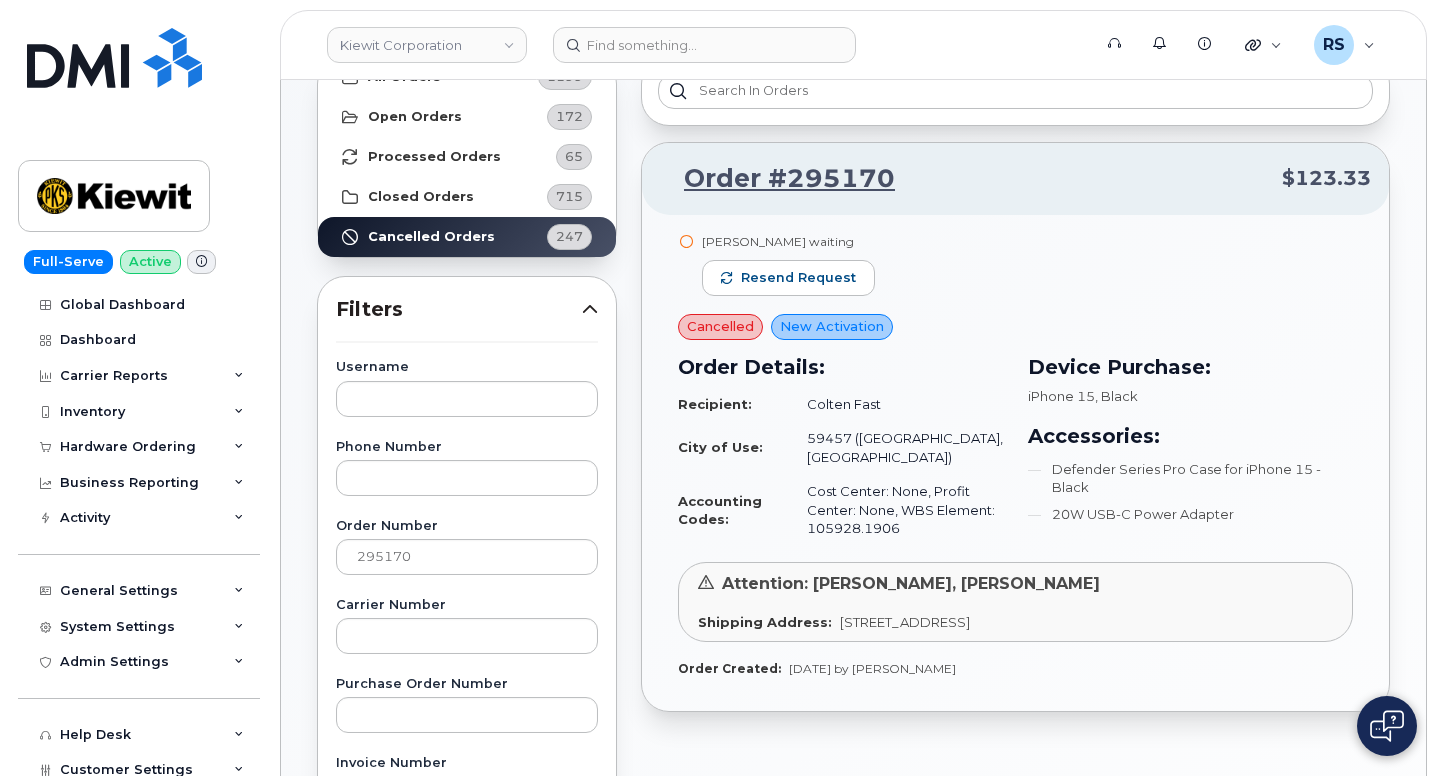 click on "Ryan Mckeever waiting Resend request" at bounding box center (1015, 274) 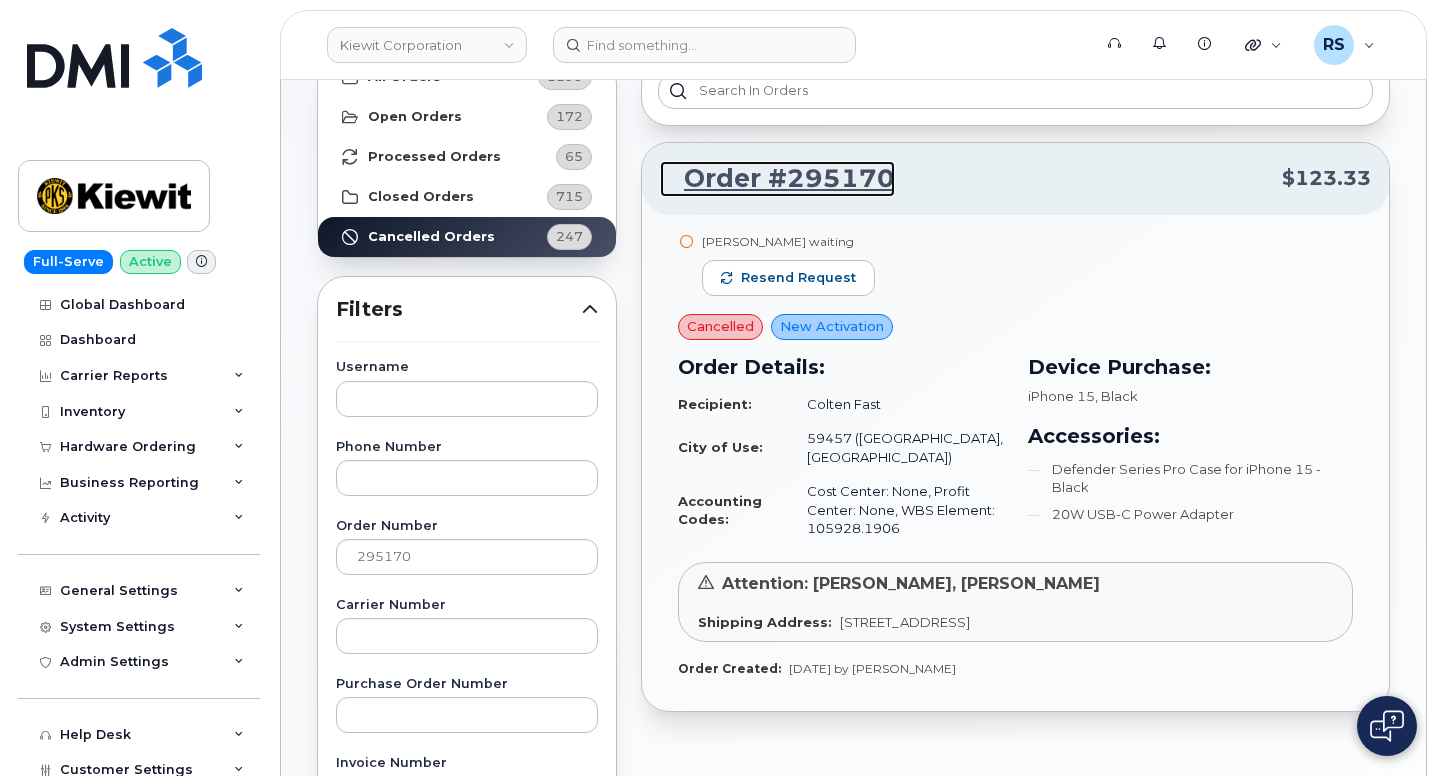click on "Order #295170" at bounding box center (777, 179) 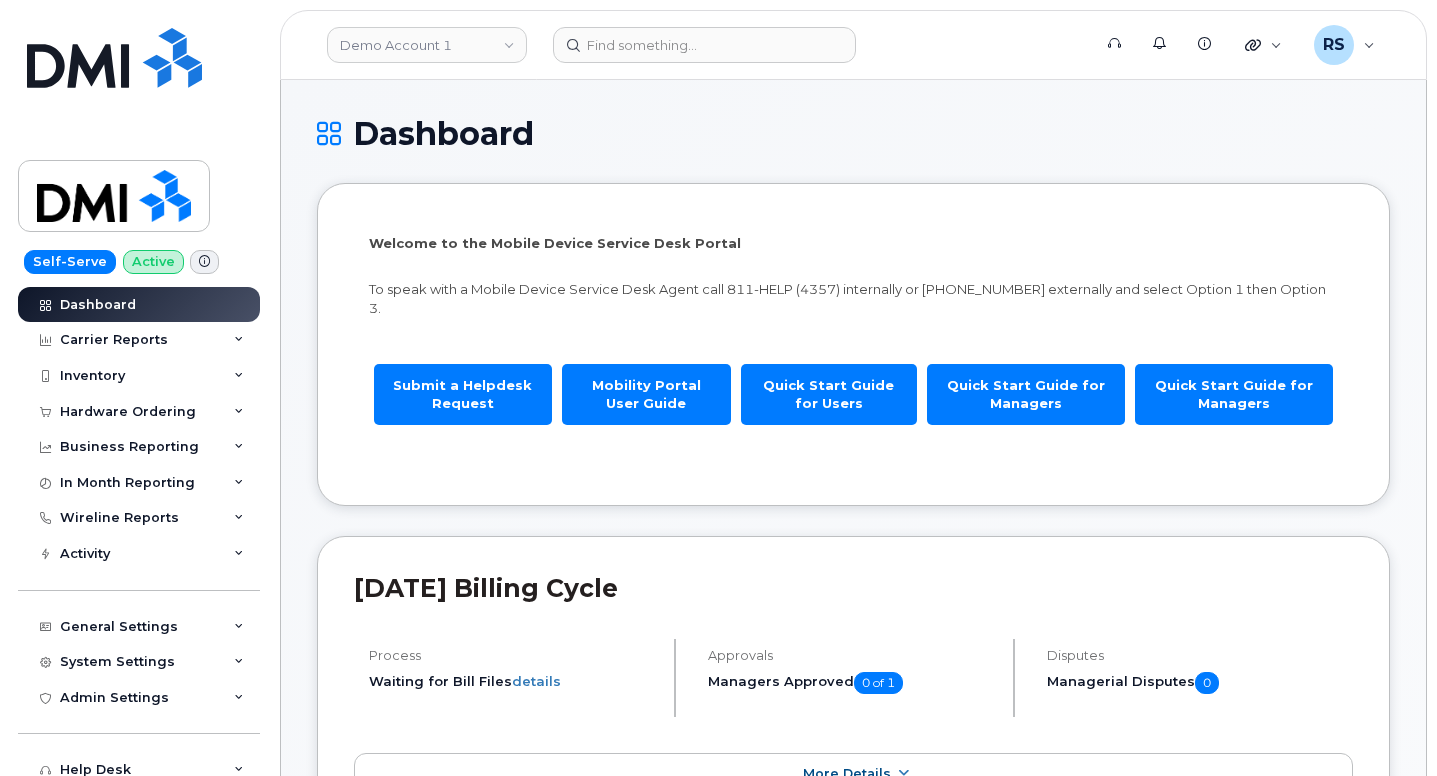 scroll, scrollTop: 0, scrollLeft: 0, axis: both 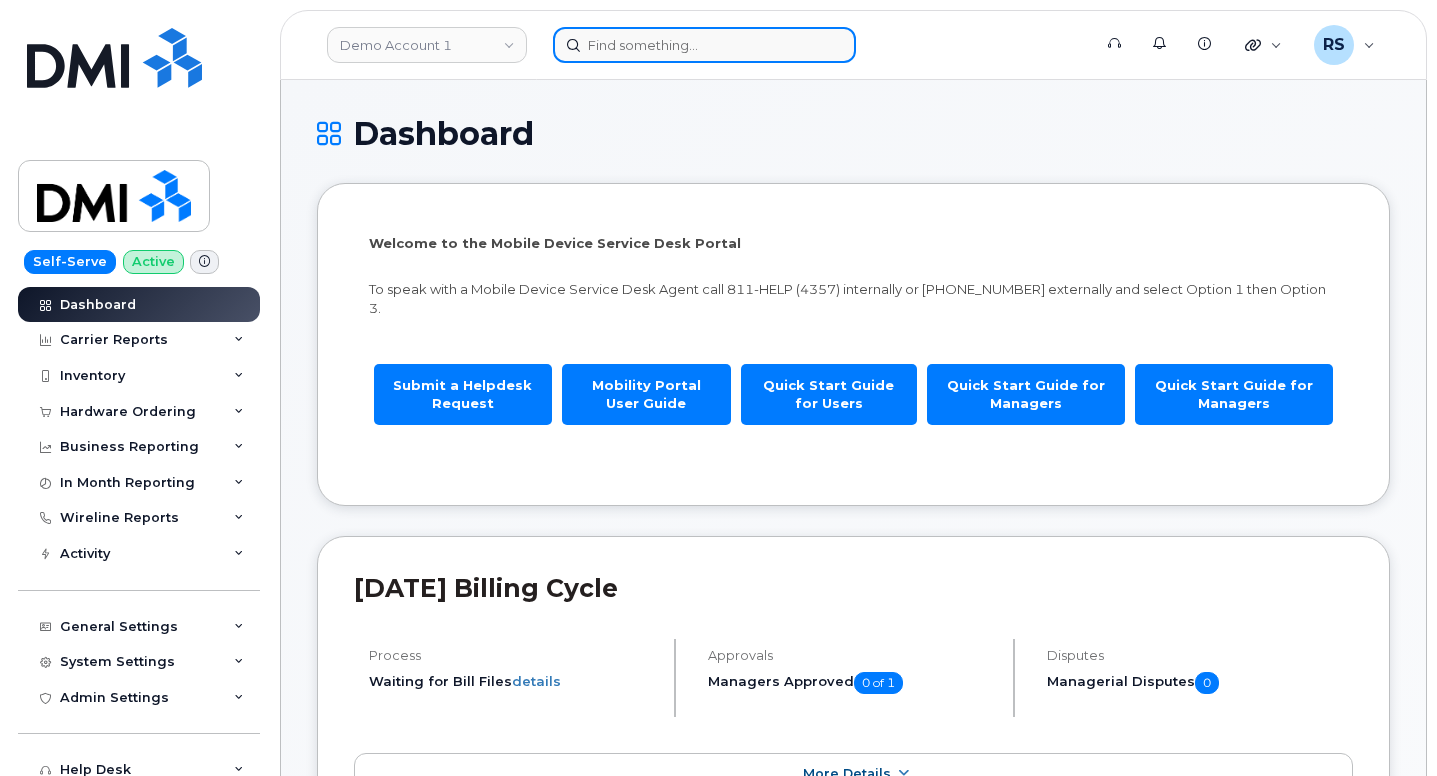 click at bounding box center (704, 45) 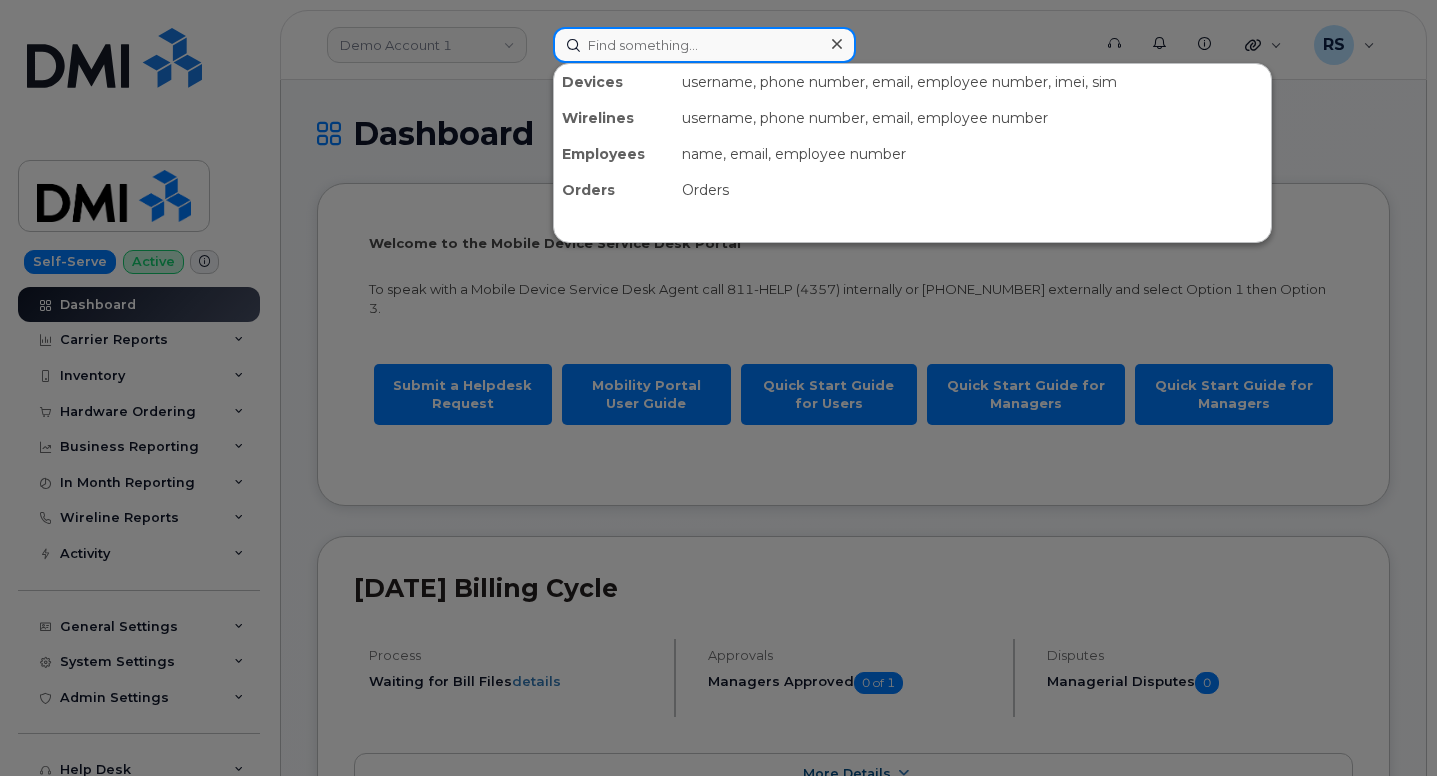 paste on "Colten Fast" 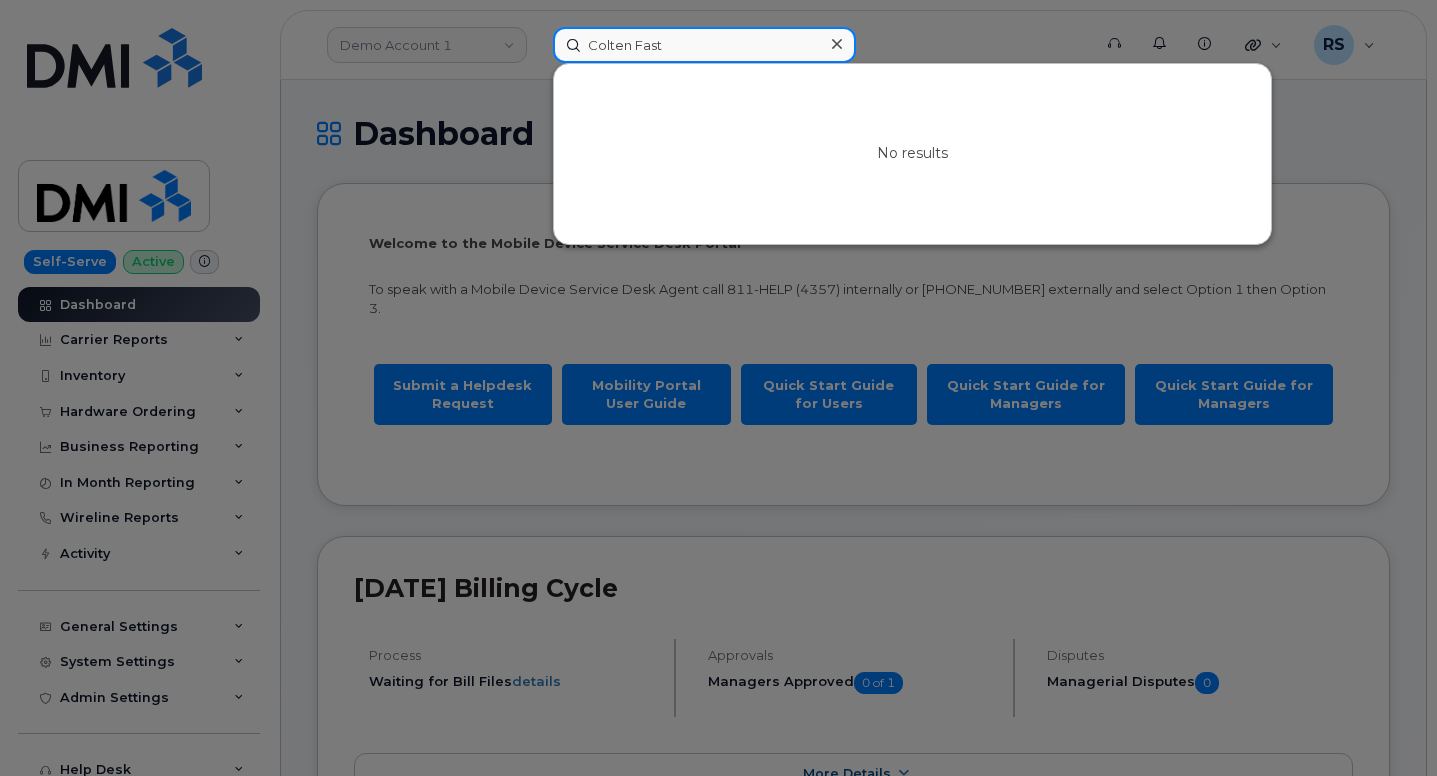 type on "Colten Fast" 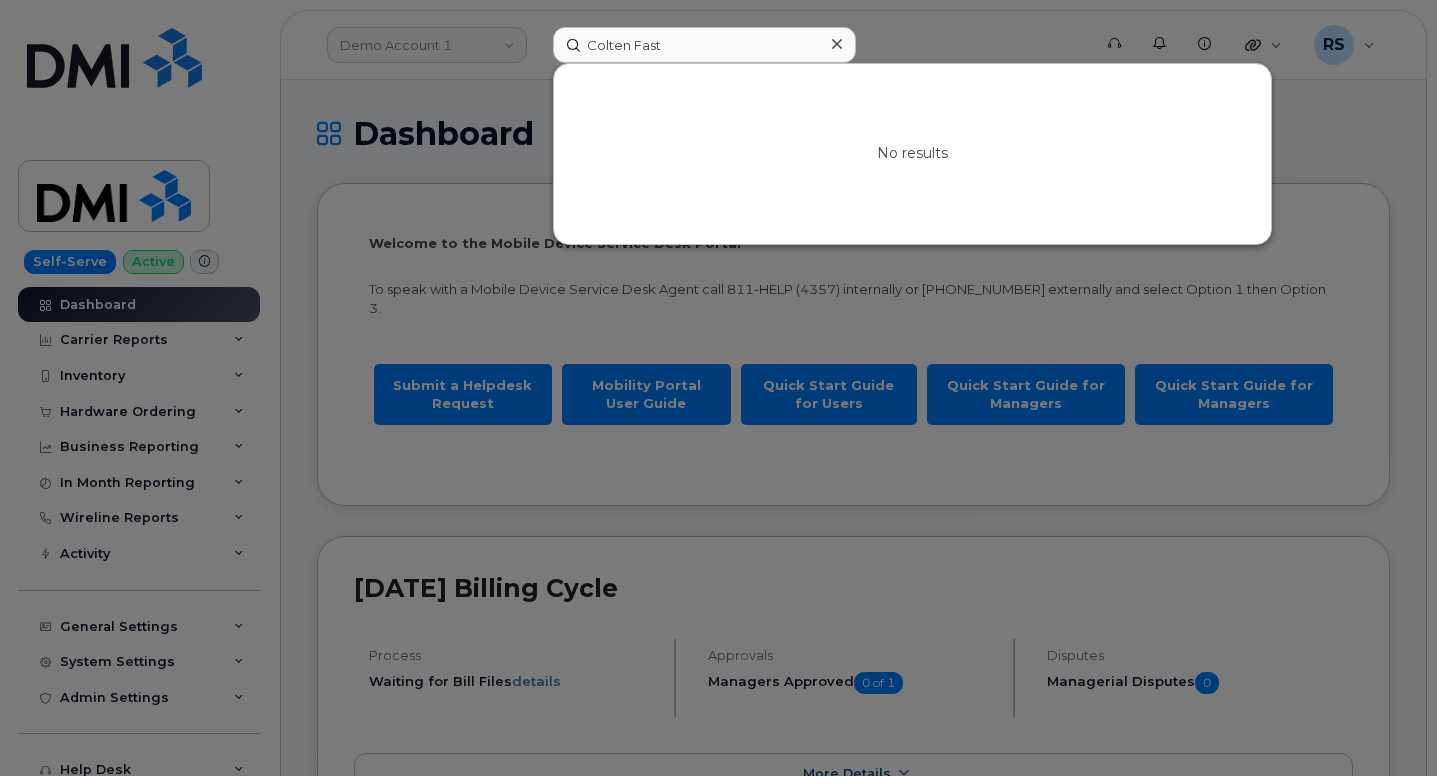 click on "No results" at bounding box center (912, 154) 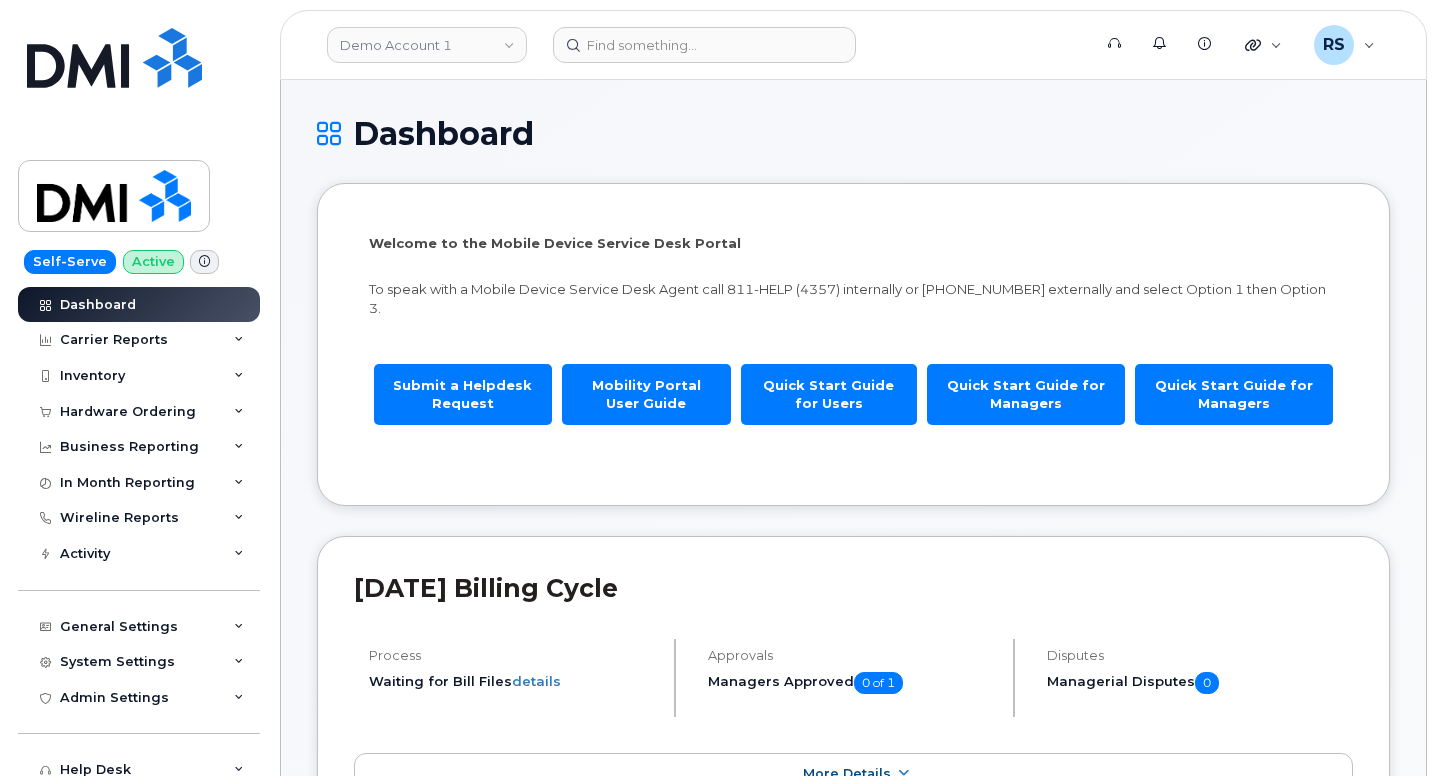 scroll, scrollTop: 0, scrollLeft: 0, axis: both 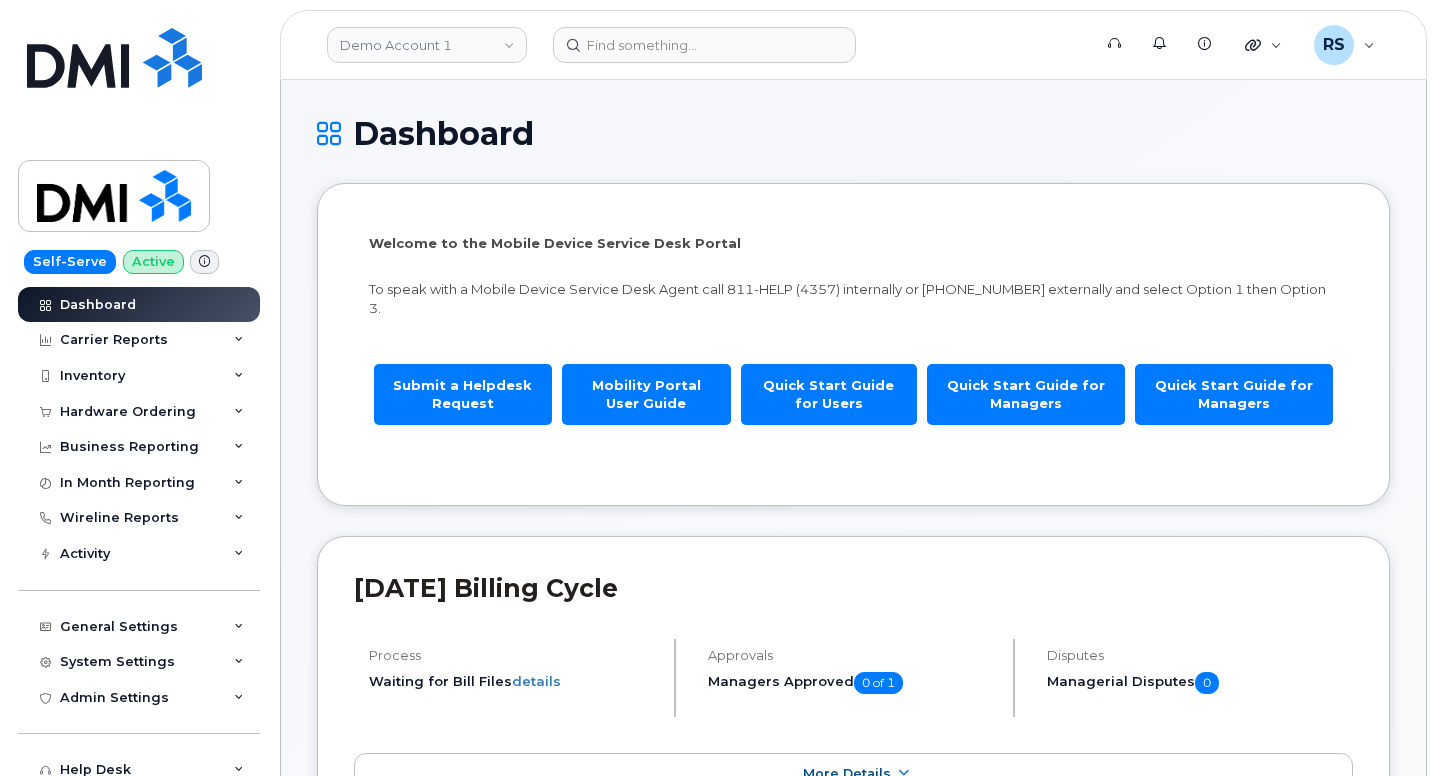 click on "Dashboard
Welcome to the Mobile Device Service Desk Portal
To speak with a Mobile Device Service Desk Agent call 811-HELP (4357) internally or [PHONE_NUMBER] externally and select Option 1 then Option 3.
Submit a Helpdesk Request
Mobility Portal User Guide
Quick Start Guide for Users
Quick Start Guide for Managers
Quick Start Guide for Managers
[DATE] Billing Cycle Process  Waiting for Bill Files   details Approvals Managers Approved  0 of 1 Disputes Managerial Disputes  0 More Details
Mobility Devices
Wireline Lines
Total Telecom Services
Active
1
-94%
Suspended
1
Suspend Candidates
0
Cancel Candidates
0
Pending Status
5
Data Conflicts
2
Billed Service Count
30
Billed Service Address
30
30" at bounding box center [853, 1747] 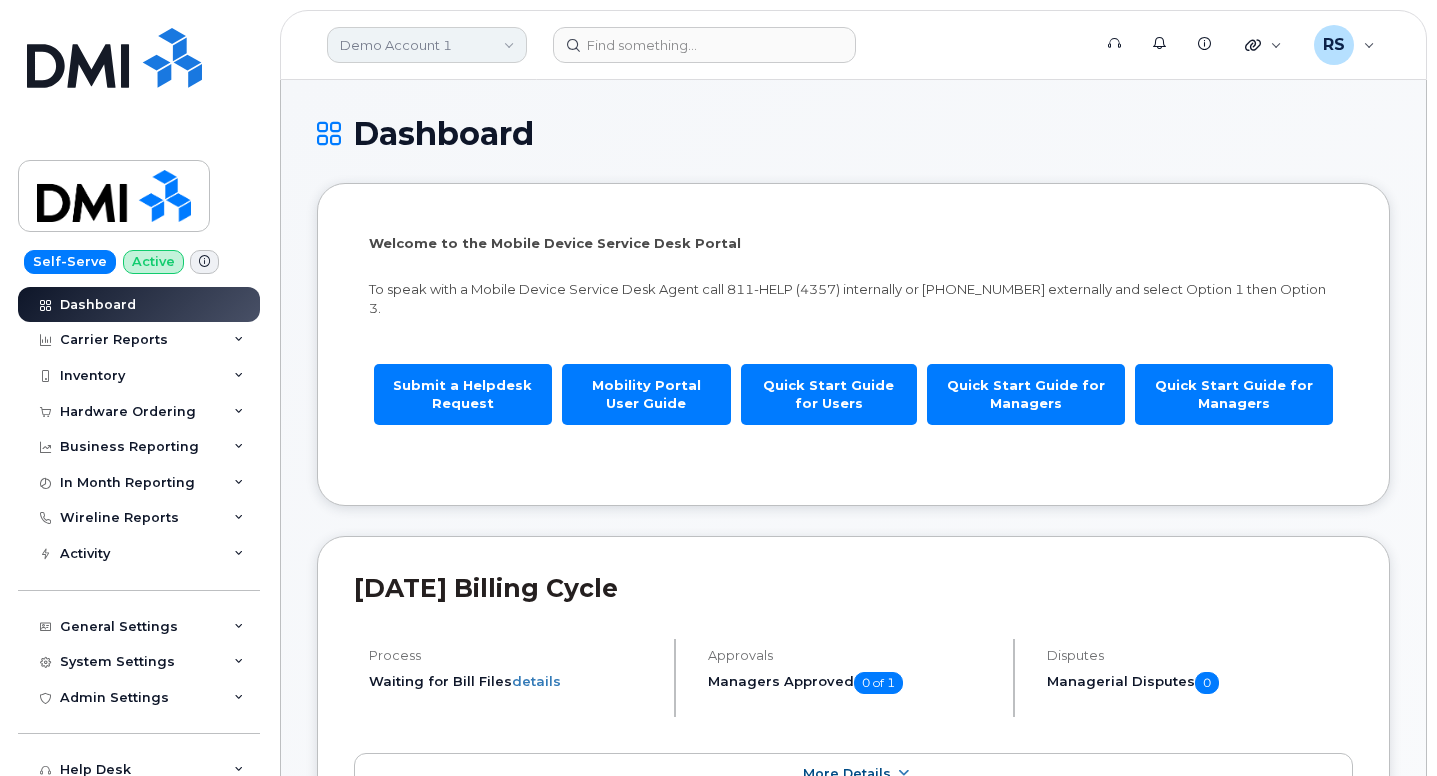 click on "Demo Account 1" at bounding box center [427, 45] 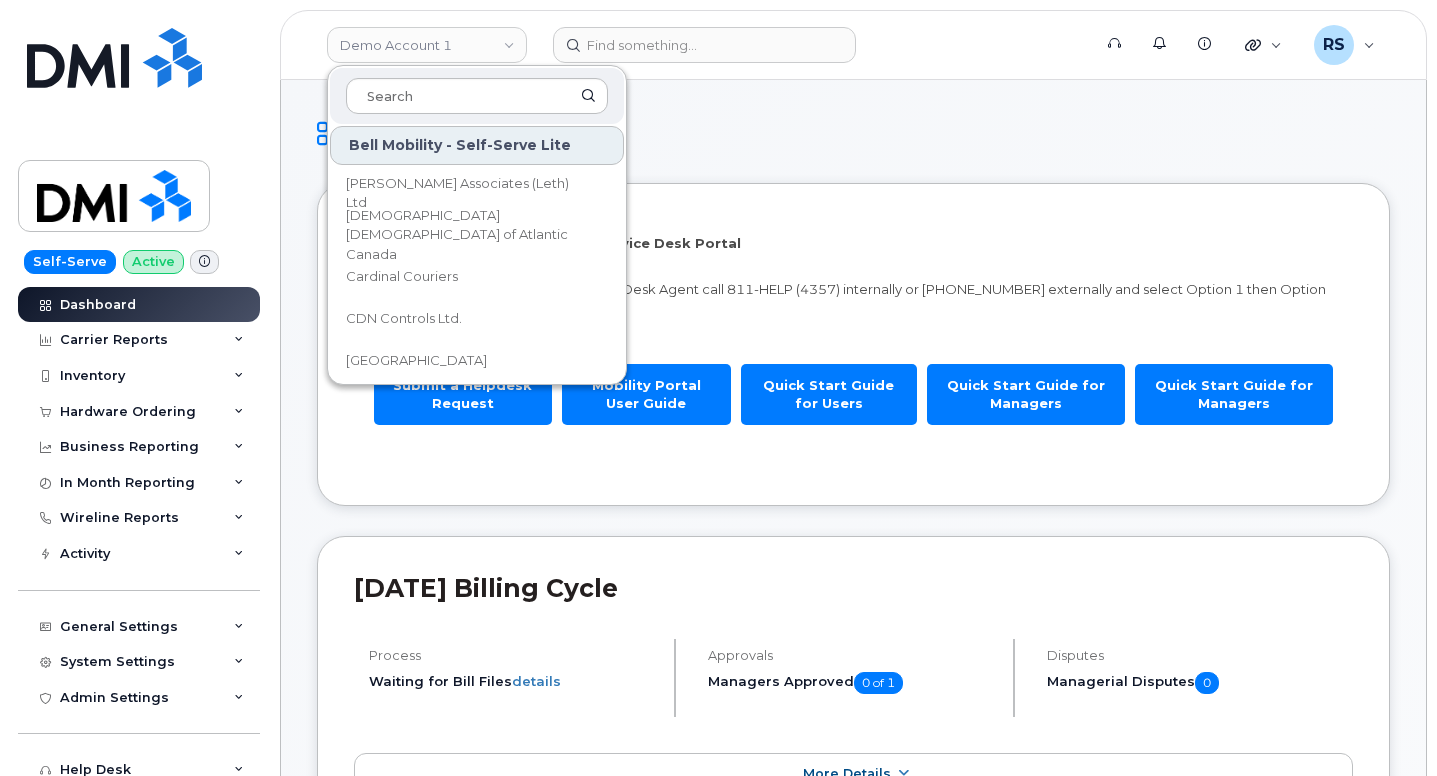 scroll, scrollTop: 1467, scrollLeft: 0, axis: vertical 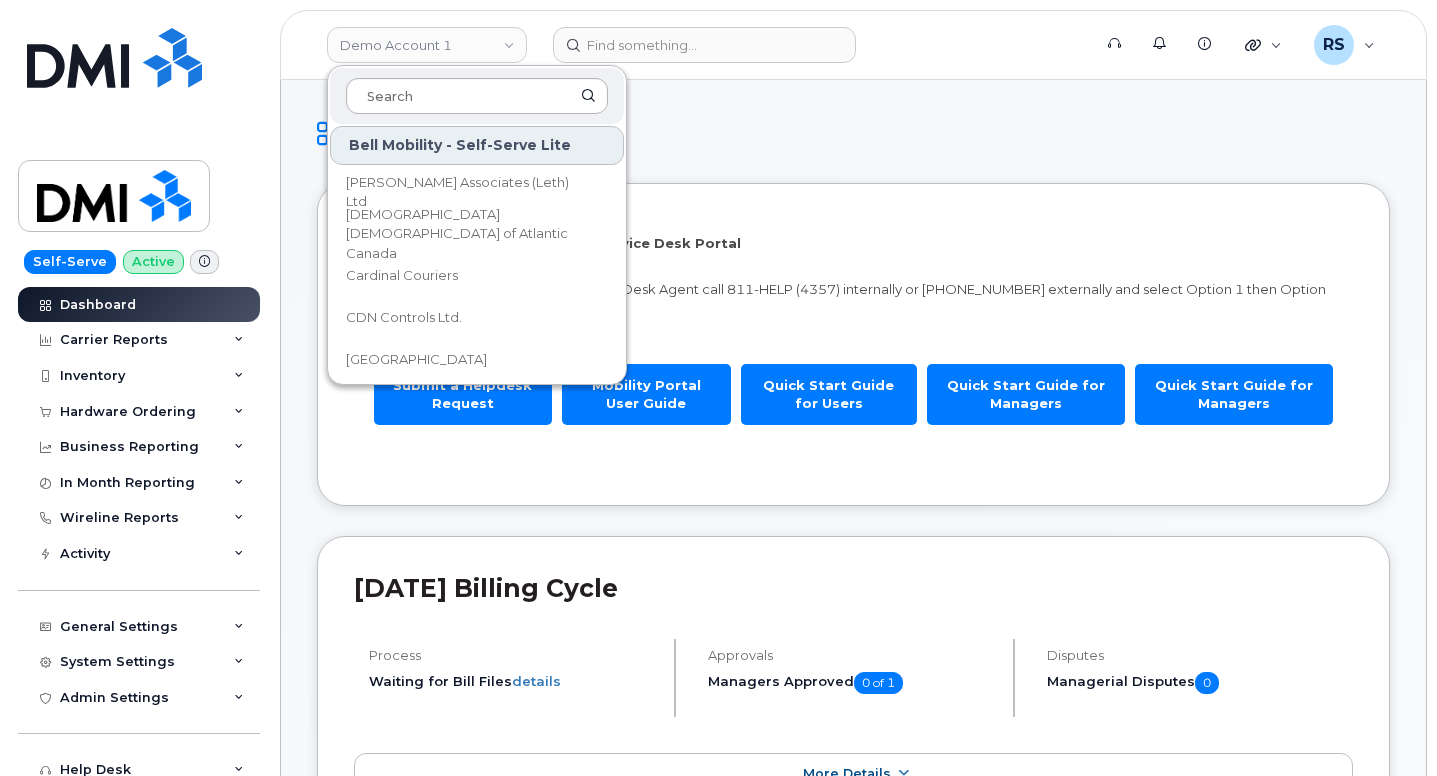 click at bounding box center [477, 96] 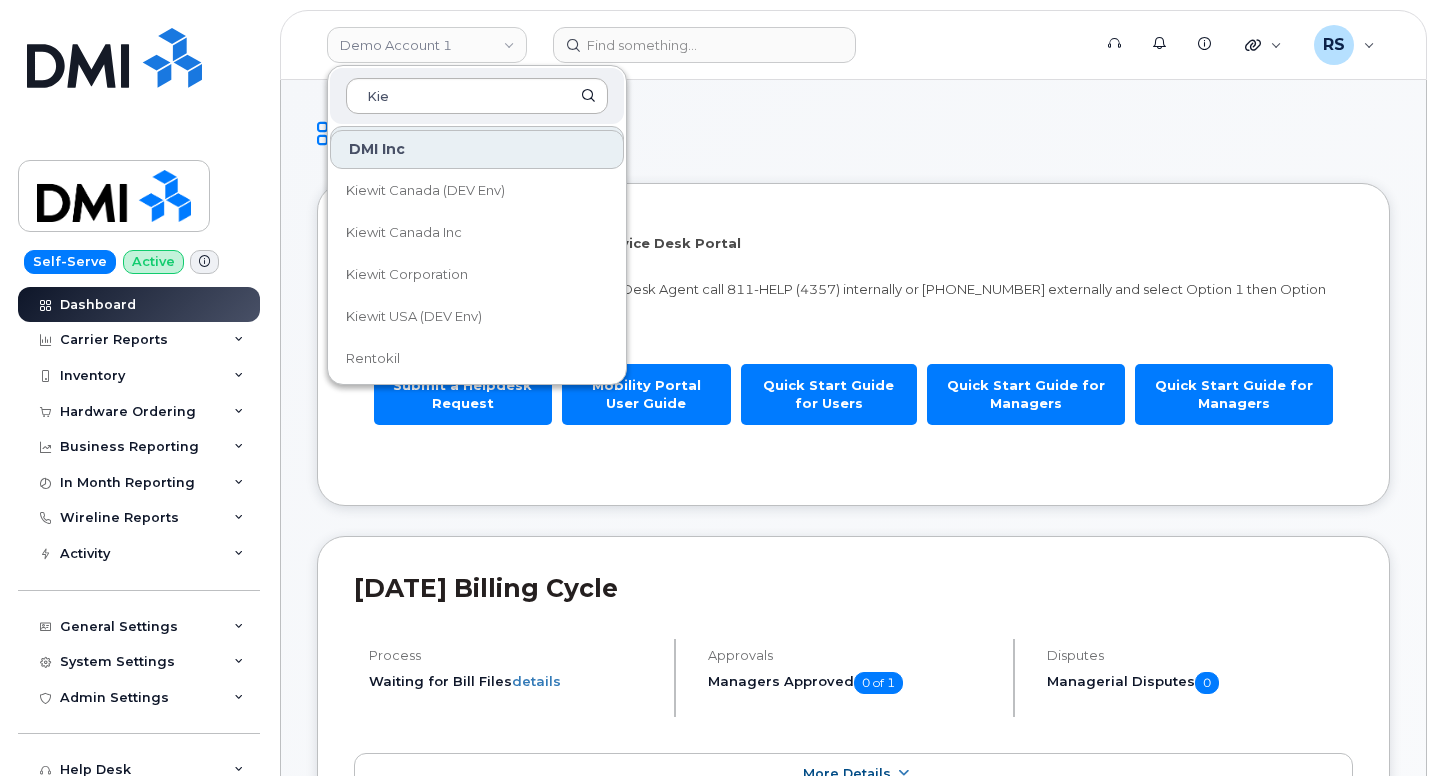 scroll, scrollTop: 0, scrollLeft: 0, axis: both 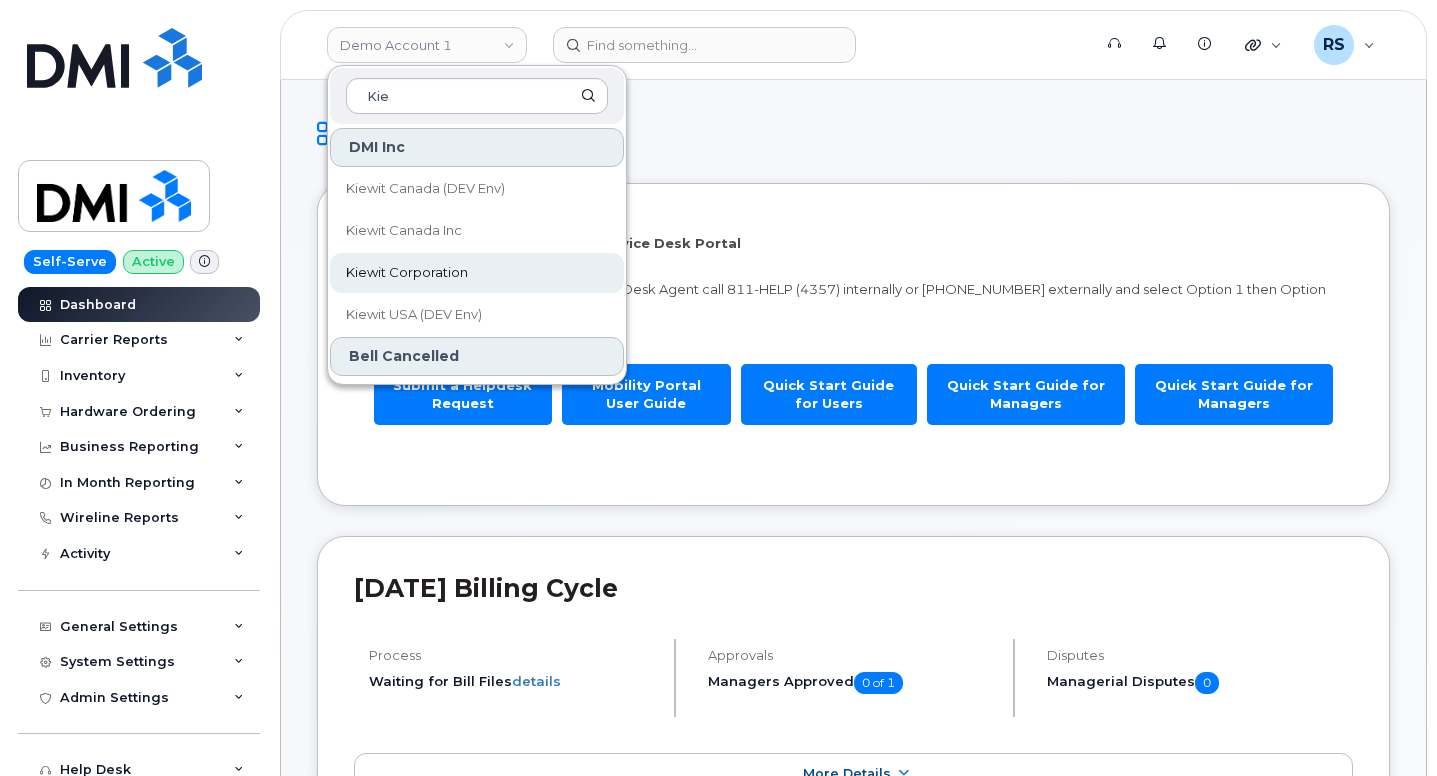 type on "Kie" 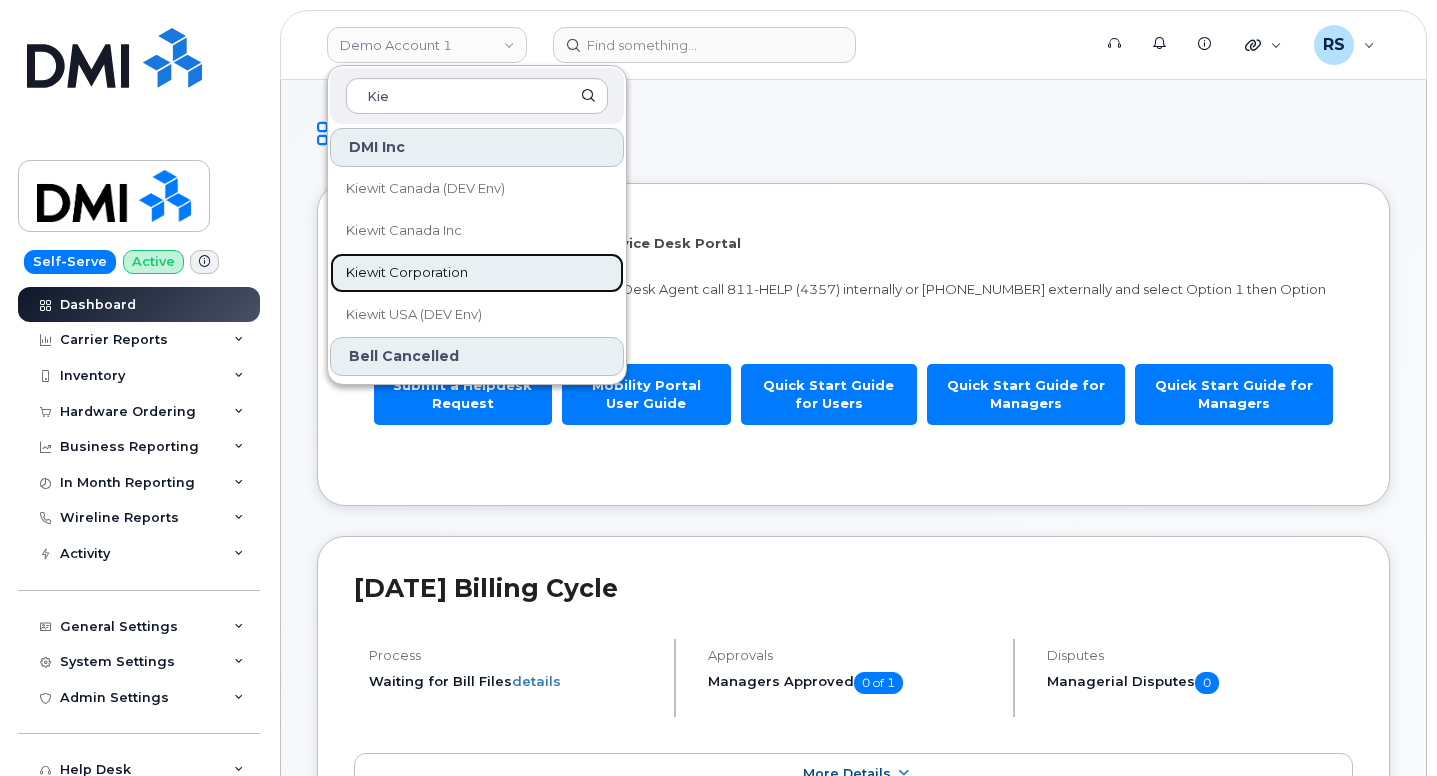 click on "Kiewit Corporation" at bounding box center (407, 273) 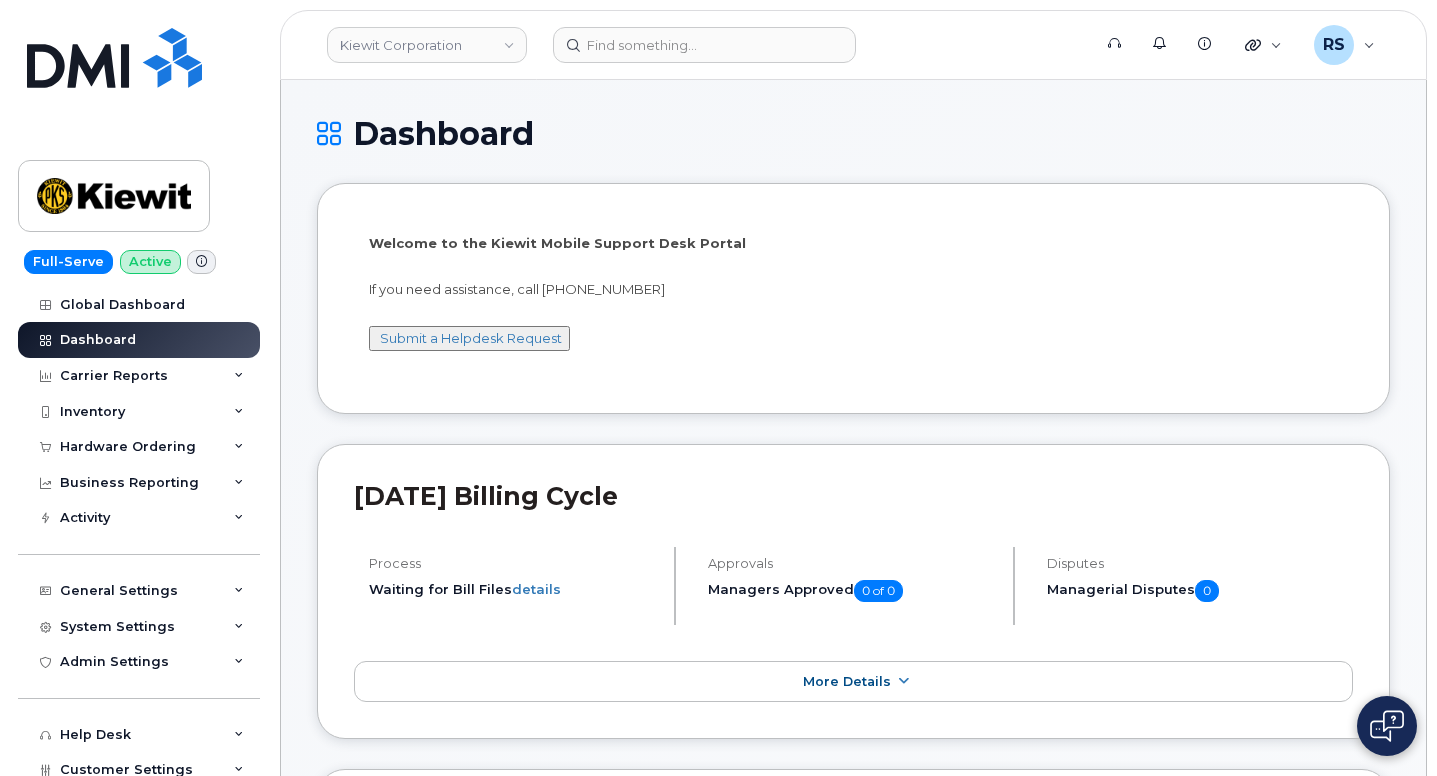 scroll, scrollTop: 0, scrollLeft: 0, axis: both 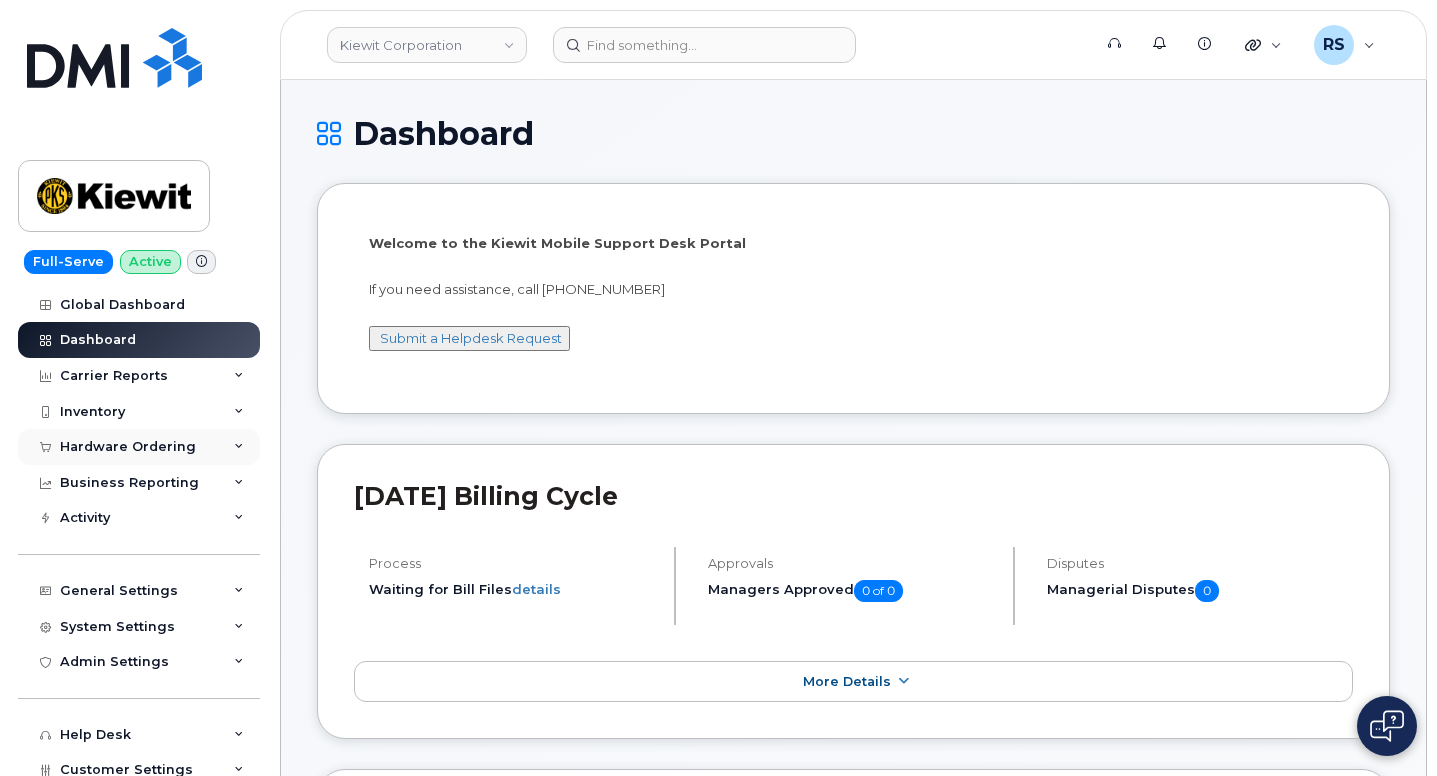 click on "Hardware Ordering" at bounding box center (128, 447) 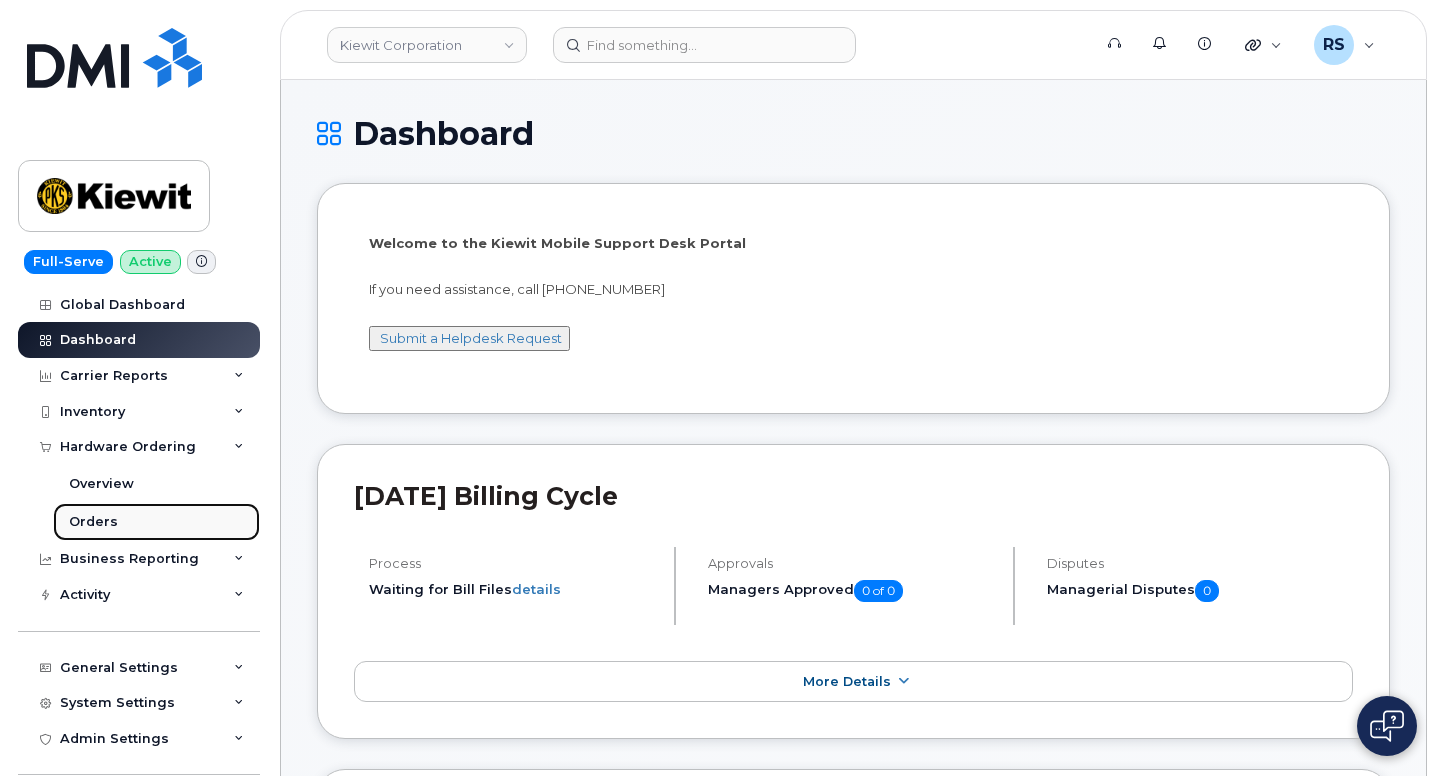 click on "Orders" at bounding box center [93, 522] 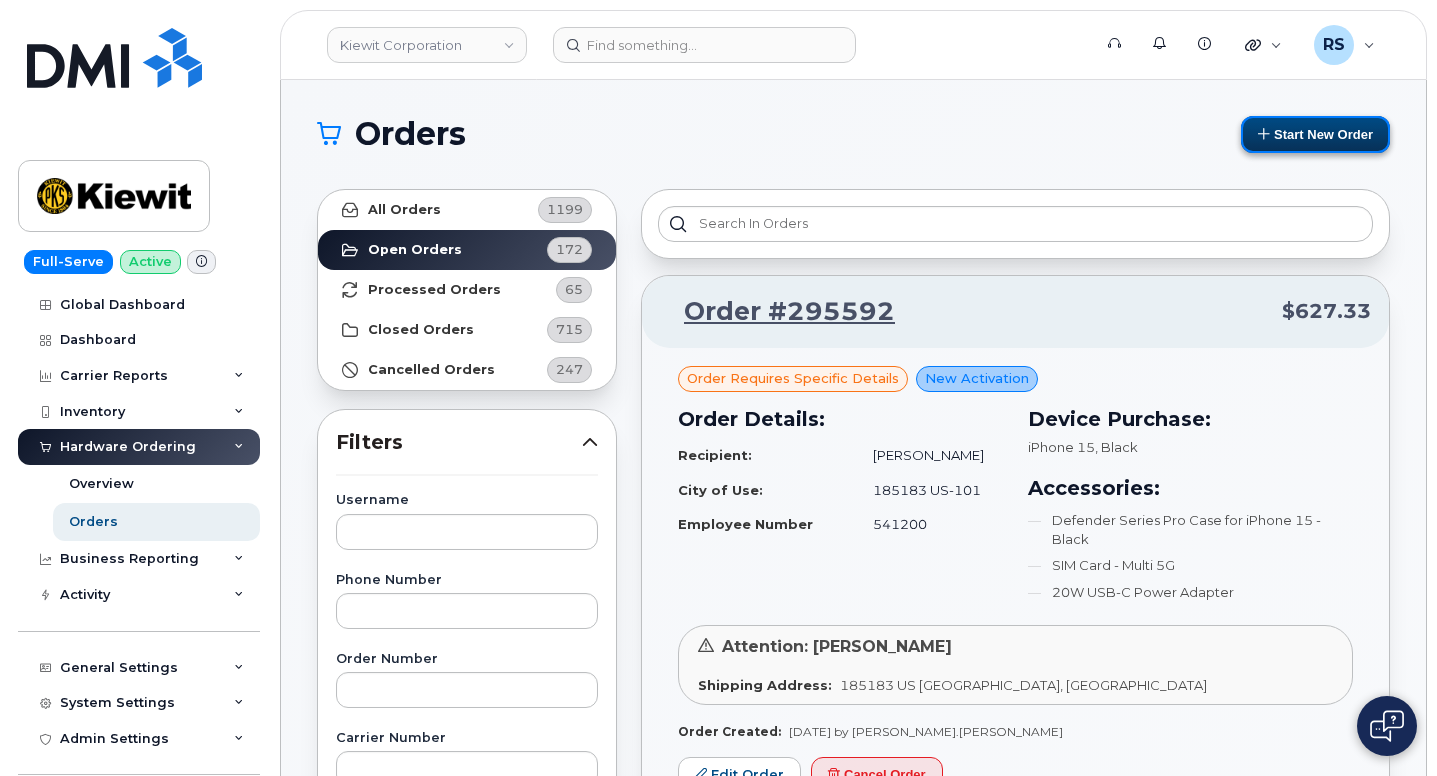 click on "Start New Order" at bounding box center (1315, 134) 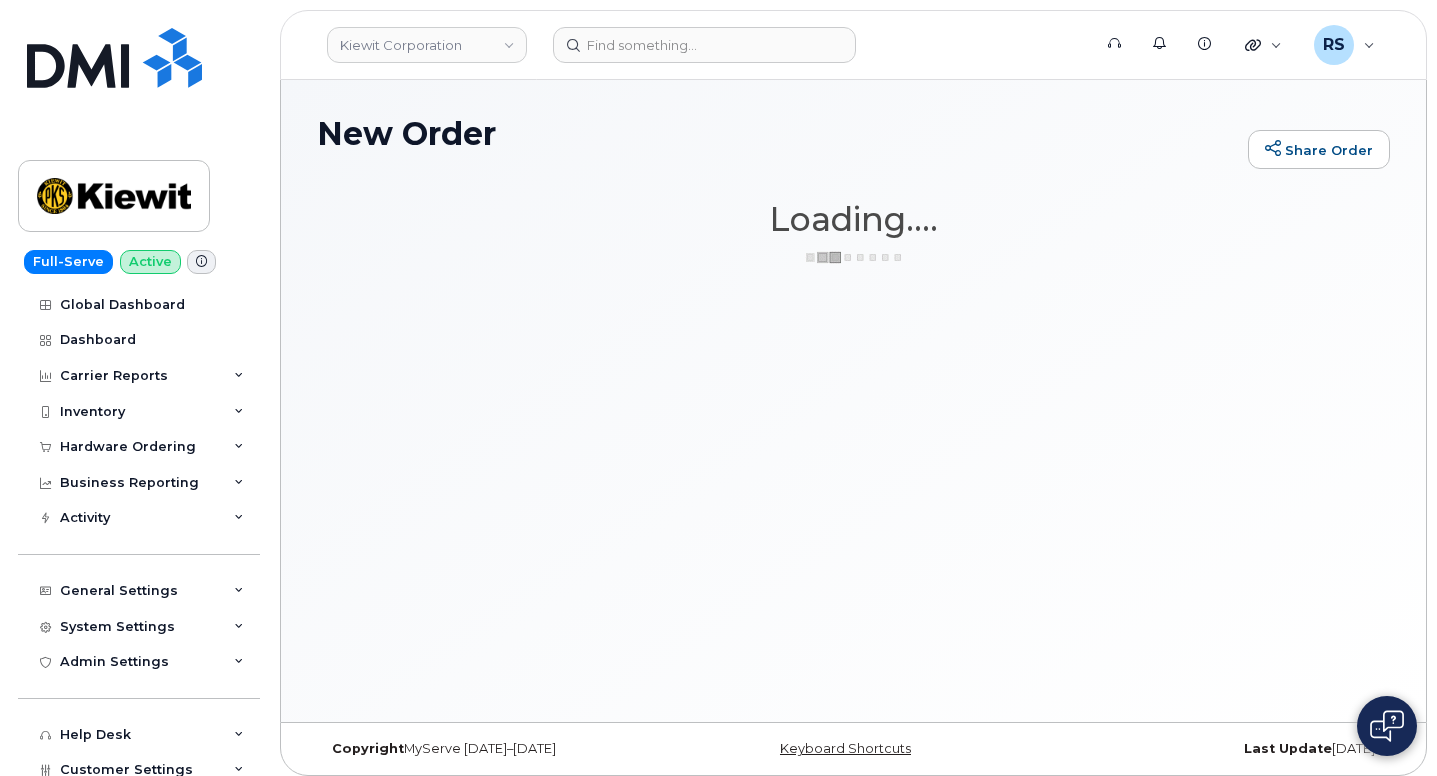 scroll, scrollTop: 0, scrollLeft: 0, axis: both 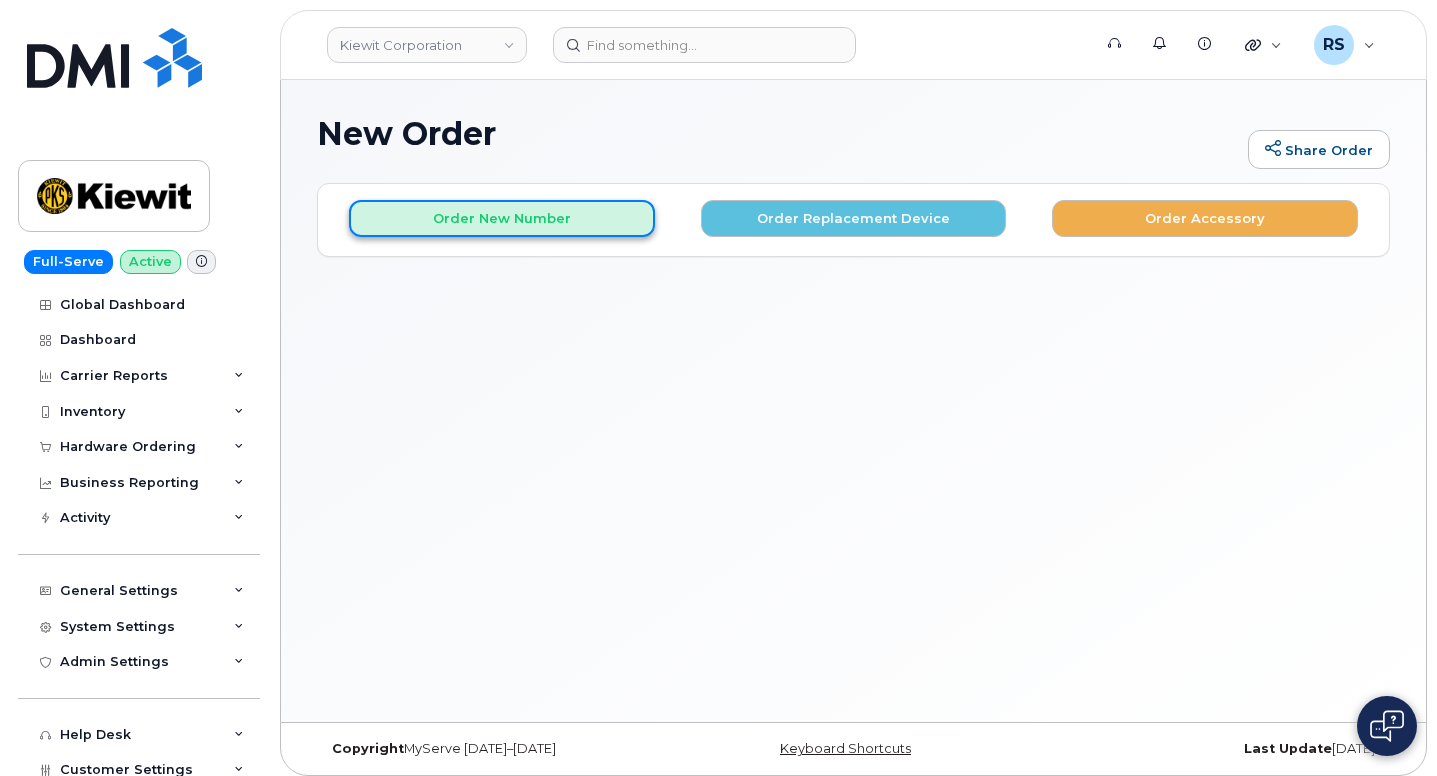 click on "Order New Number" at bounding box center [502, 218] 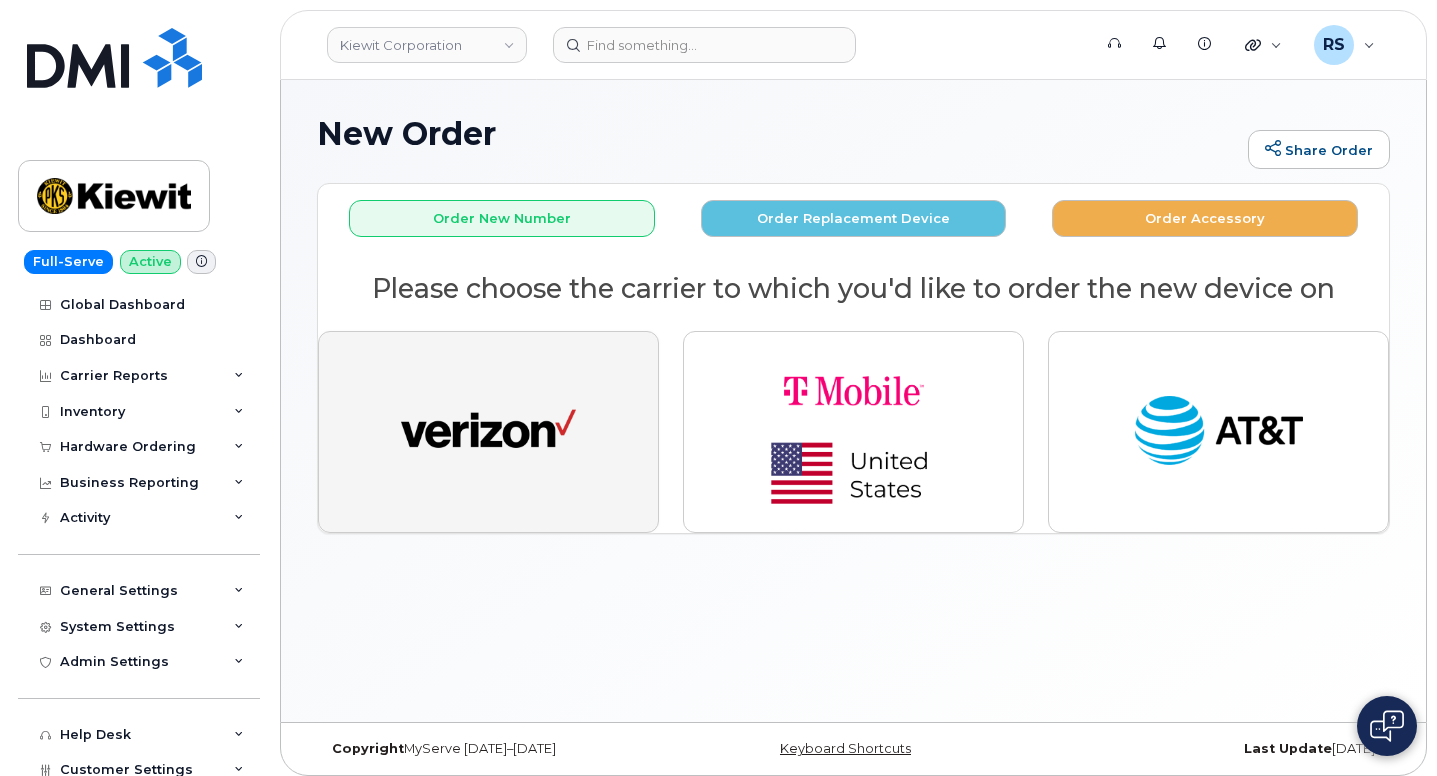 click at bounding box center [488, 432] 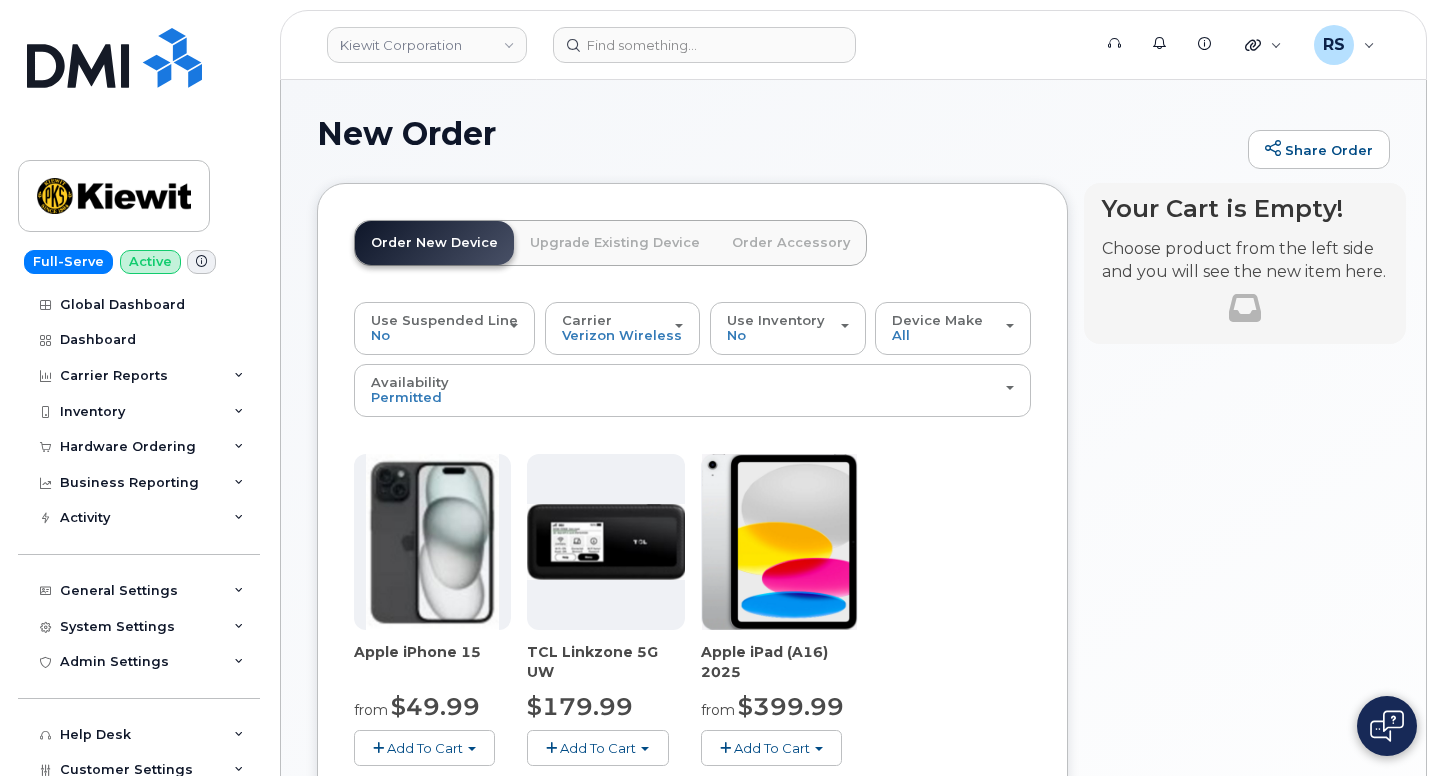click at bounding box center (432, 542) 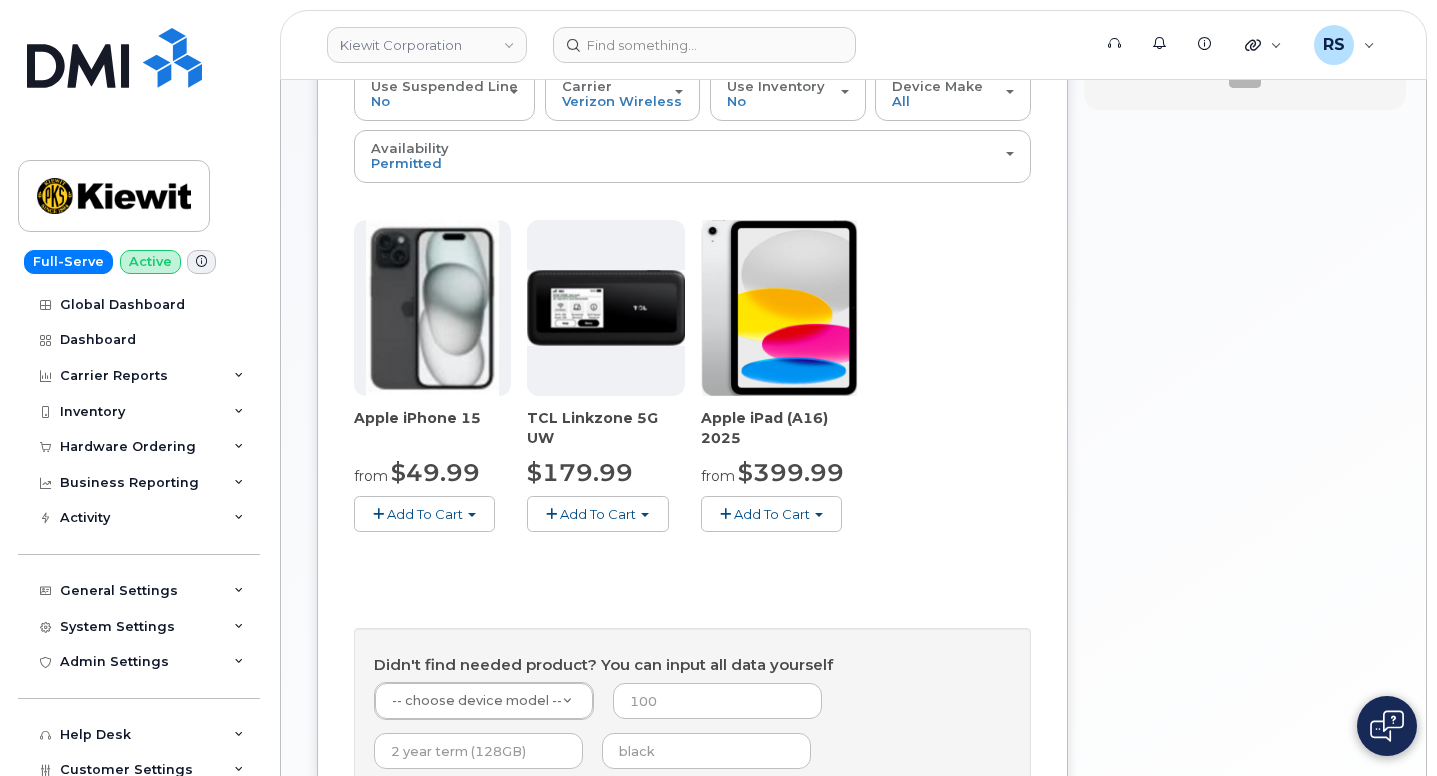 scroll, scrollTop: 267, scrollLeft: 0, axis: vertical 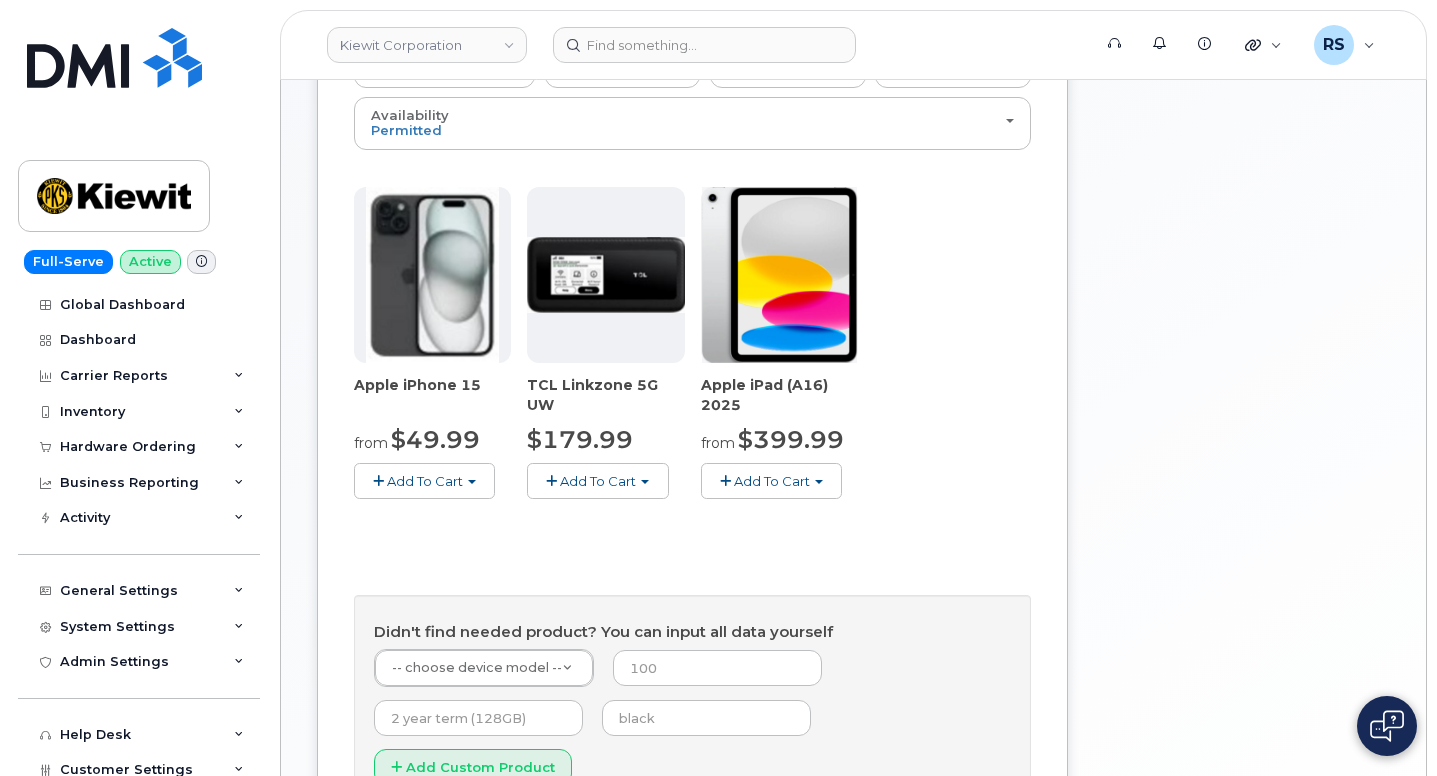 click on "Add To Cart" at bounding box center (425, 481) 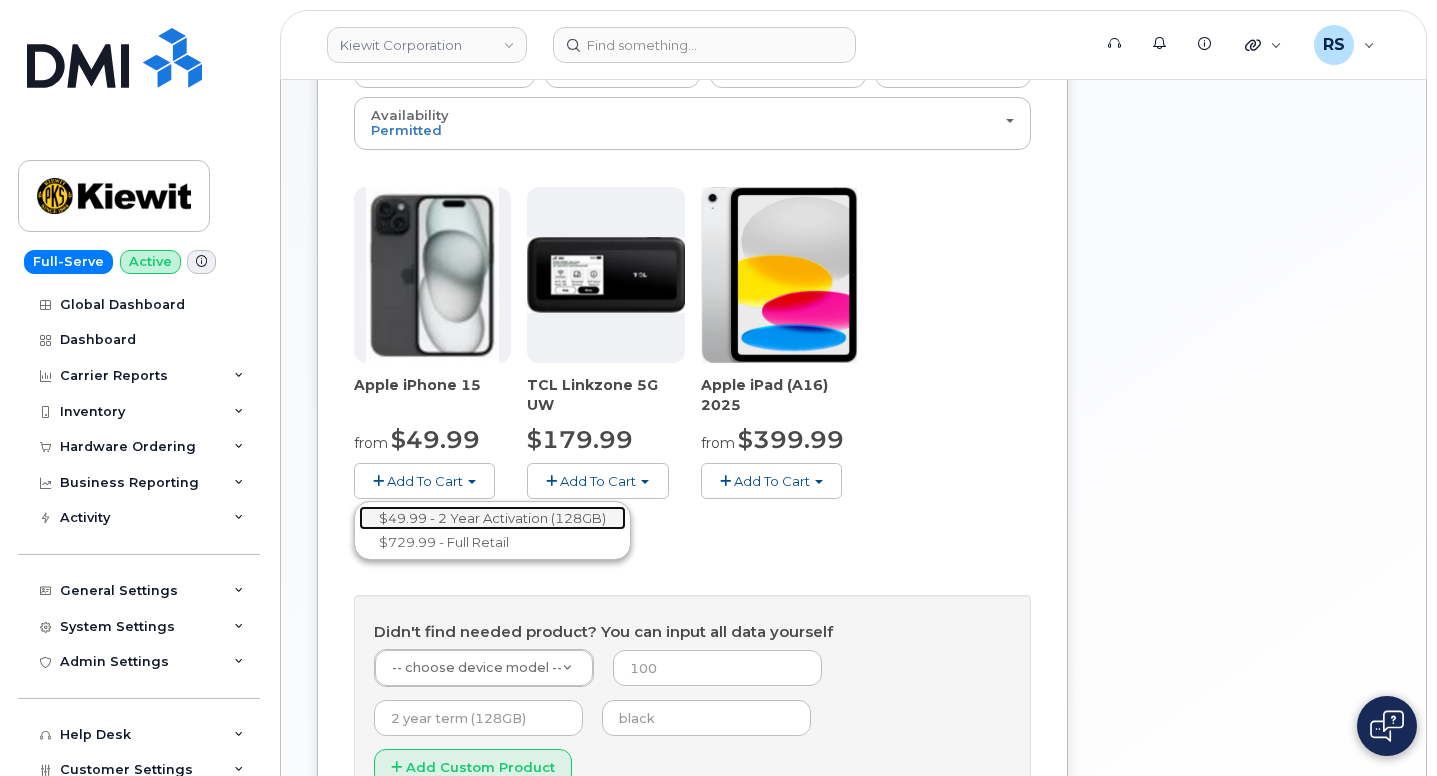 click on "$49.99 - 2 Year Activation (128GB)" at bounding box center [492, 518] 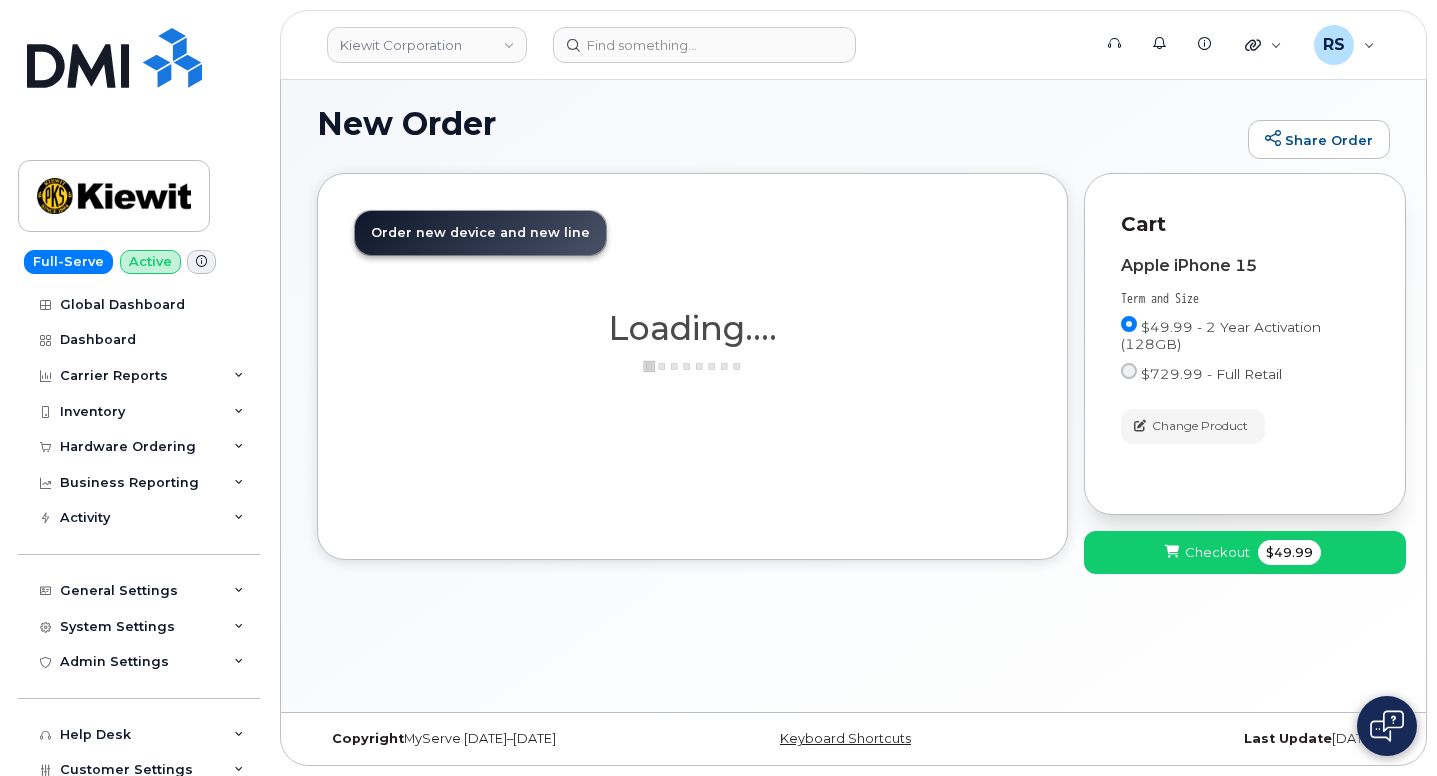 scroll, scrollTop: 267, scrollLeft: 0, axis: vertical 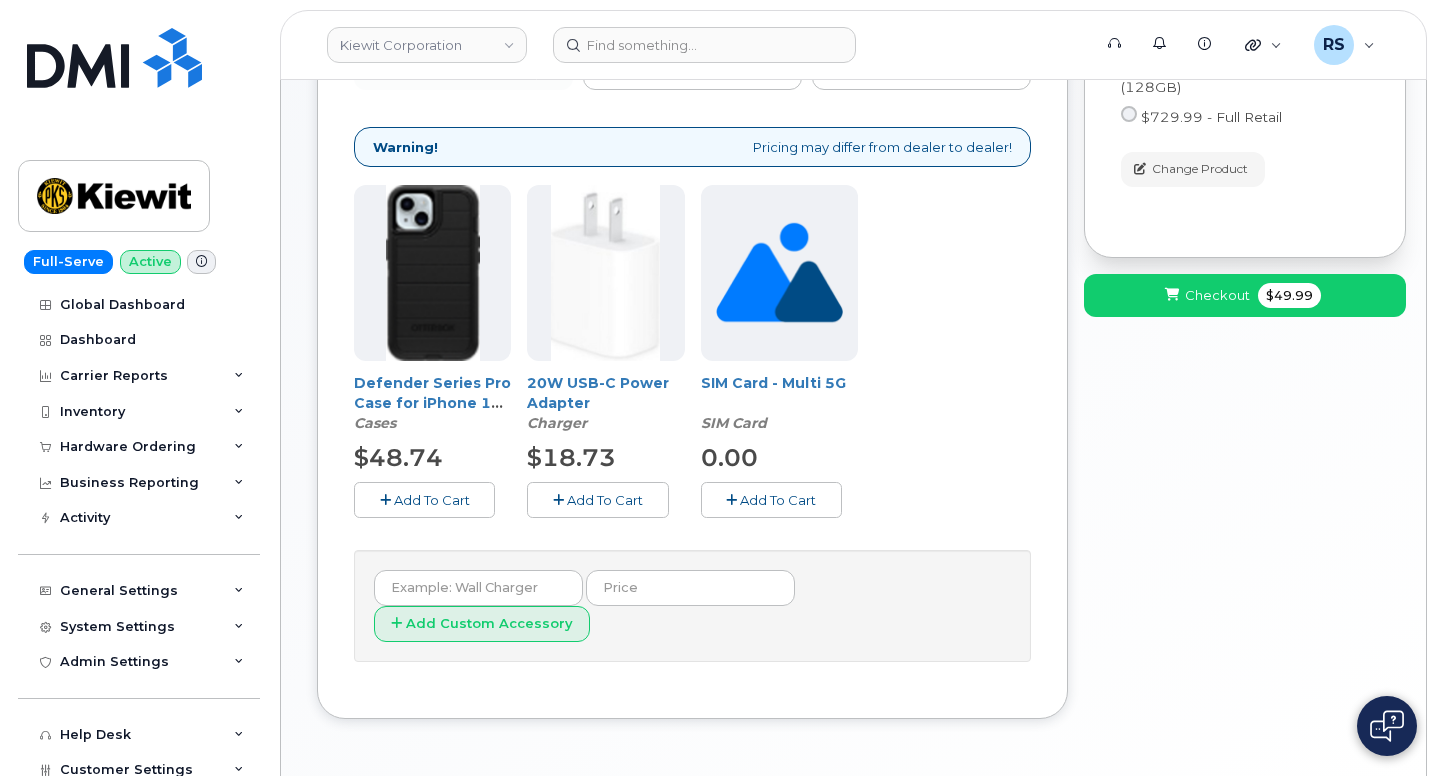 click on "Add To Cart" at bounding box center [432, 500] 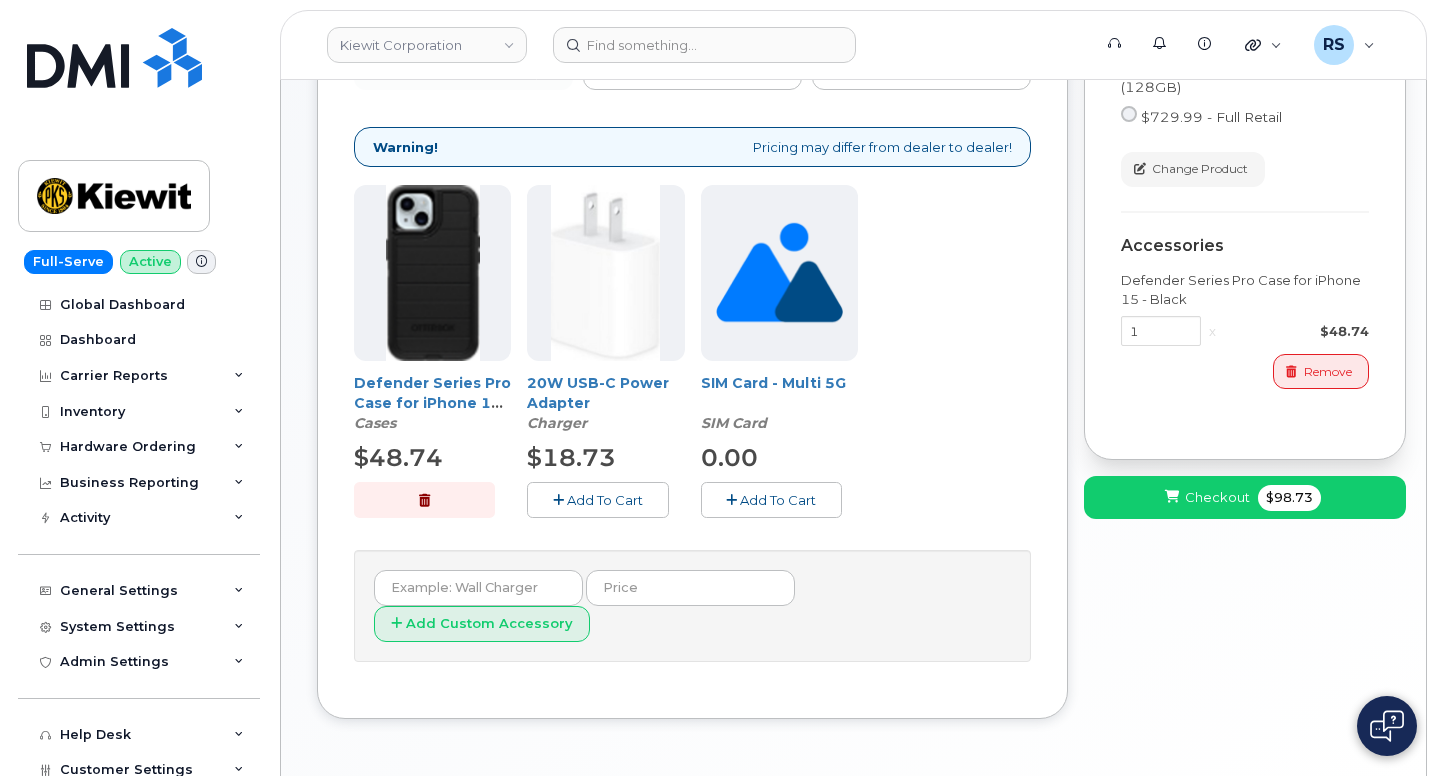 click on "Add To Cart" at bounding box center [605, 500] 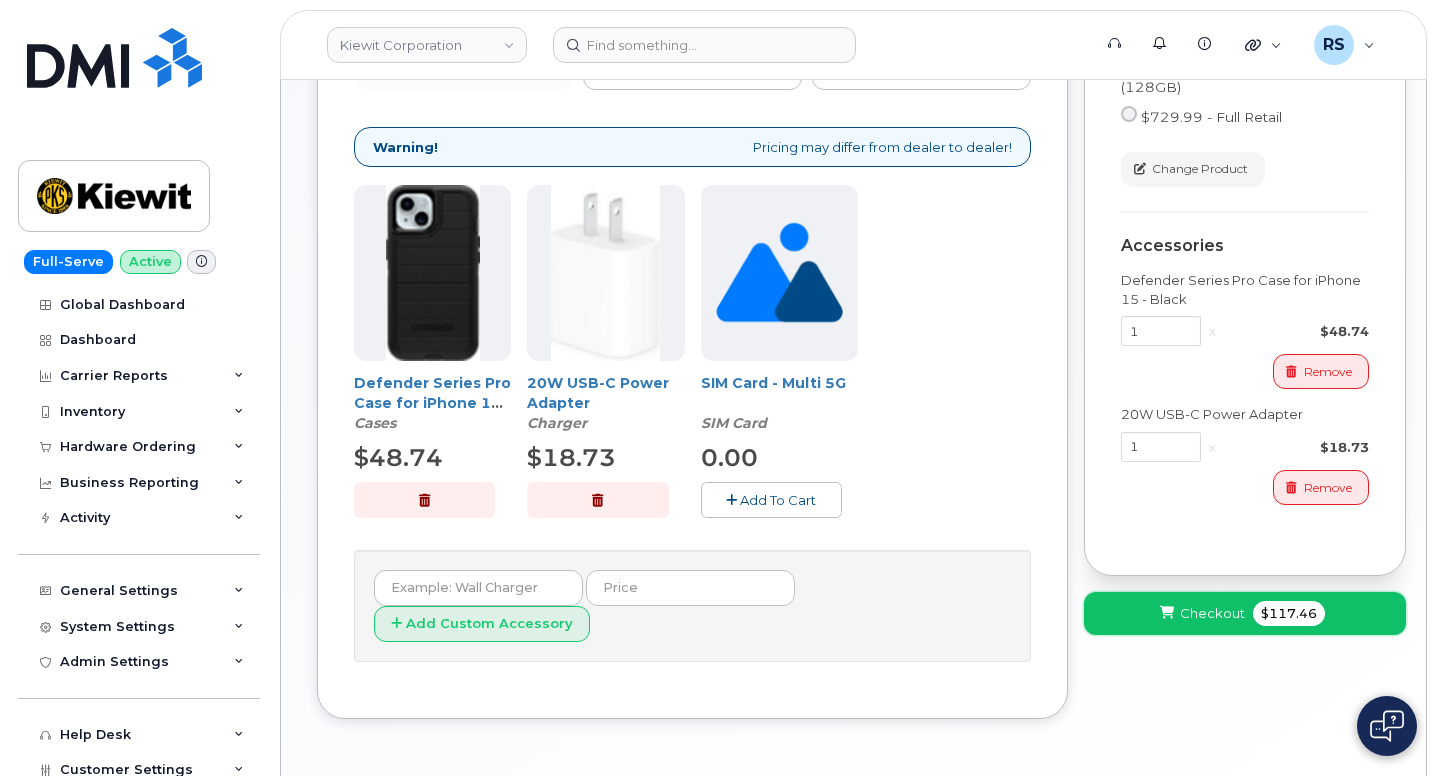 click on "Checkout" at bounding box center (1212, 613) 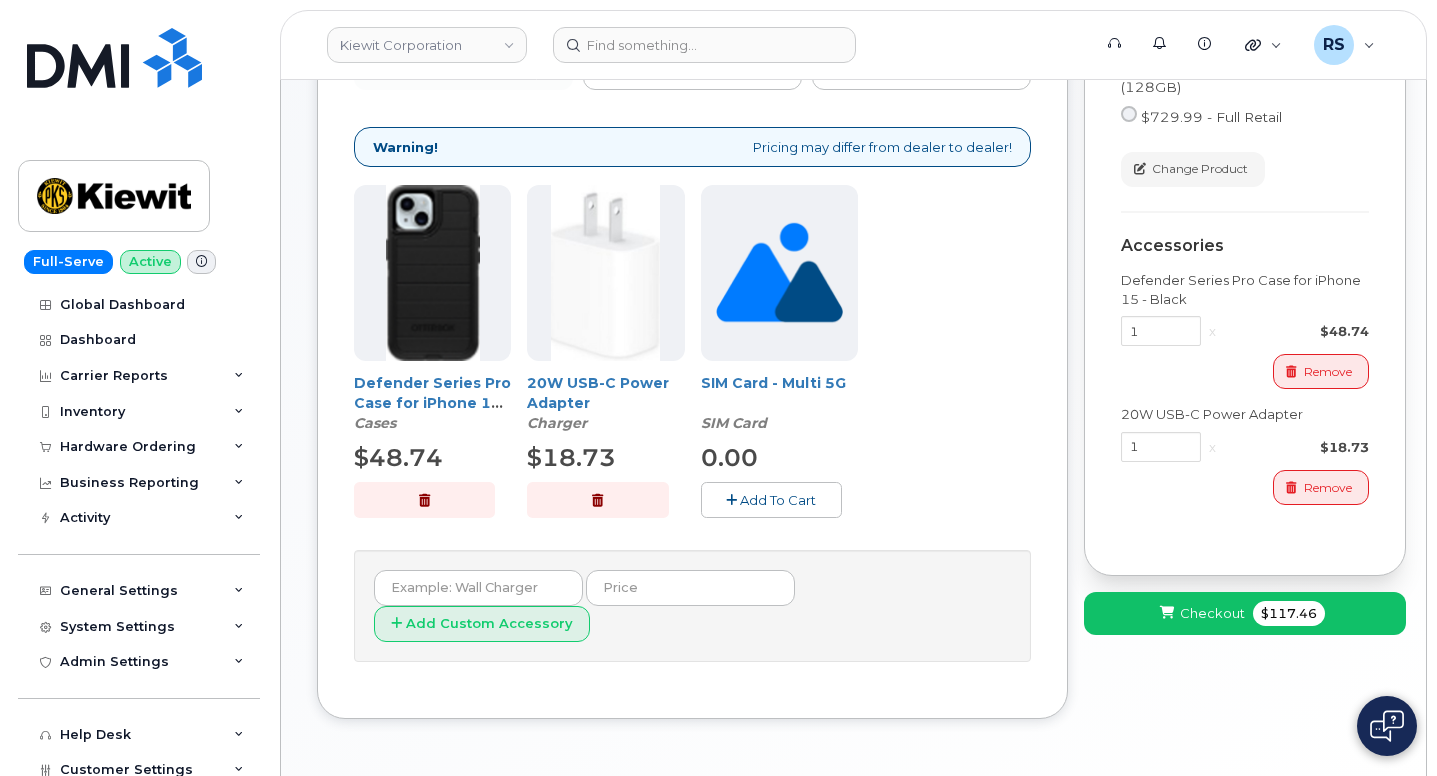 scroll, scrollTop: 10, scrollLeft: 0, axis: vertical 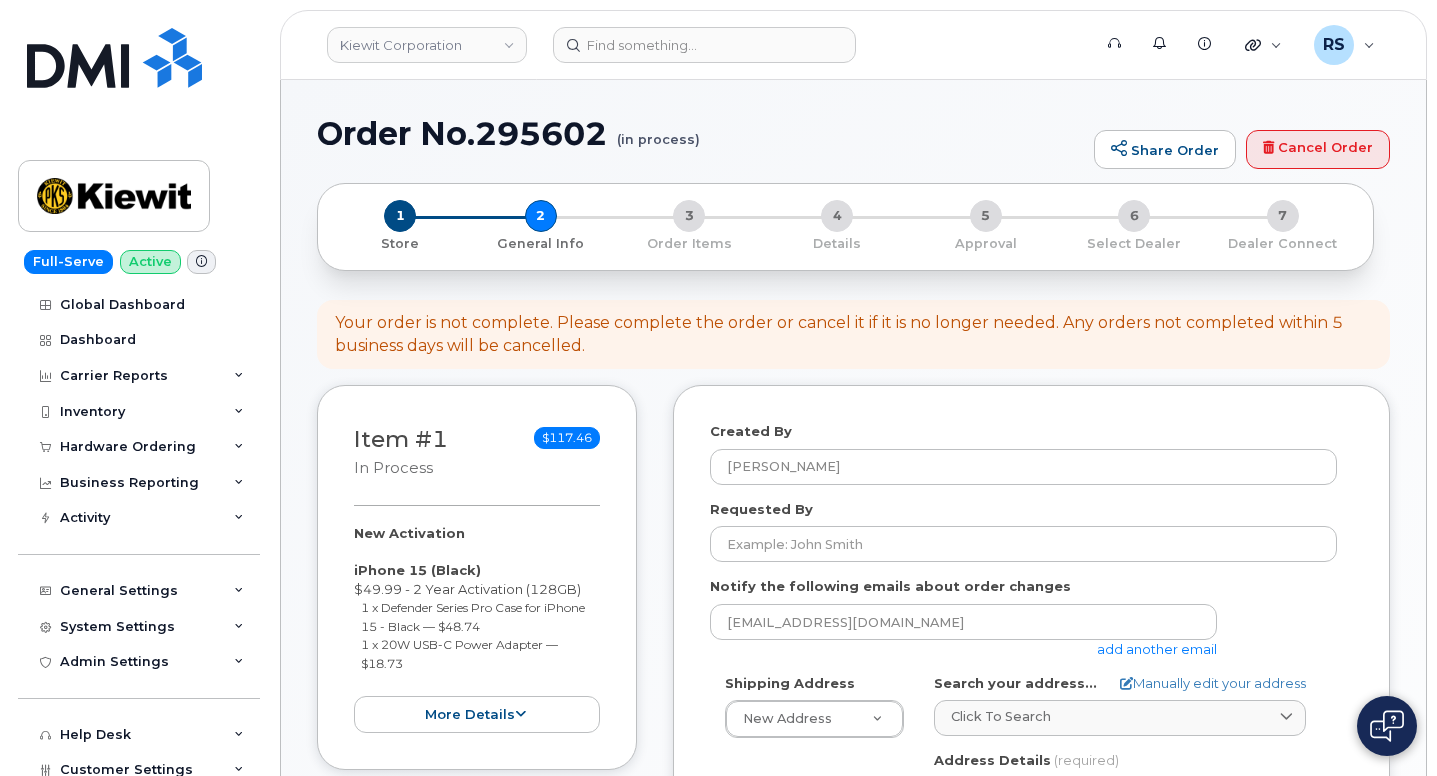 select 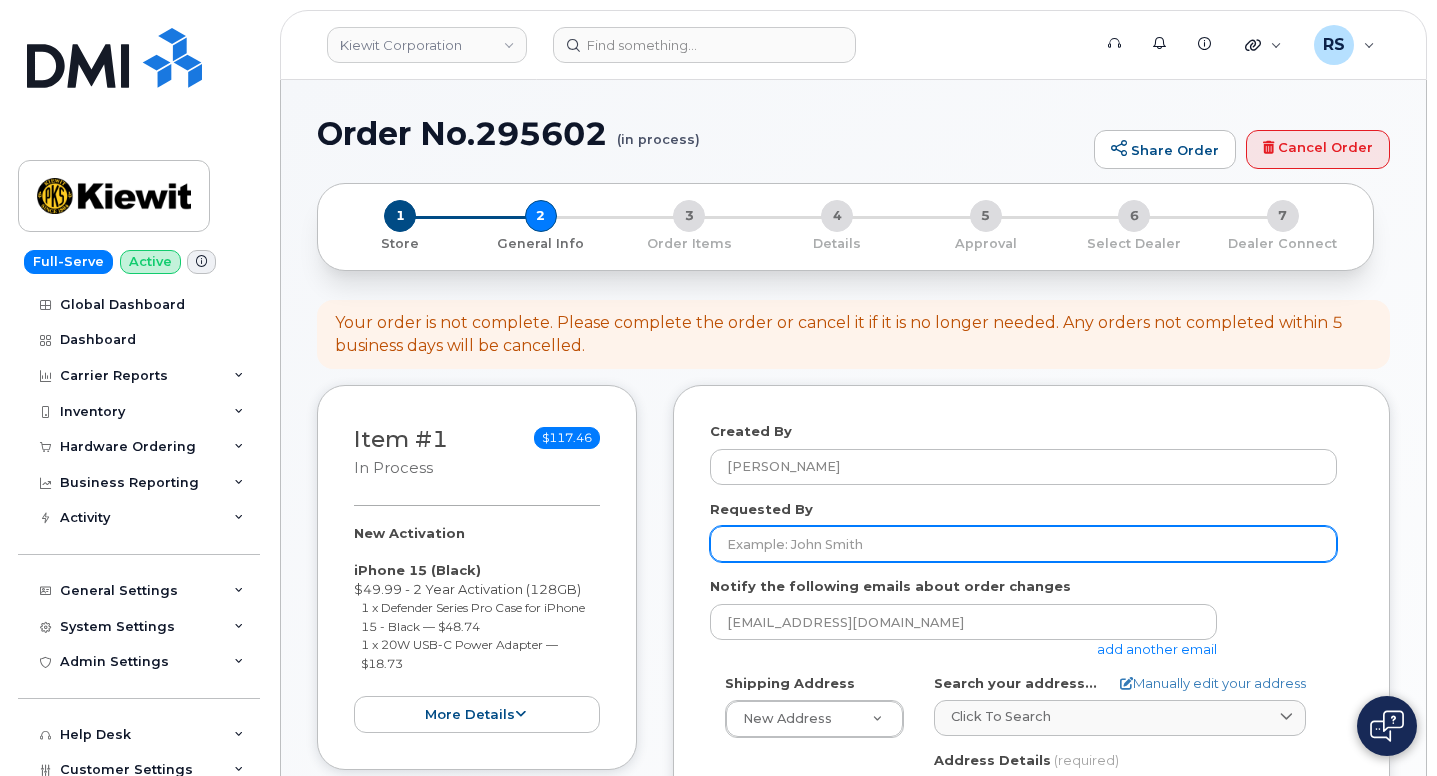 click on "Requested By" at bounding box center [1023, 544] 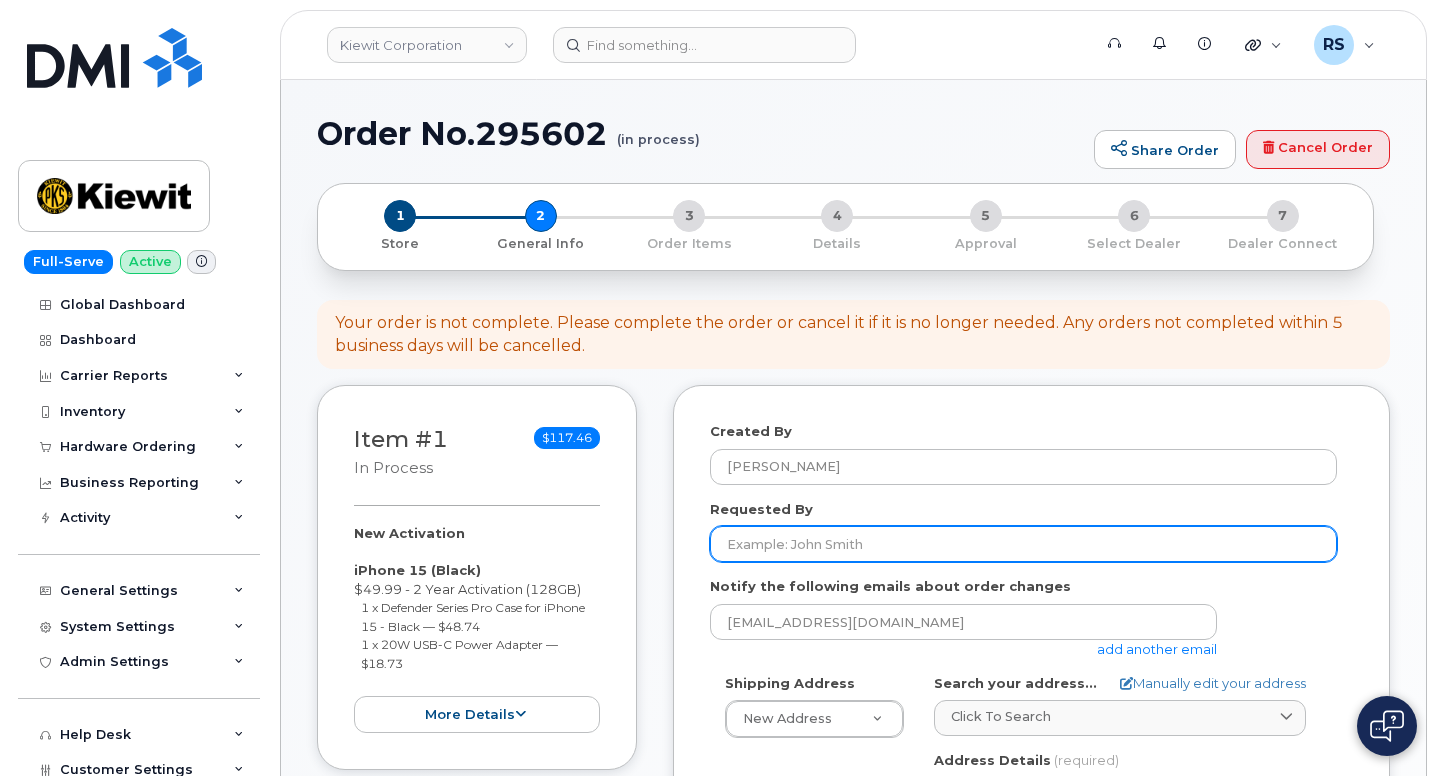 paste on "Paula Folkers 10:56" 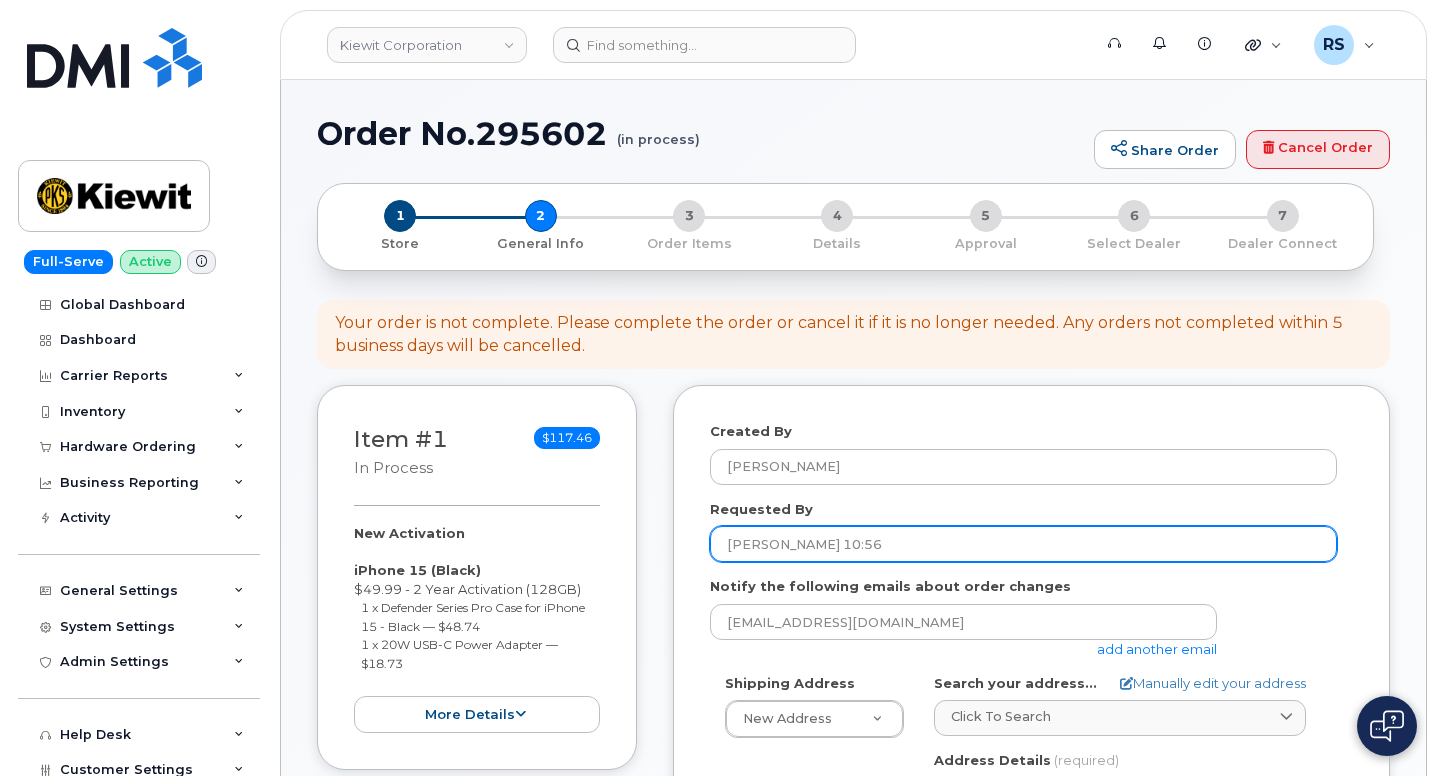 click on "Paula Folkers 10:56" at bounding box center (1023, 544) 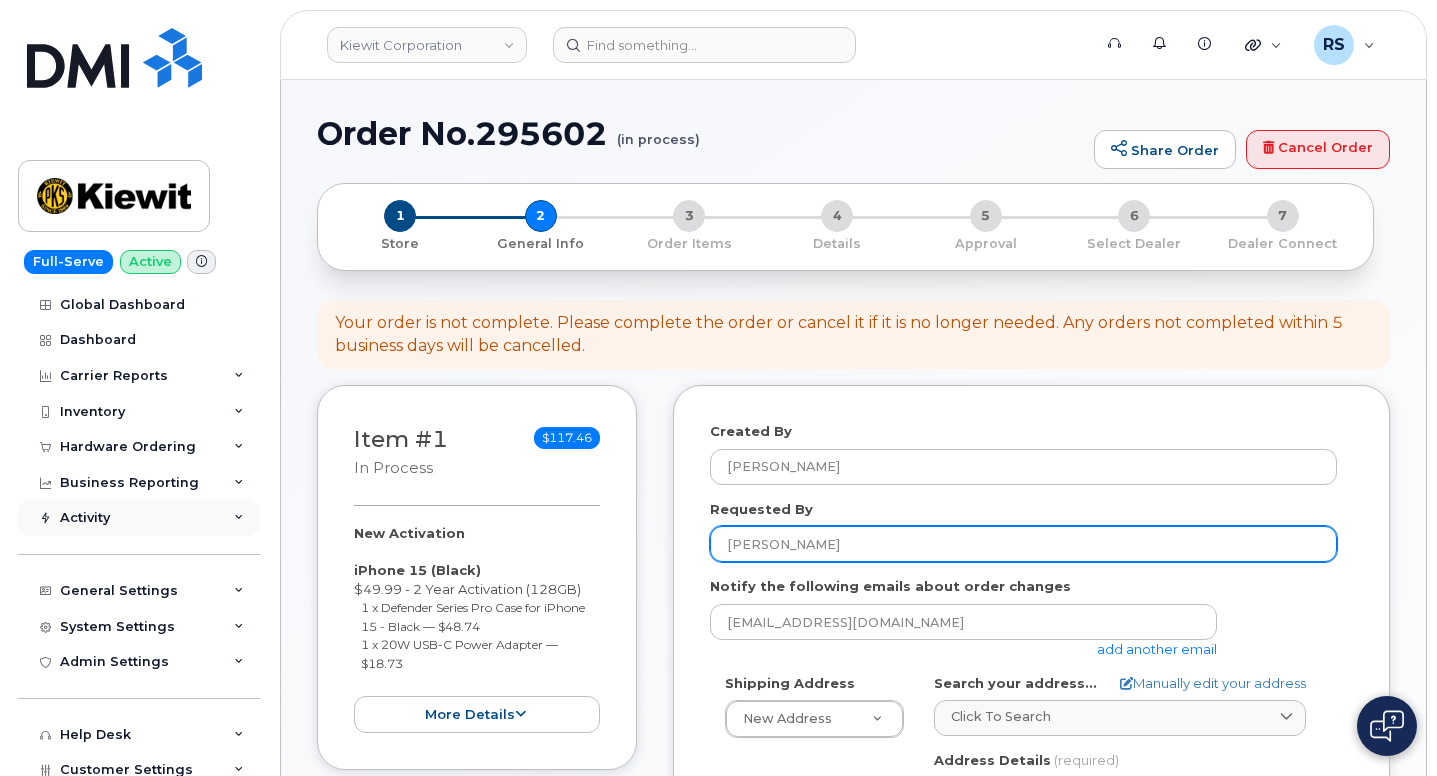 type on "Paula Folkers" 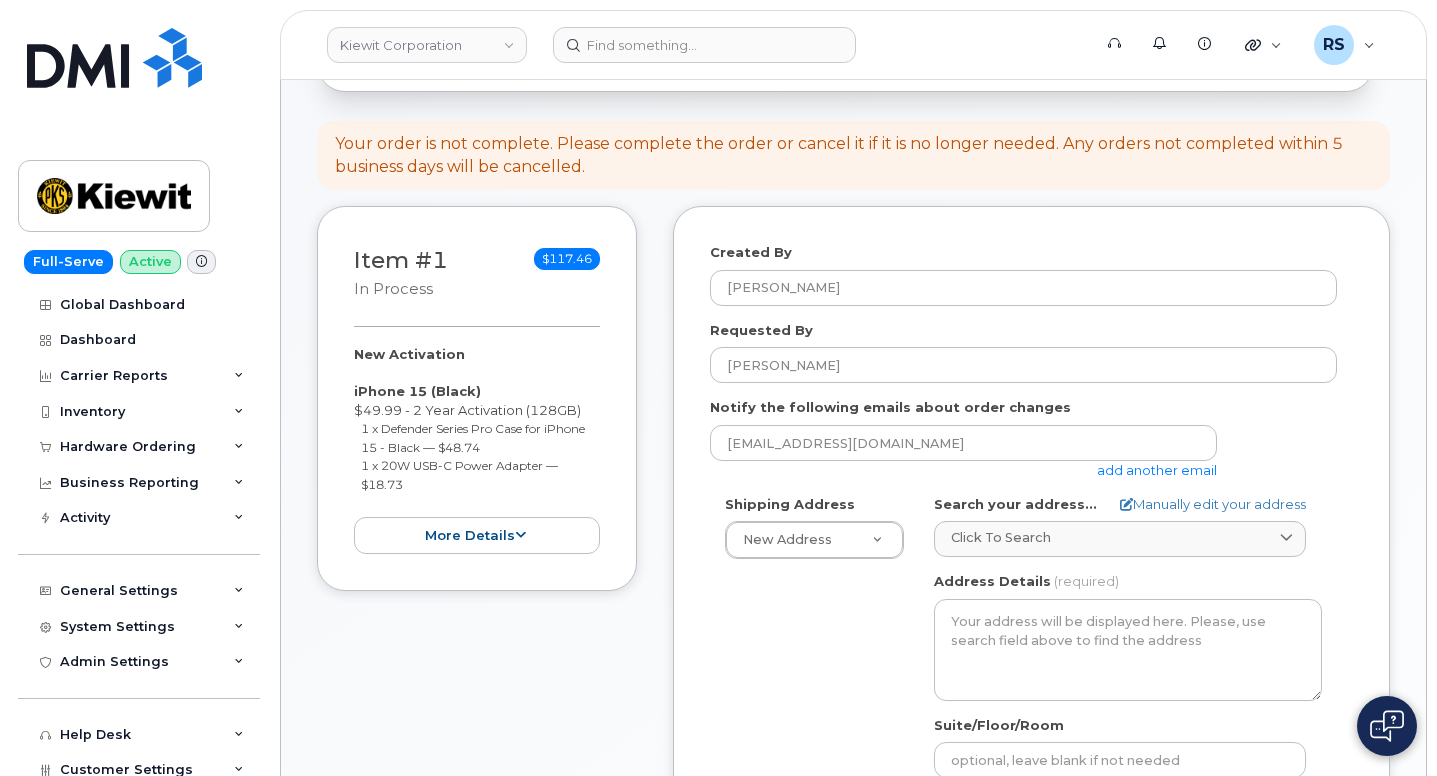 scroll, scrollTop: 200, scrollLeft: 0, axis: vertical 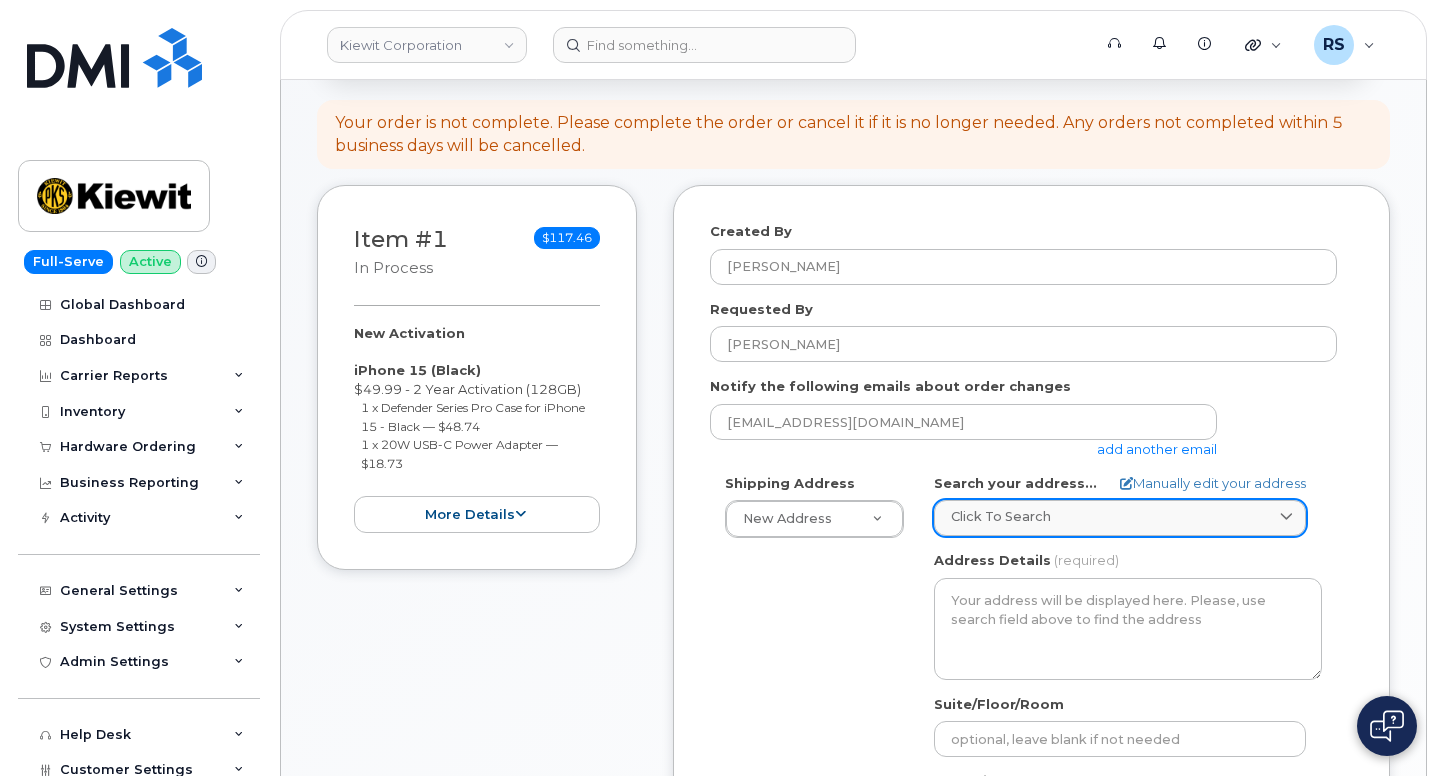 click on "Click to search" 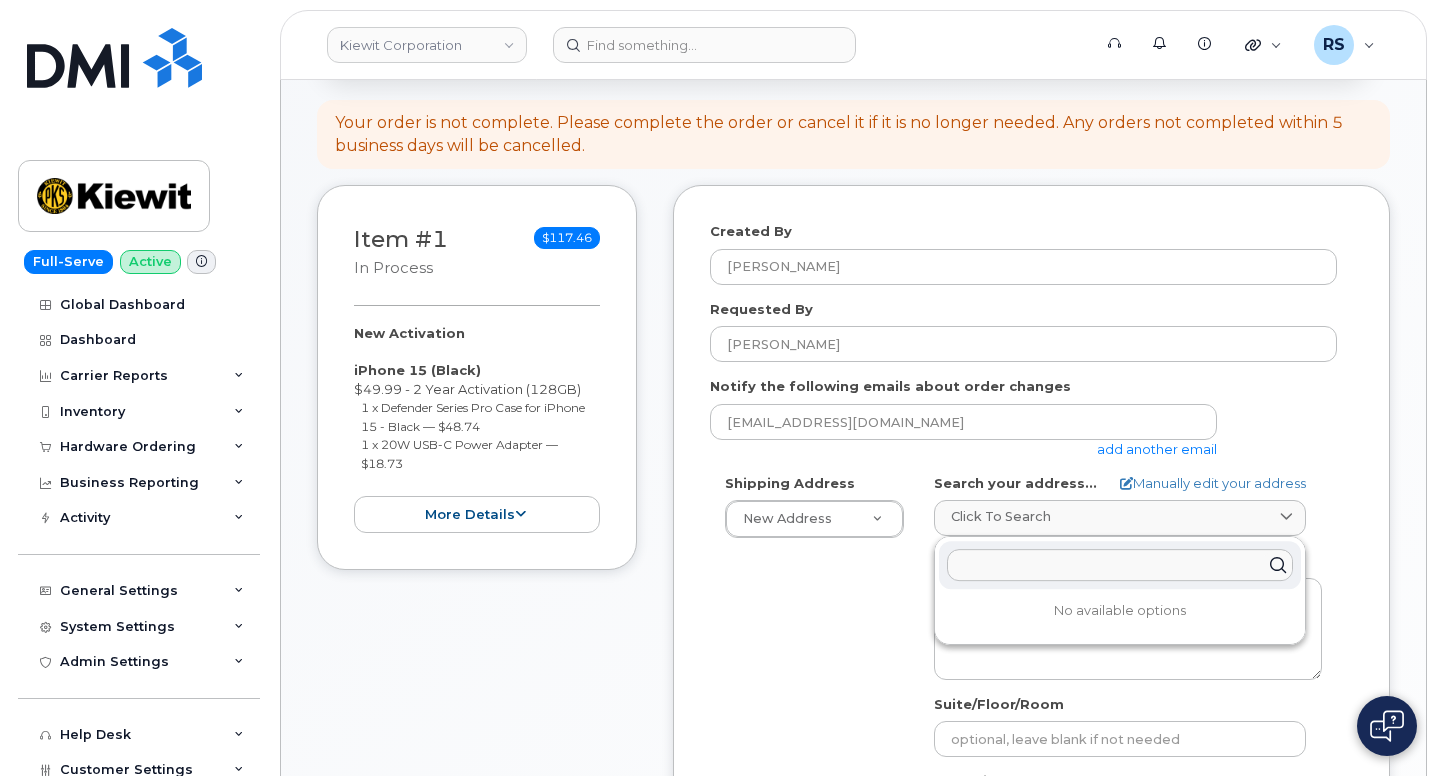 click at bounding box center (1120, 565) 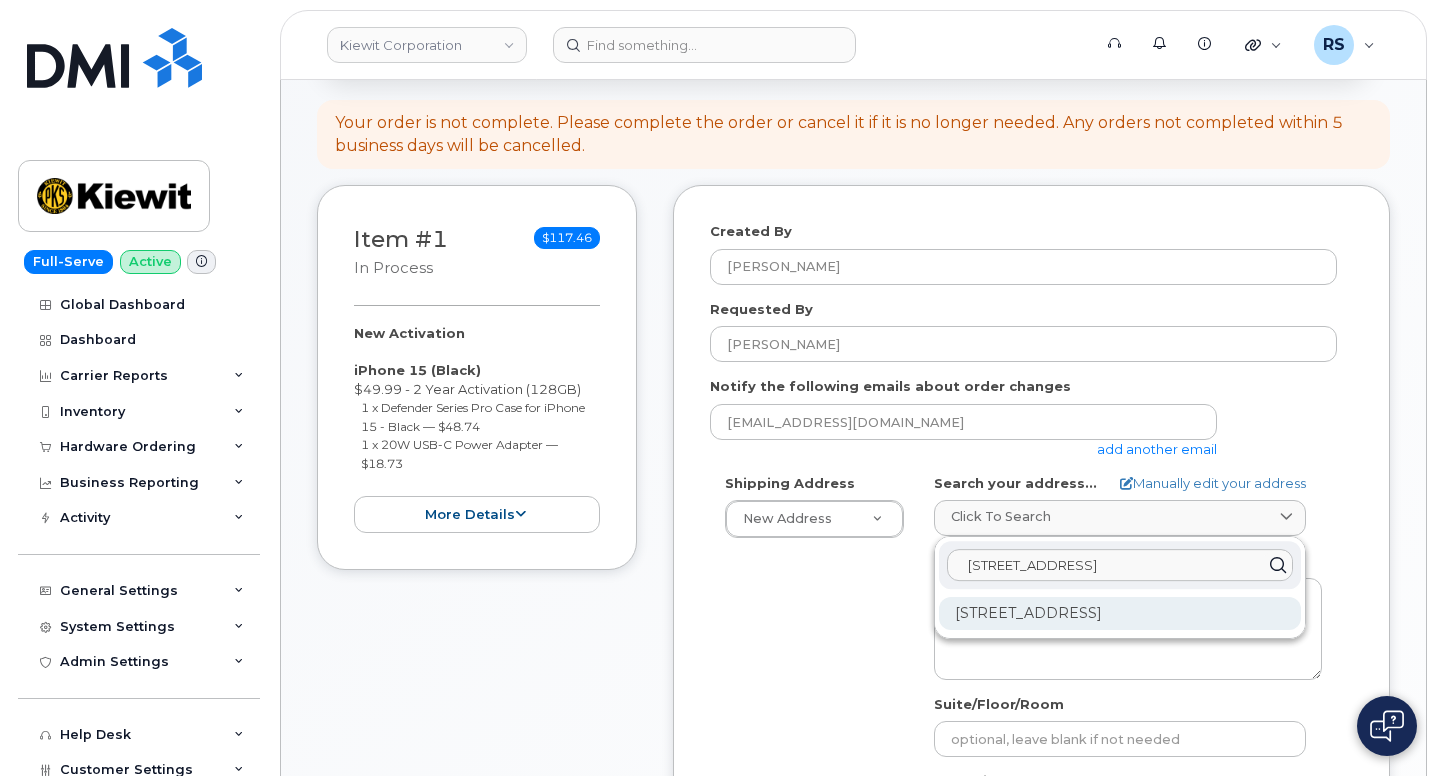 type on "332 2nd Ave S, Lewistown, MT 59457" 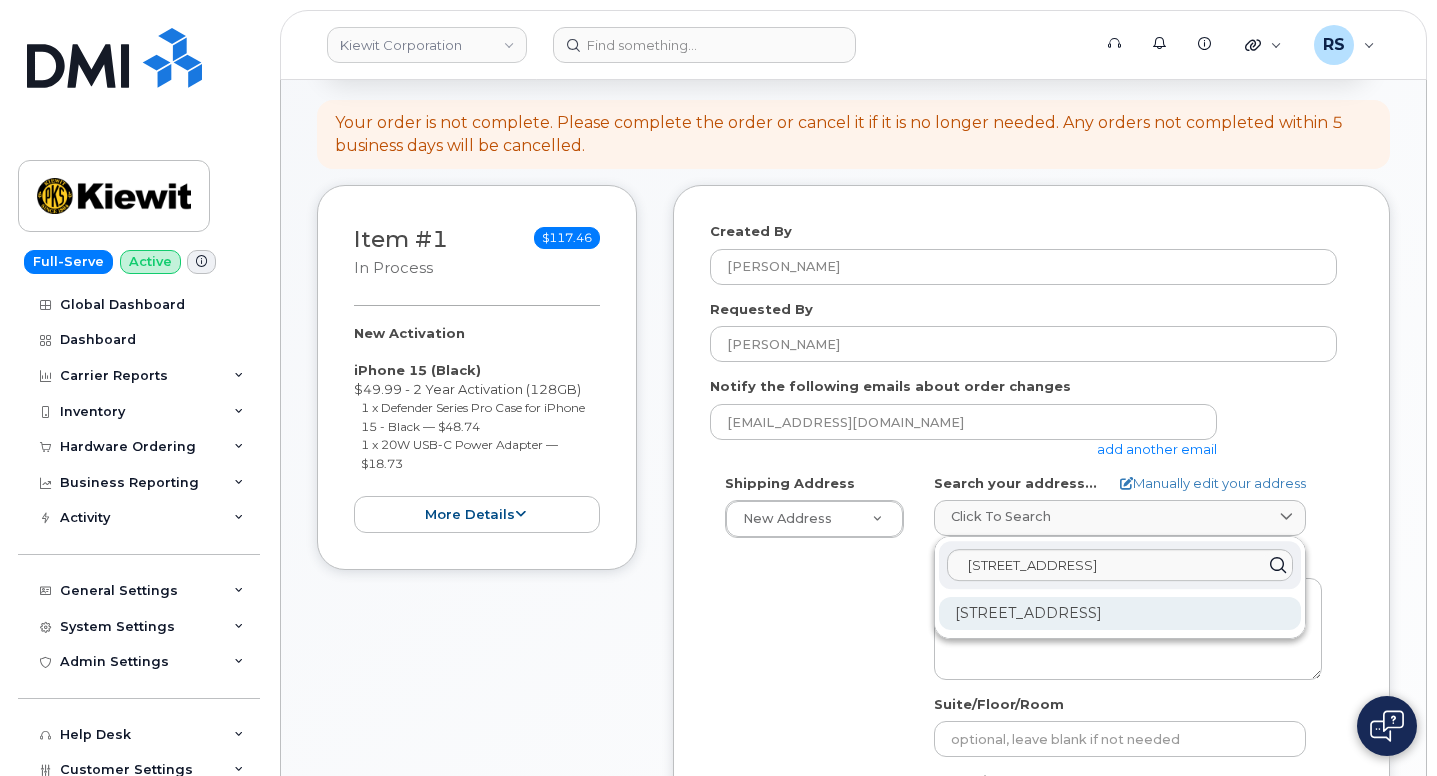 click on "332 2nd Ave S Lewistown MT 59457-3030" 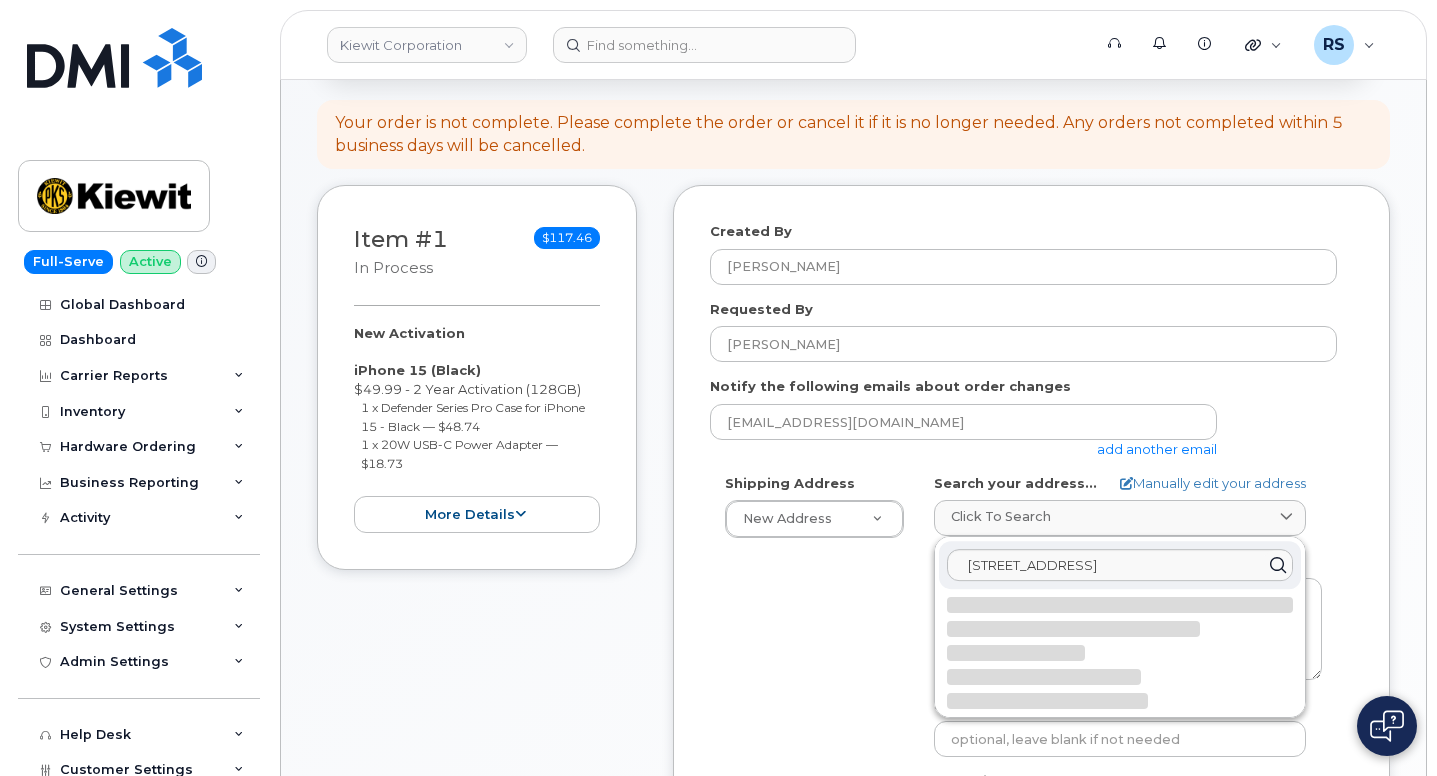 select 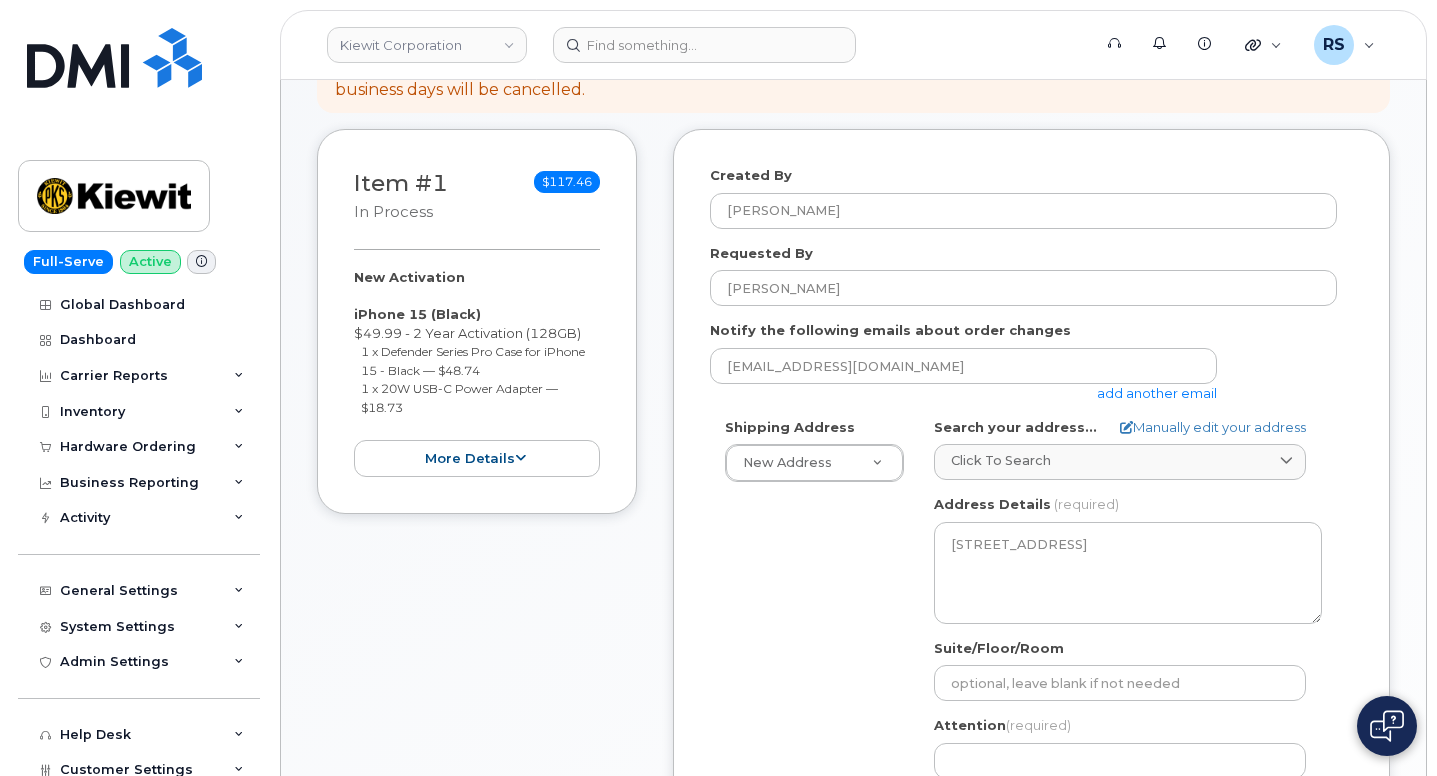 scroll, scrollTop: 400, scrollLeft: 0, axis: vertical 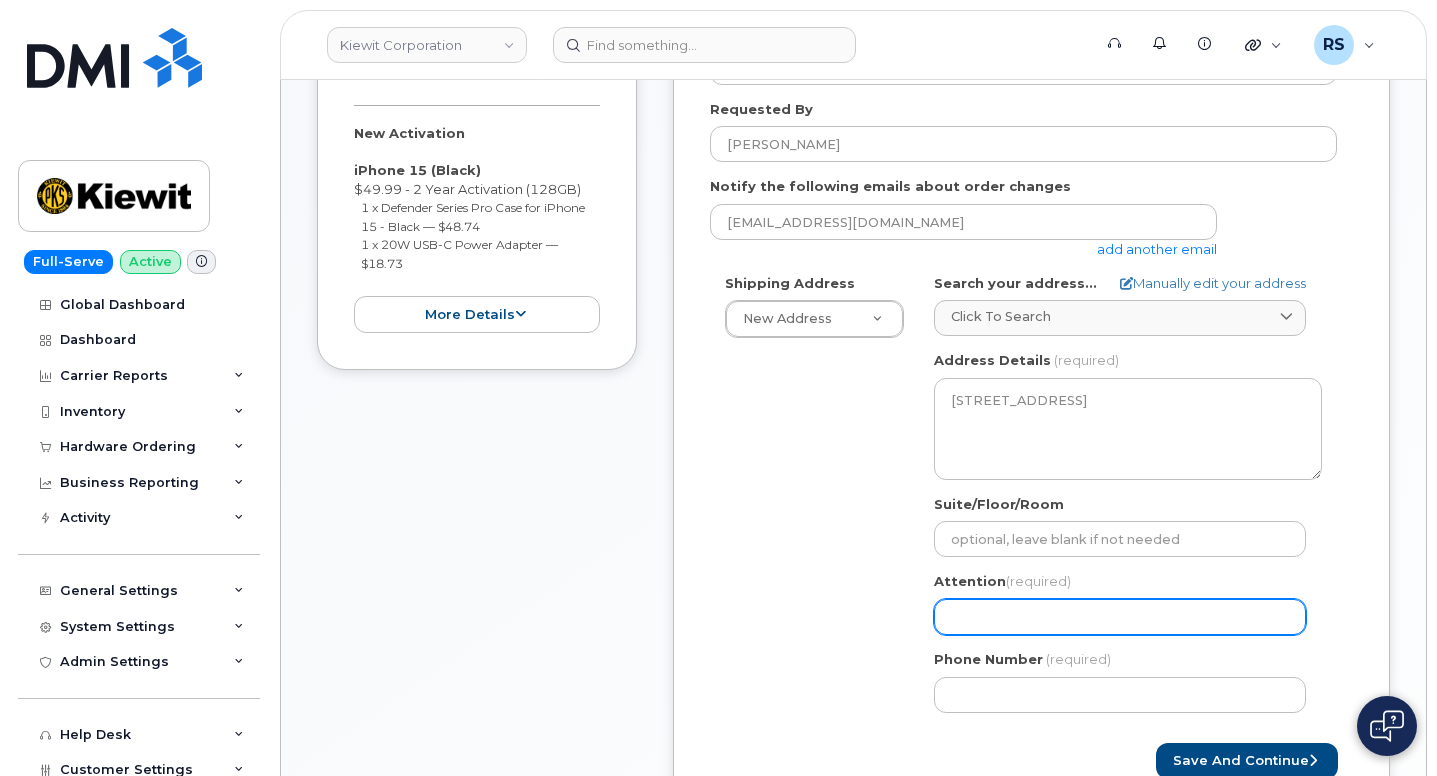 click on "Attention
(required)" at bounding box center [1120, 617] 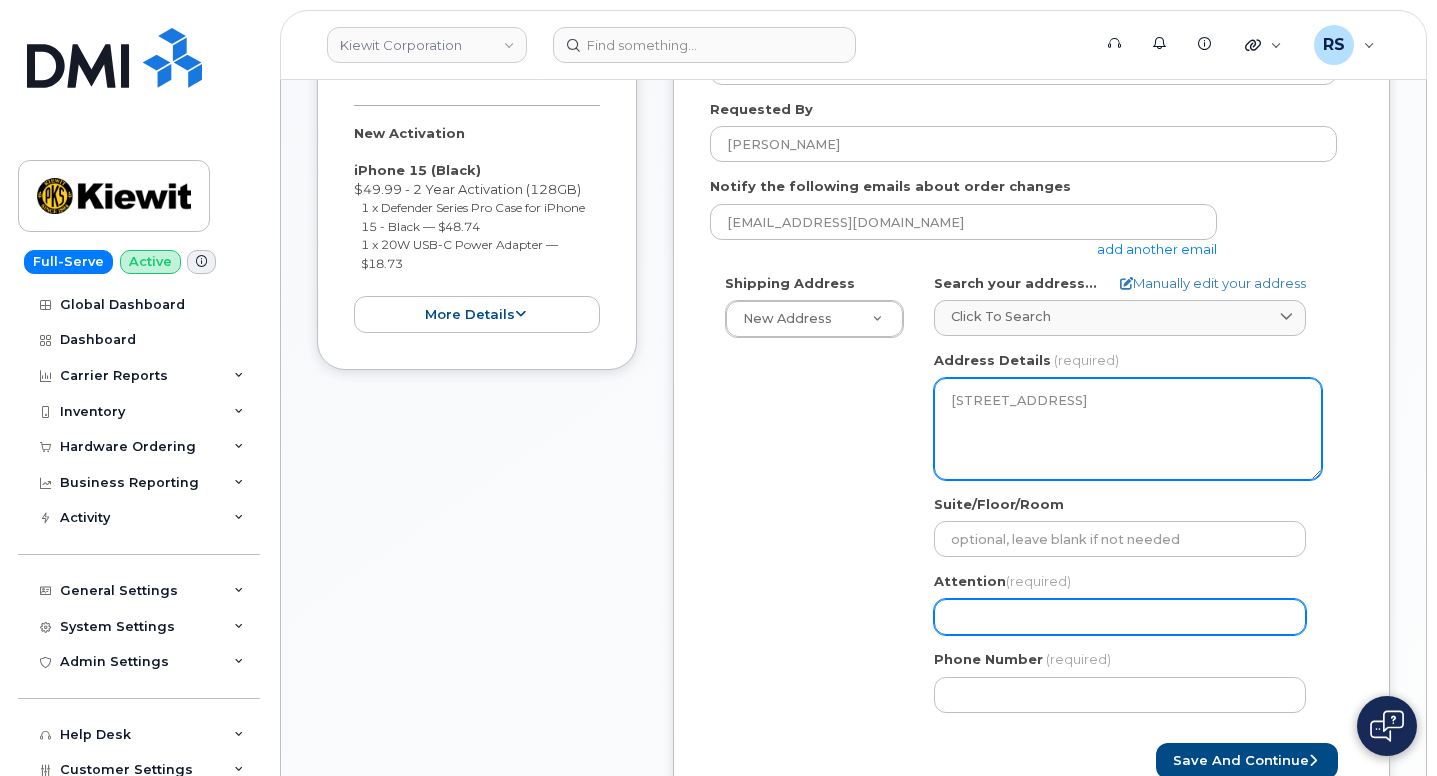 select 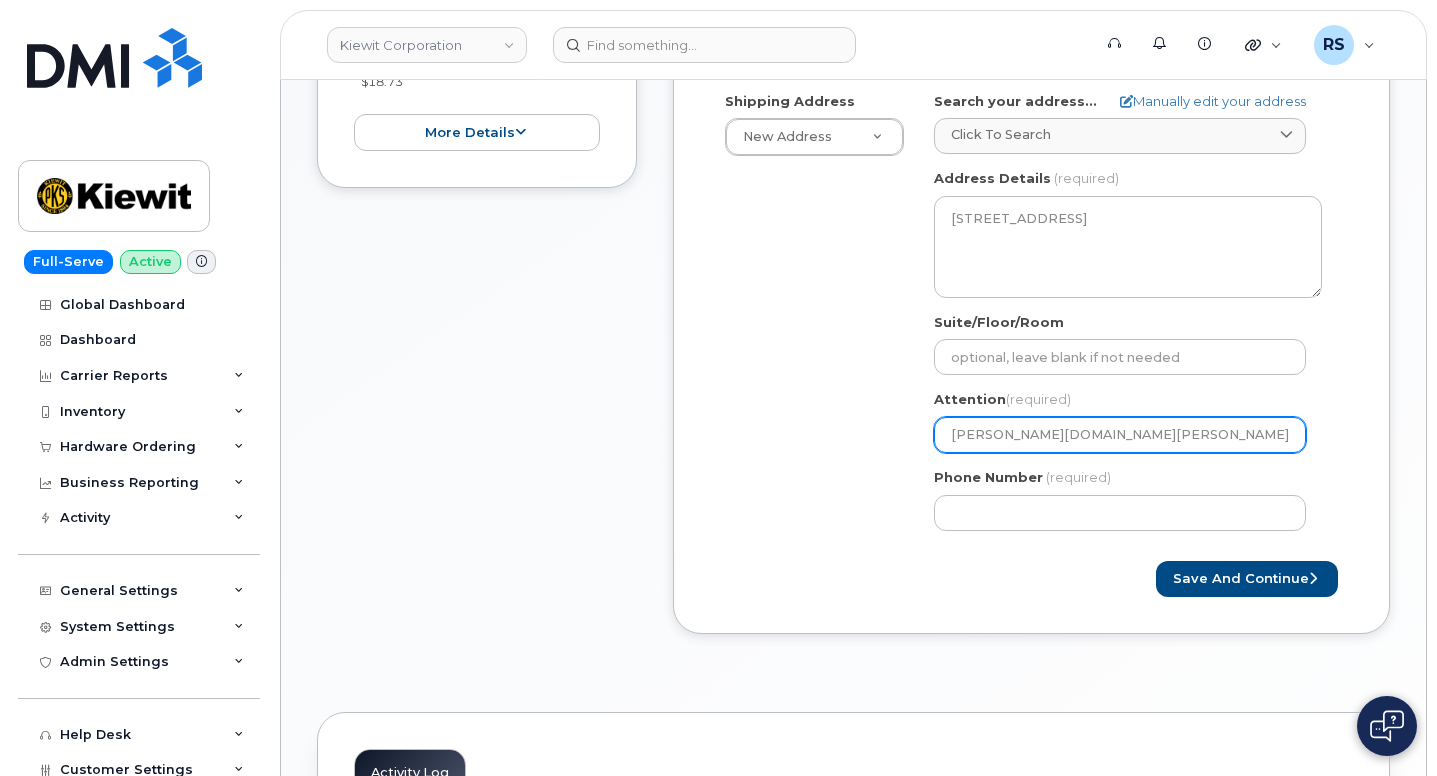 scroll, scrollTop: 600, scrollLeft: 0, axis: vertical 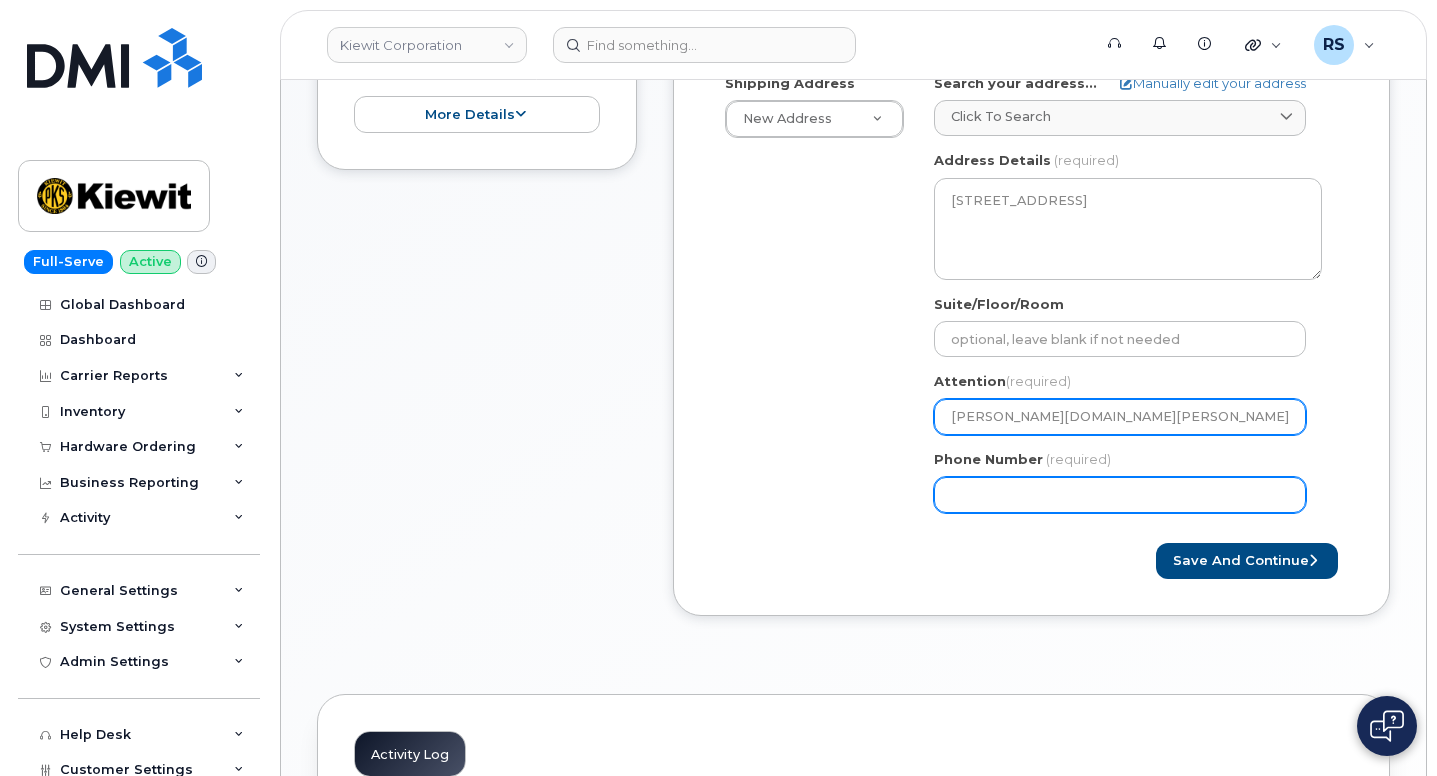 type on "[PERSON_NAME][DOMAIN_NAME][PERSON_NAME]" 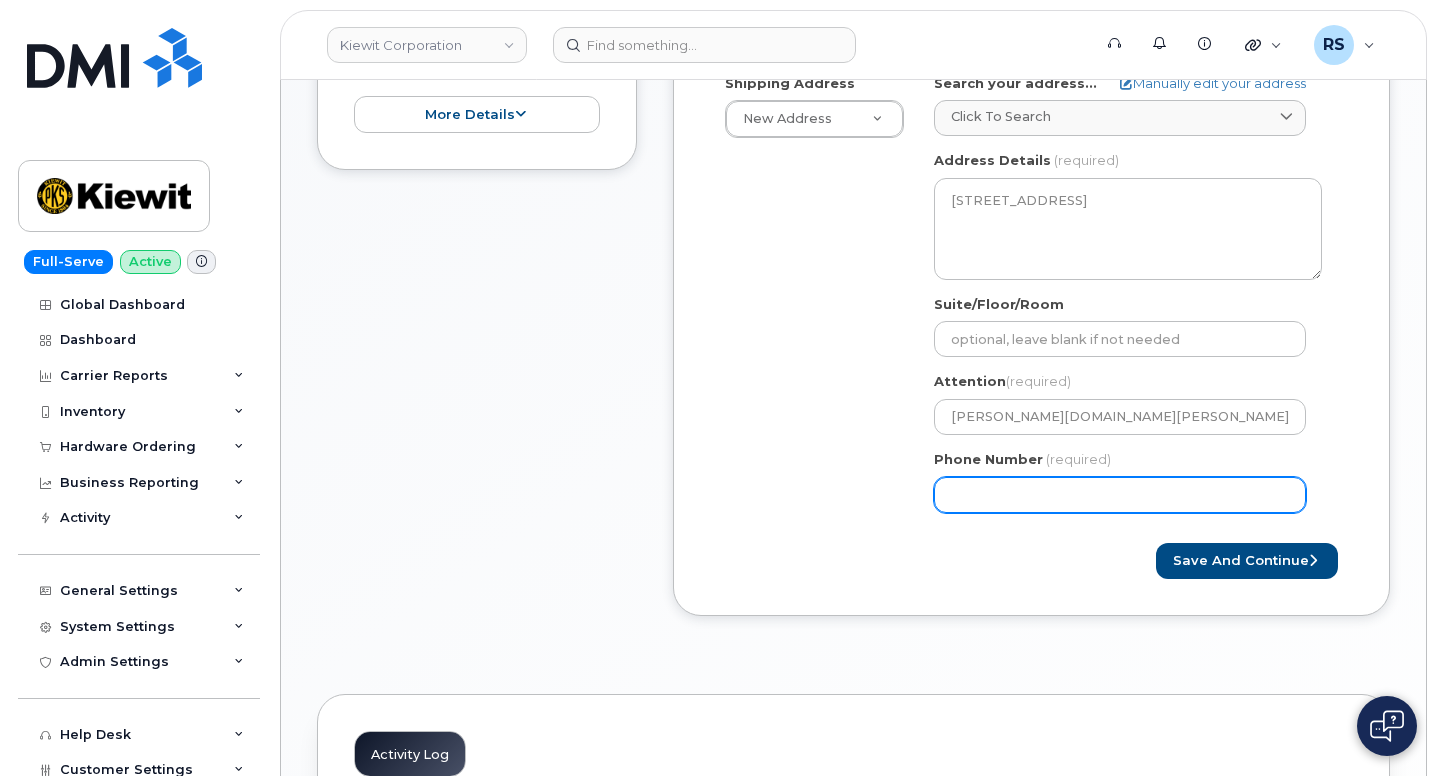 click on "Phone Number" at bounding box center (1120, 495) 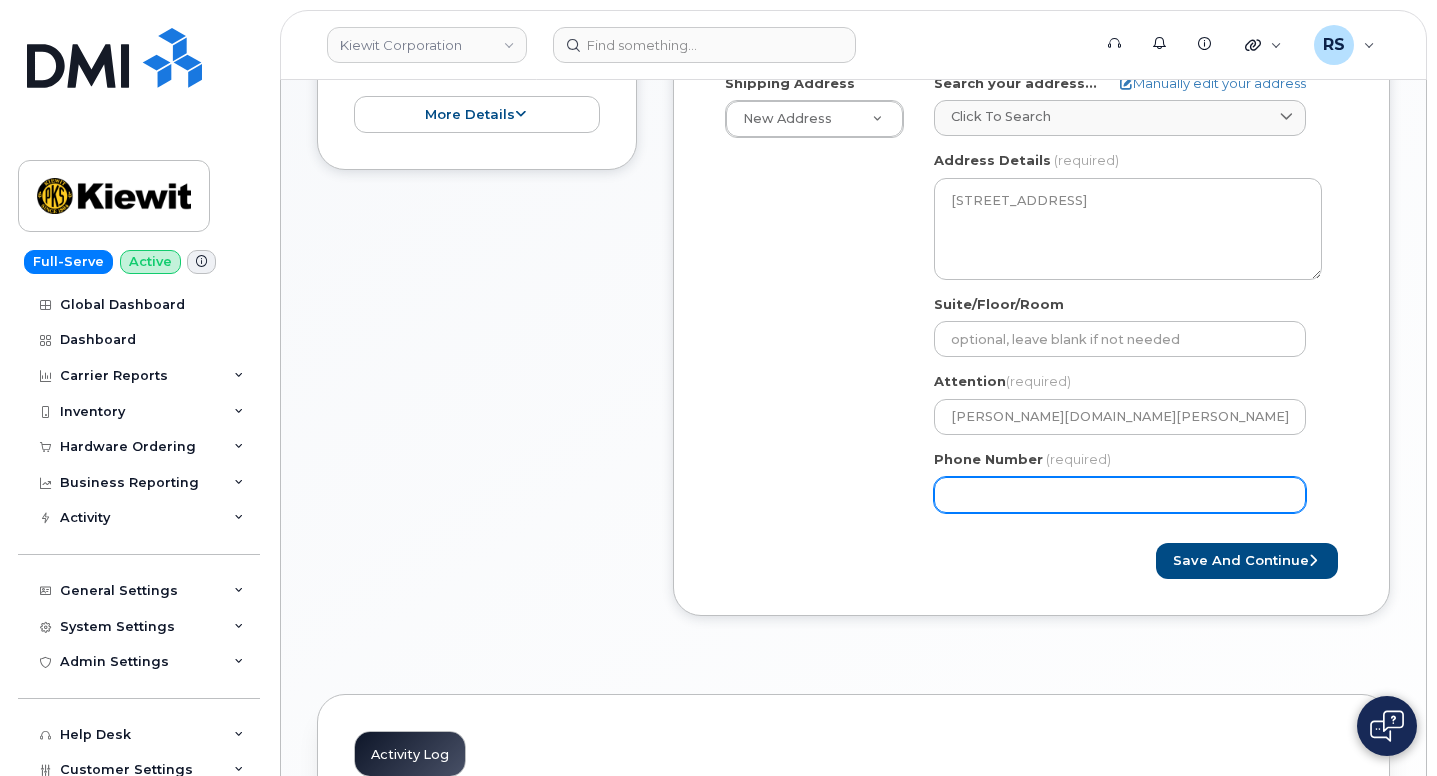 click on "Phone Number" at bounding box center (1120, 495) 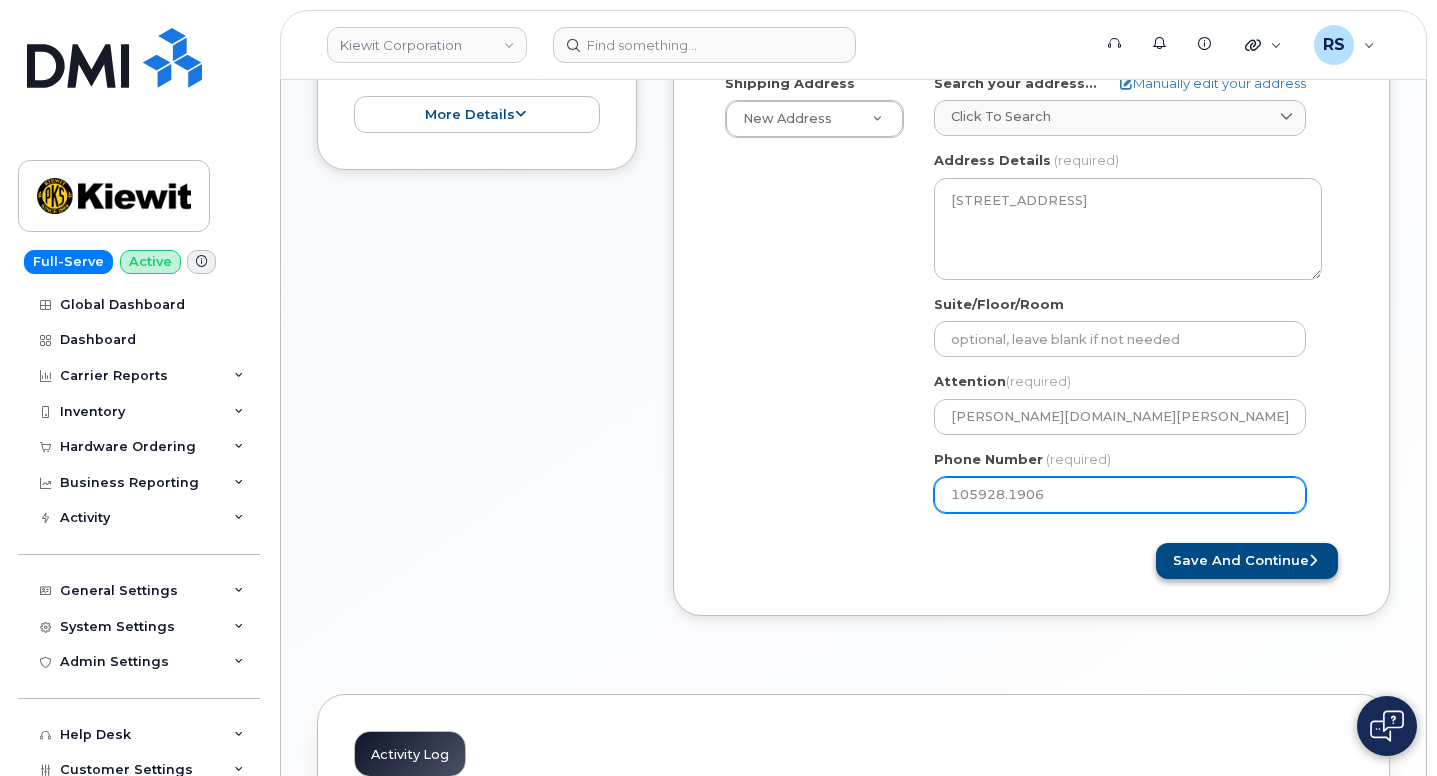 type on "105928.1906" 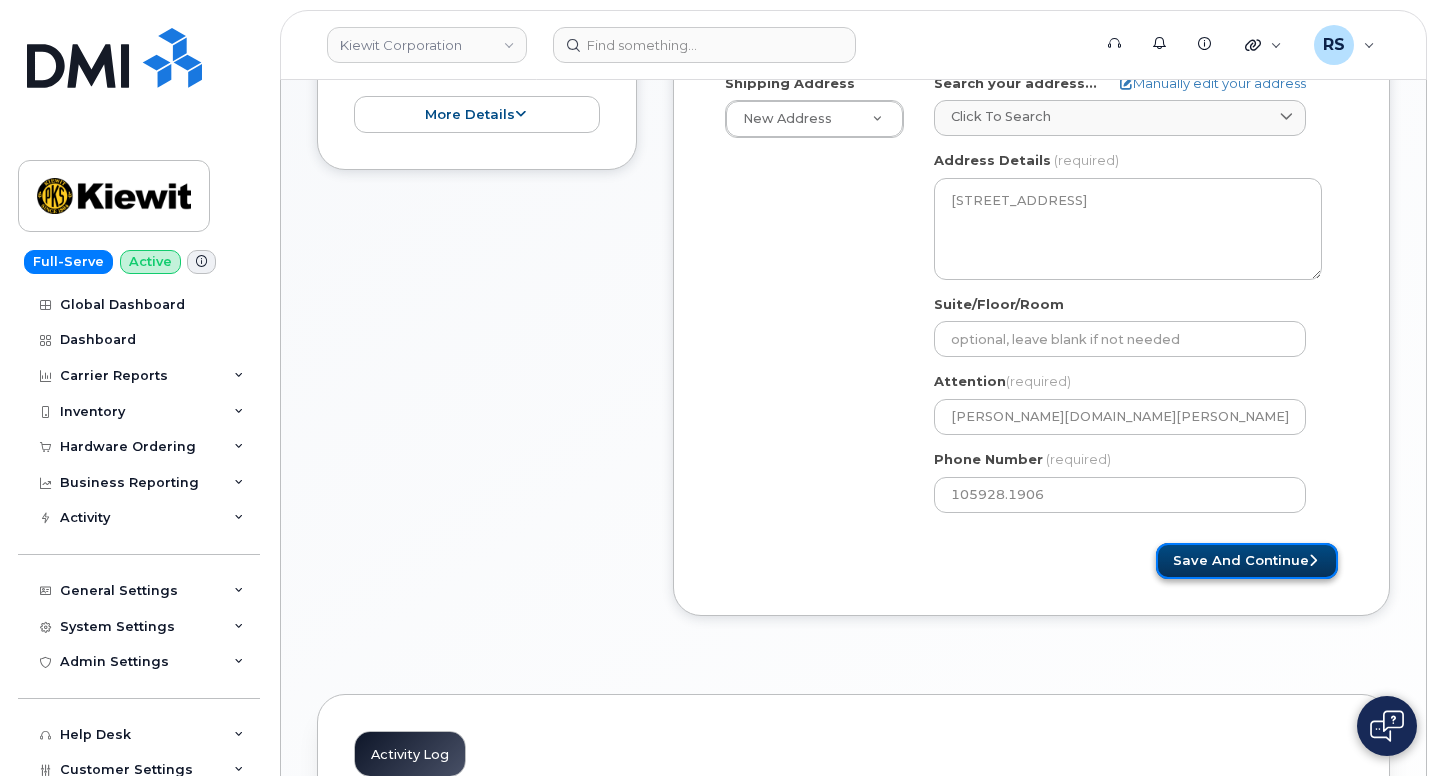 click on "Save and Continue" at bounding box center [1247, 561] 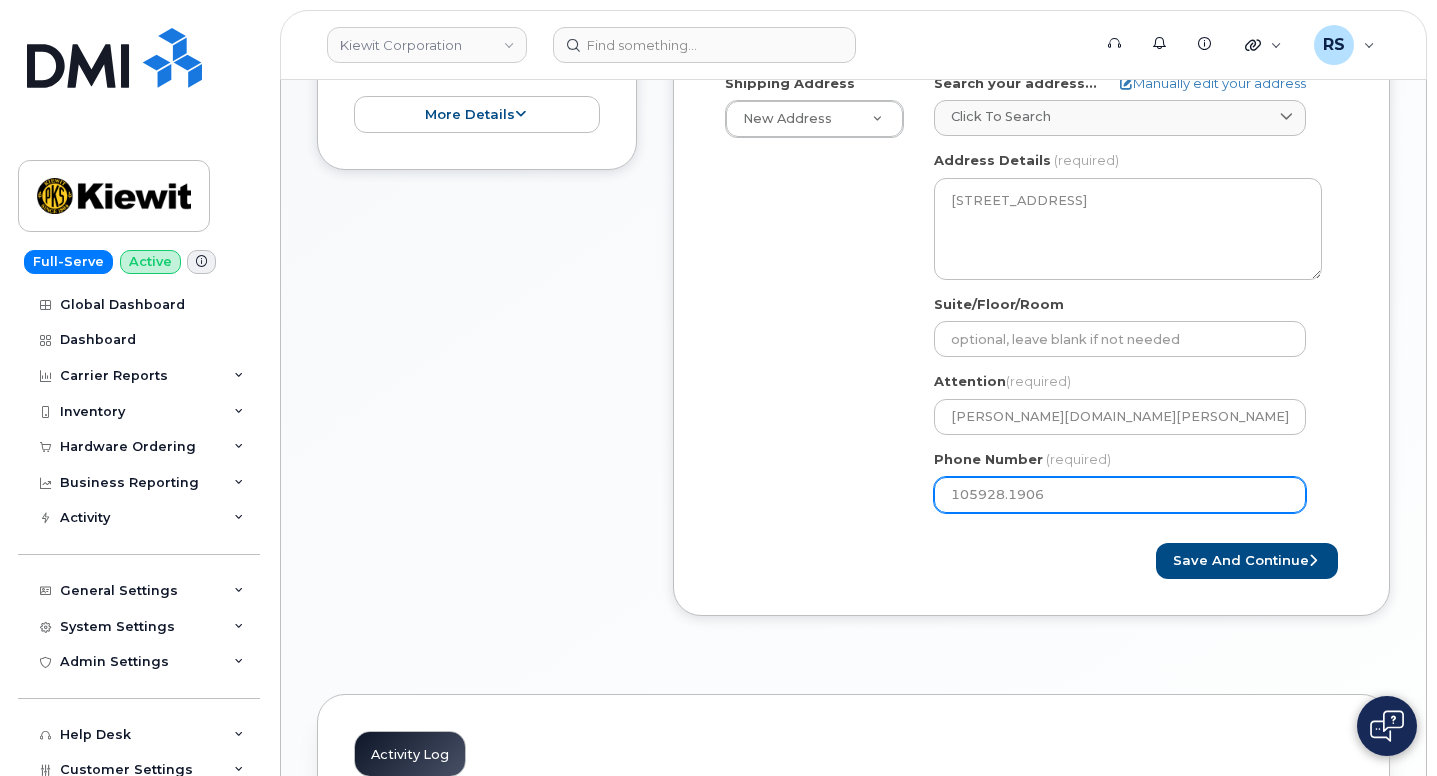 click on "105928.1906" at bounding box center [1120, 495] 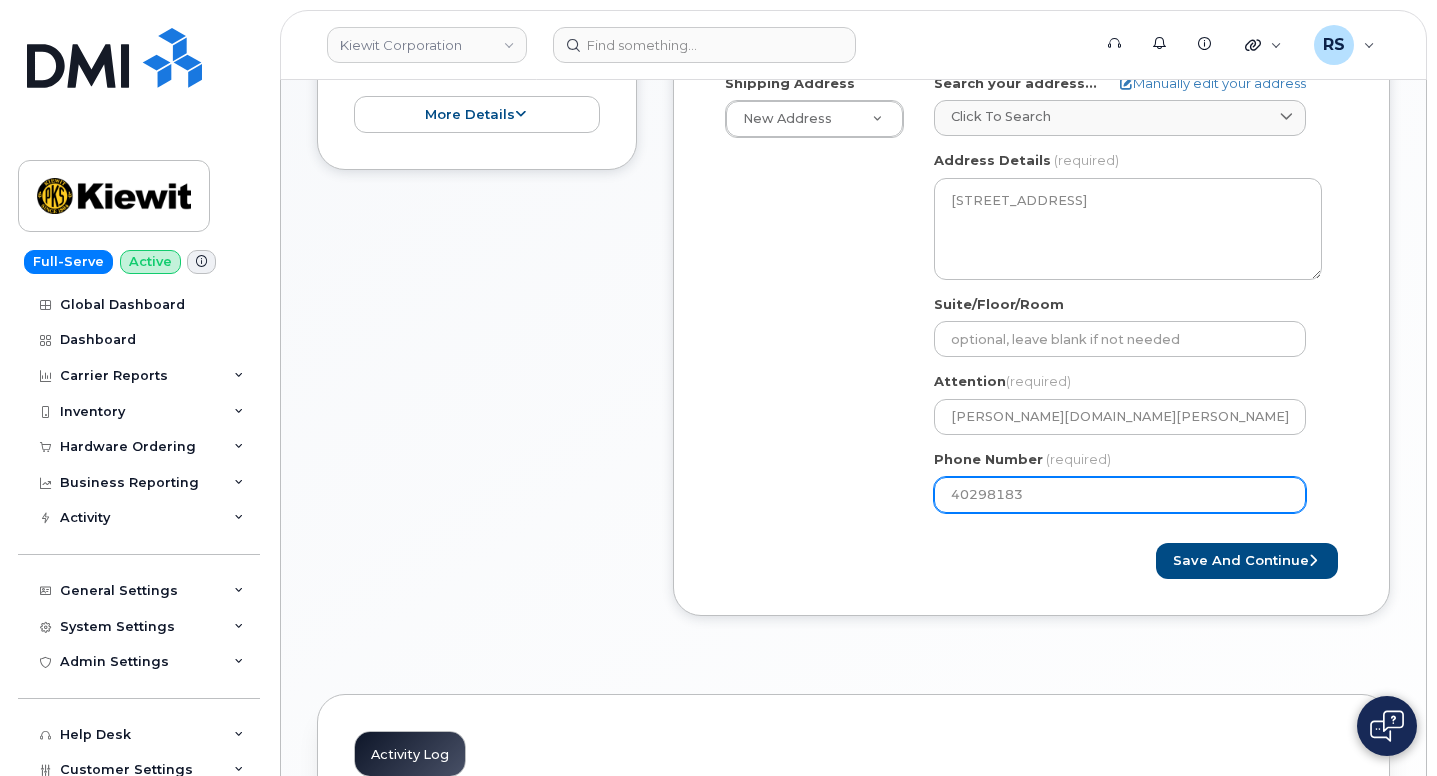 type on "402981832" 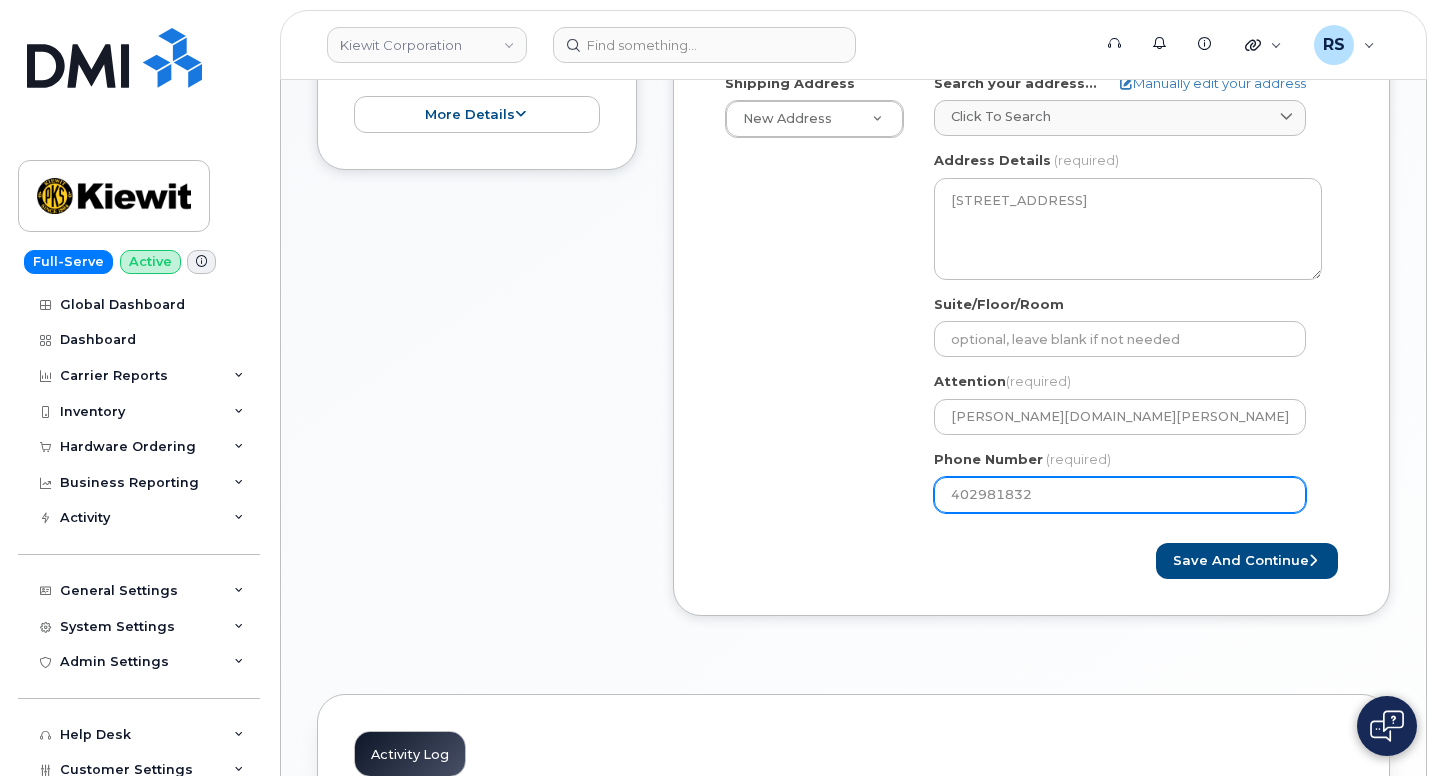 select 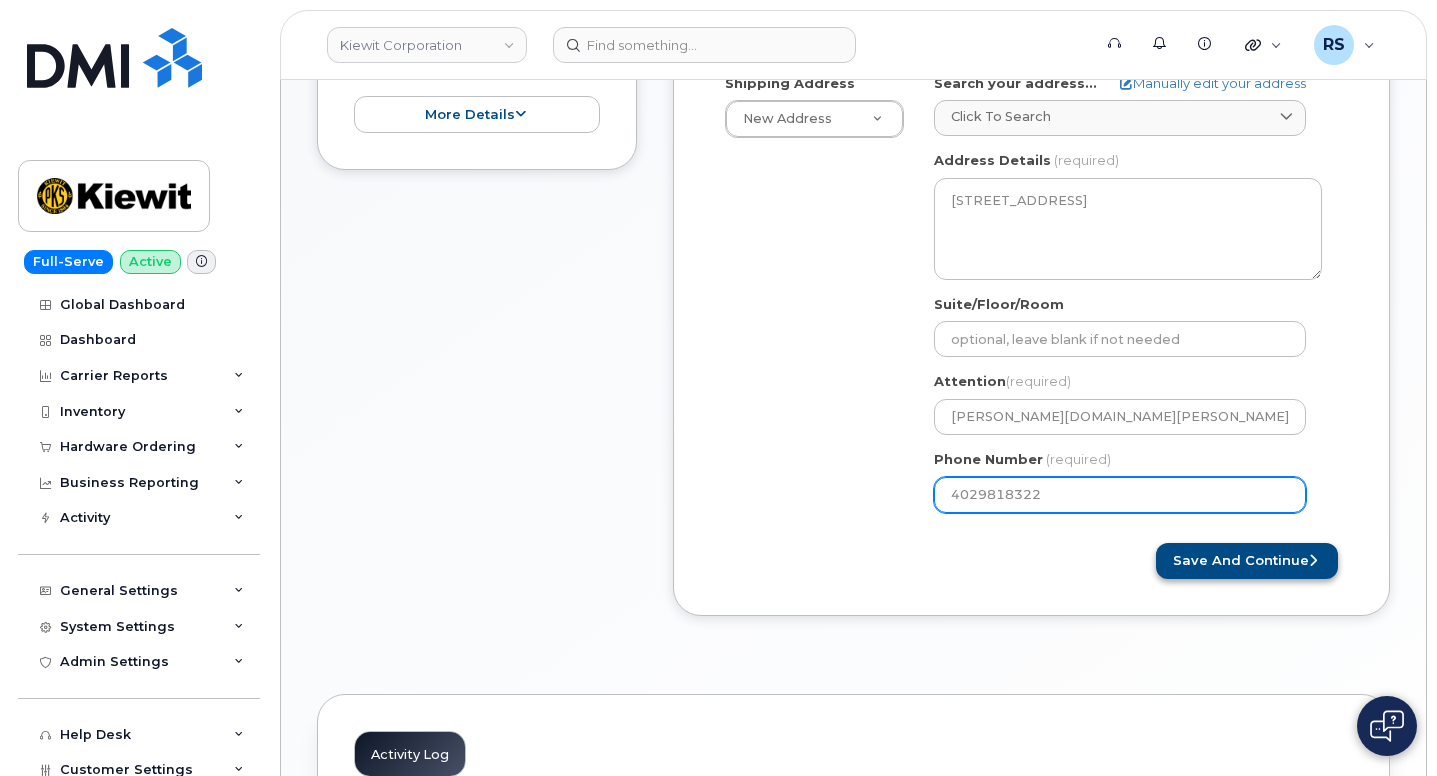 type on "4029818322" 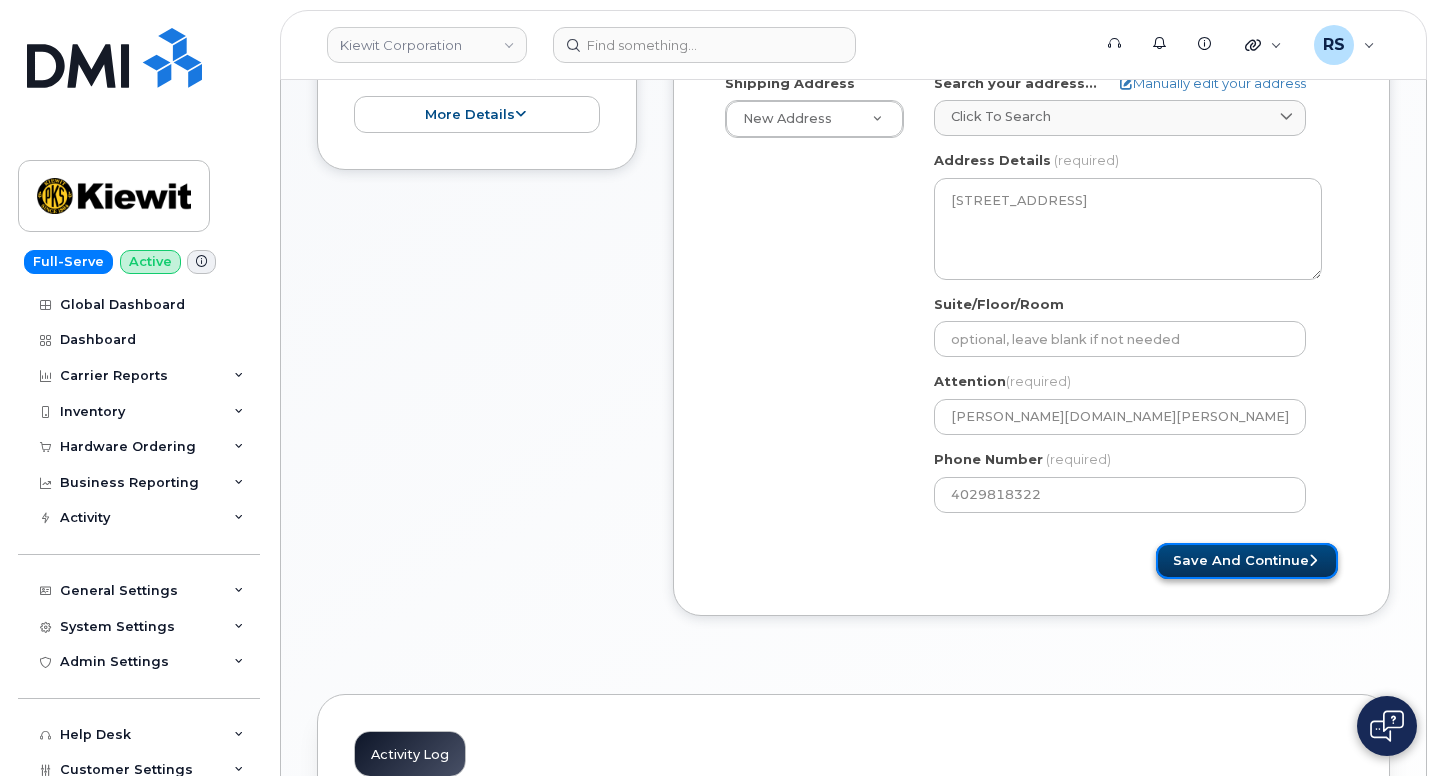 click on "Save and Continue" at bounding box center [1247, 561] 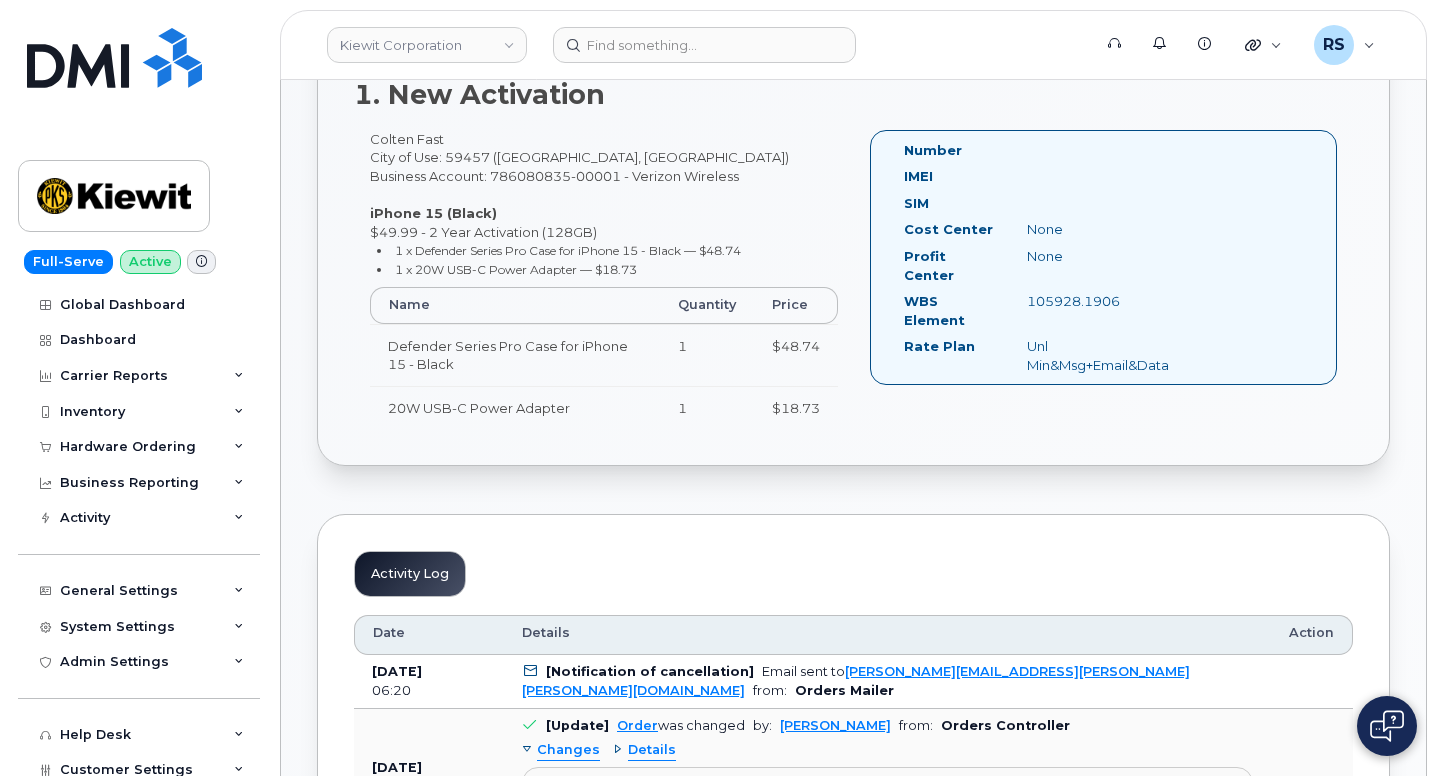 scroll, scrollTop: 667, scrollLeft: 0, axis: vertical 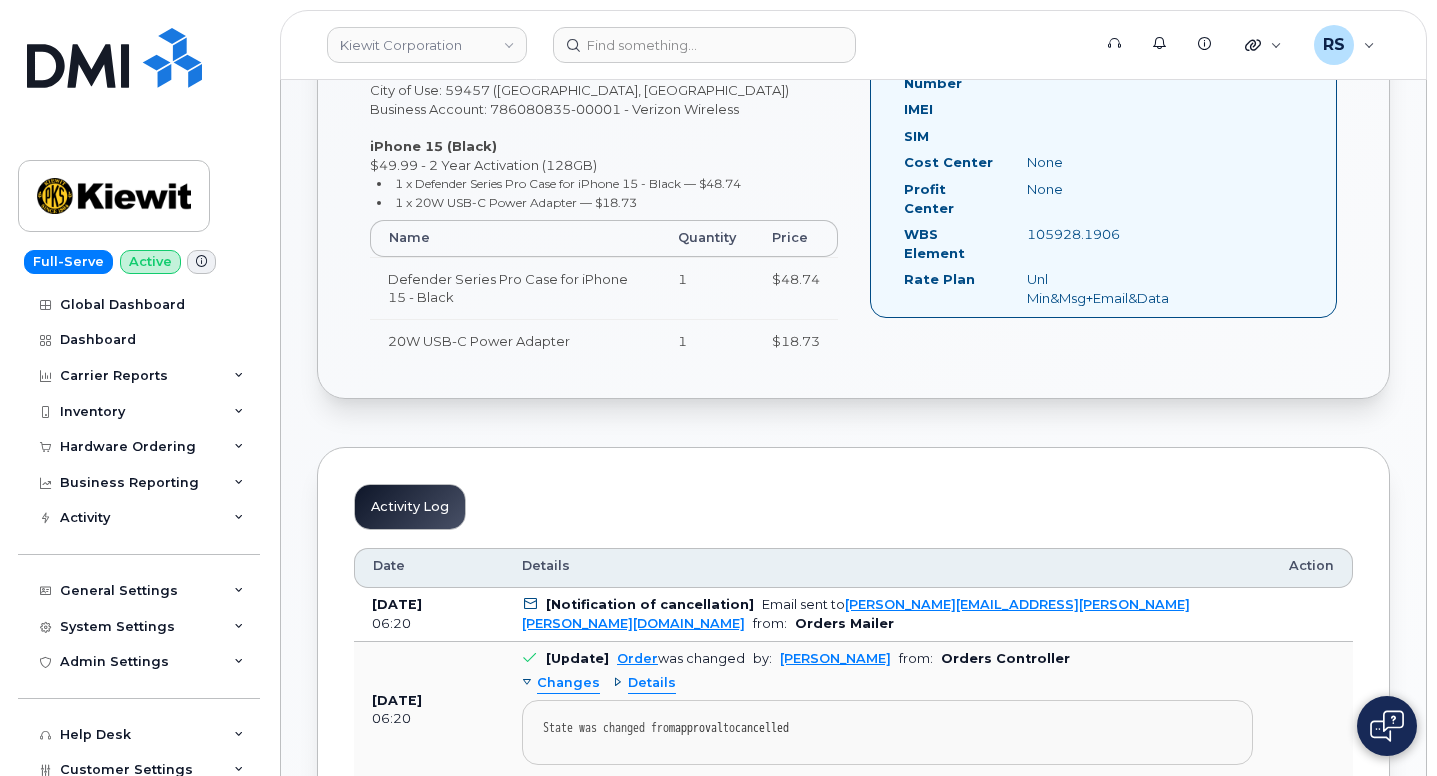 drag, startPoint x: 1028, startPoint y: 216, endPoint x: 1125, endPoint y: 218, distance: 97.020615 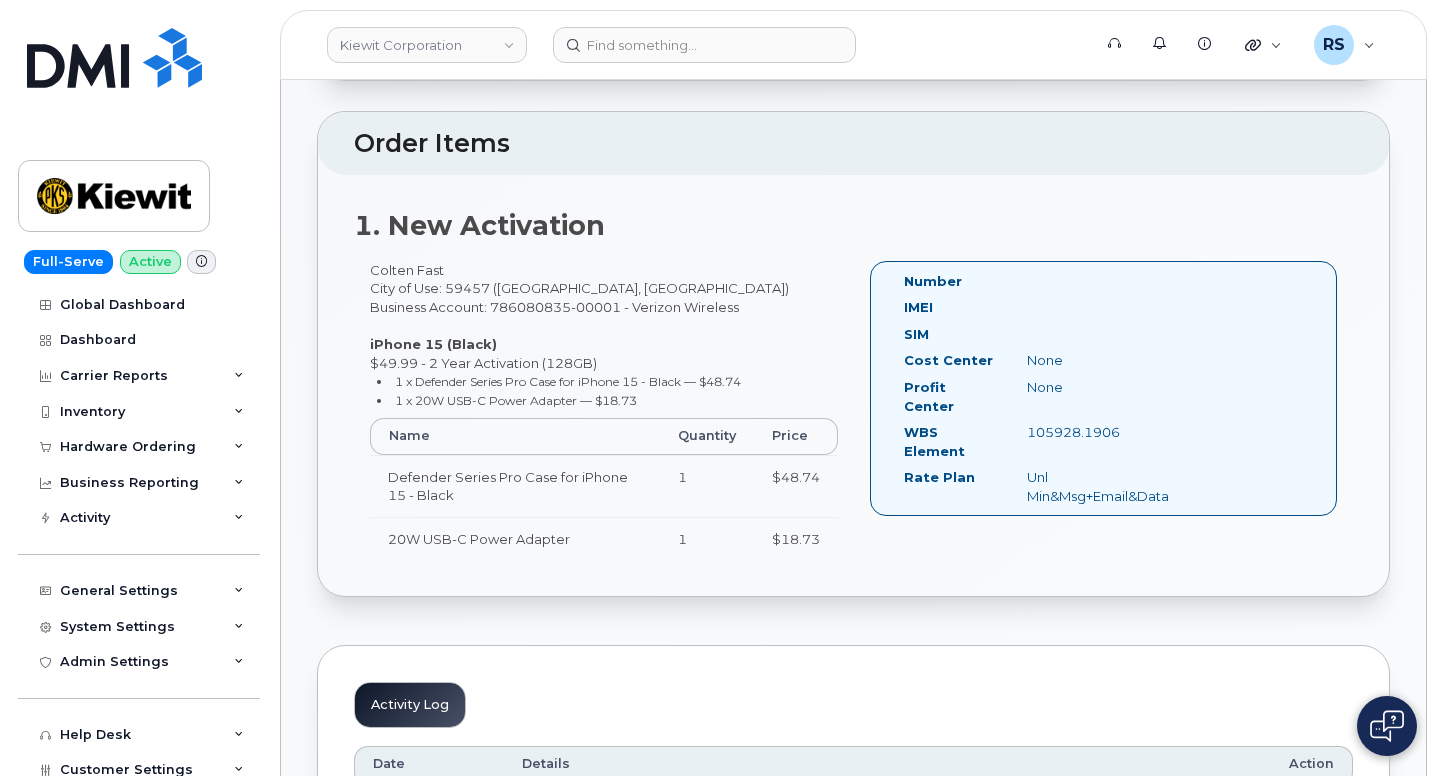 scroll, scrollTop: 267, scrollLeft: 0, axis: vertical 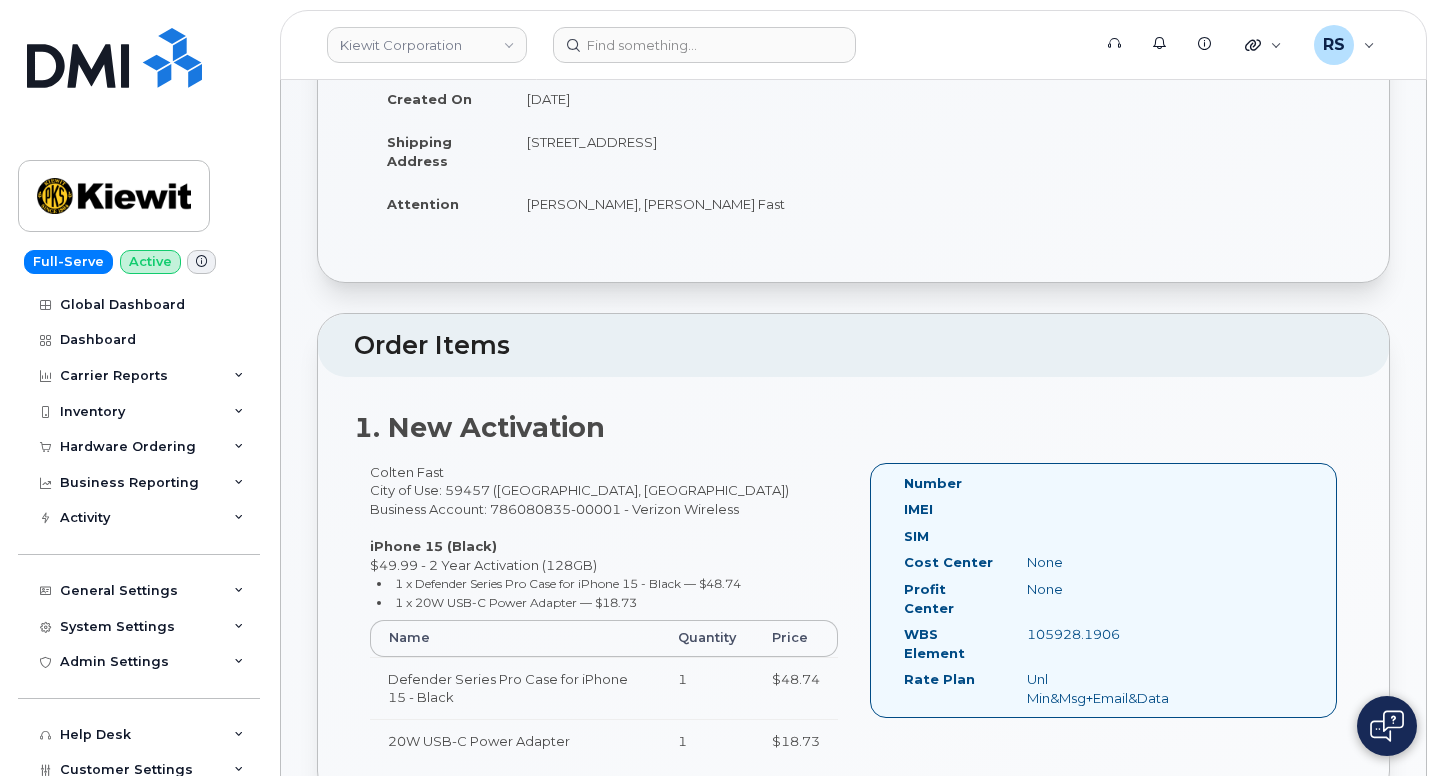 drag, startPoint x: 373, startPoint y: 468, endPoint x: 445, endPoint y: 472, distance: 72.11102 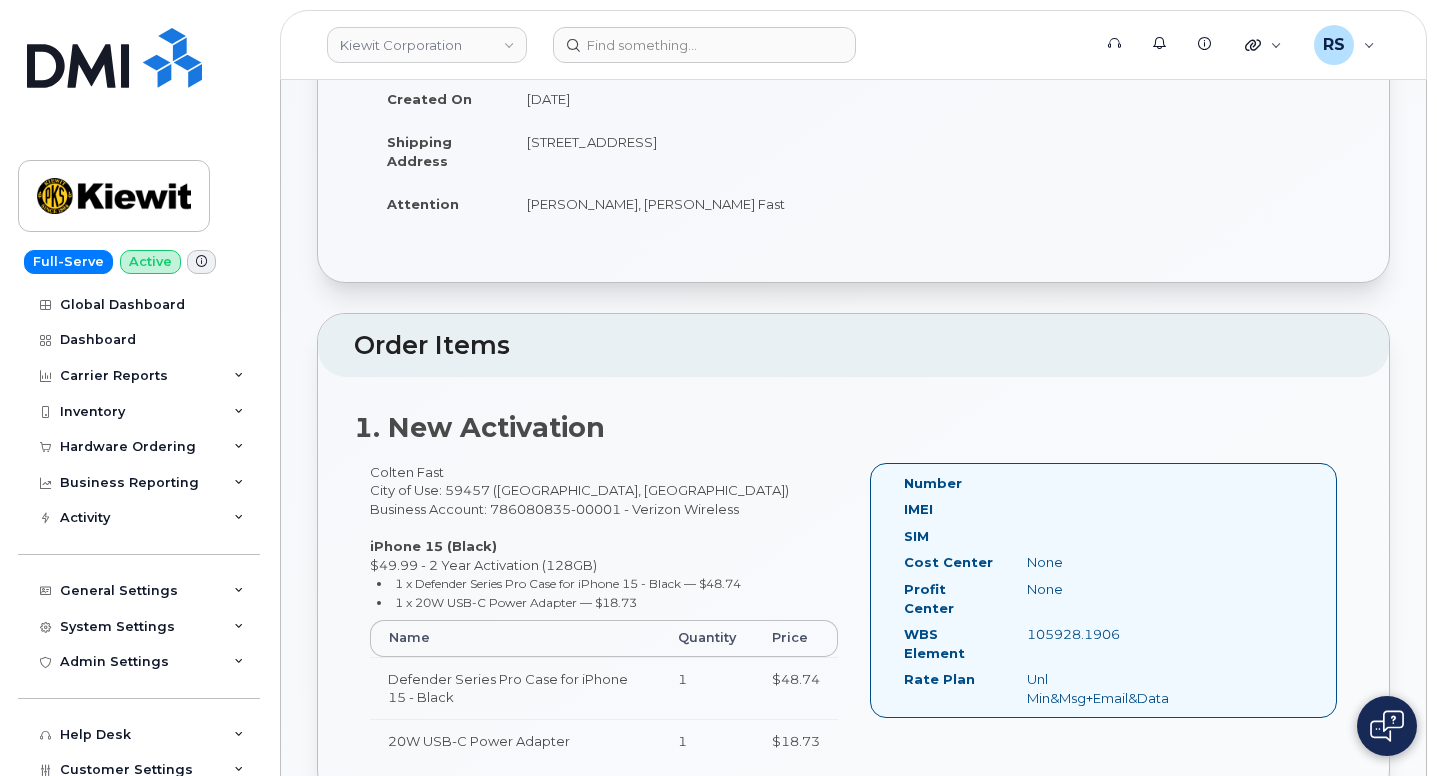 click on "105928.1906" at bounding box center (1098, 634) 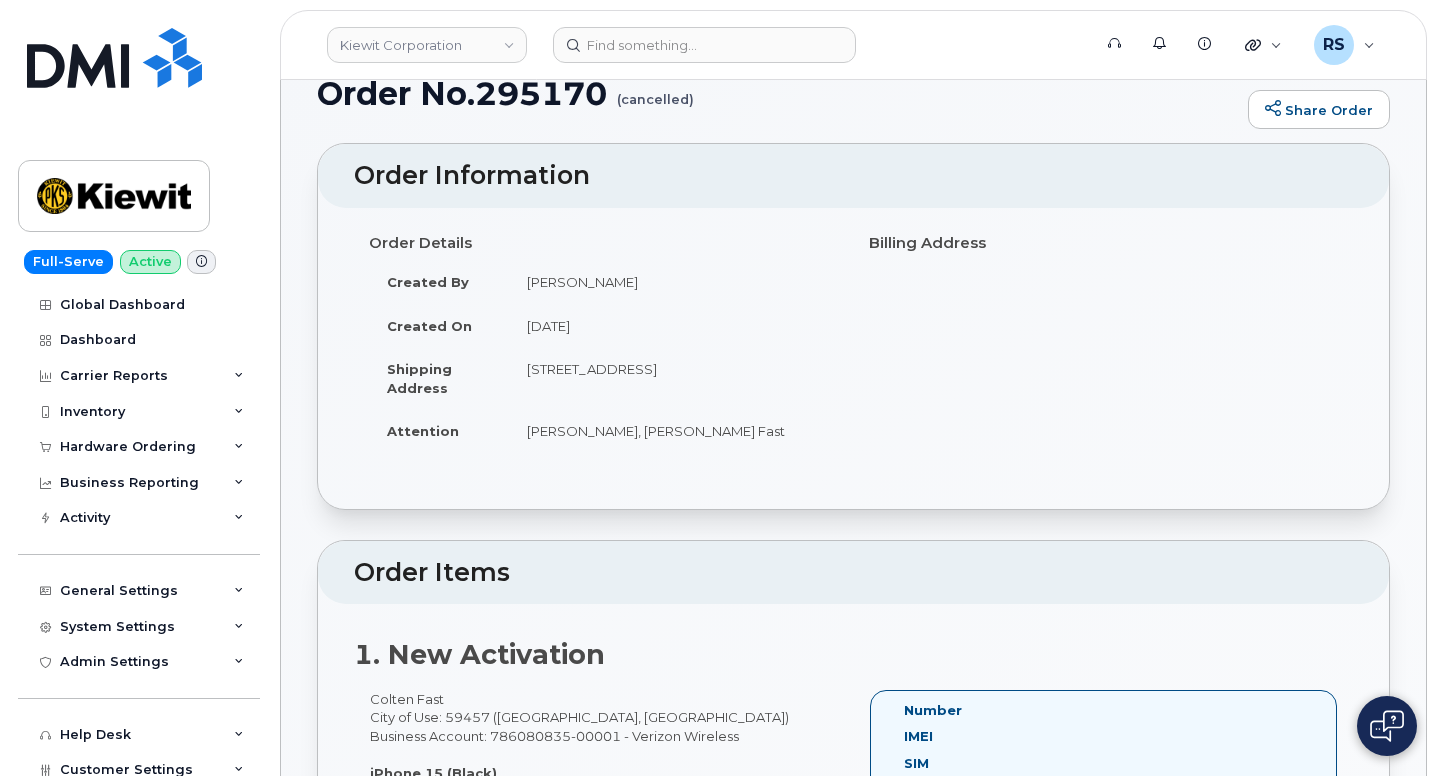 scroll, scrollTop: 0, scrollLeft: 0, axis: both 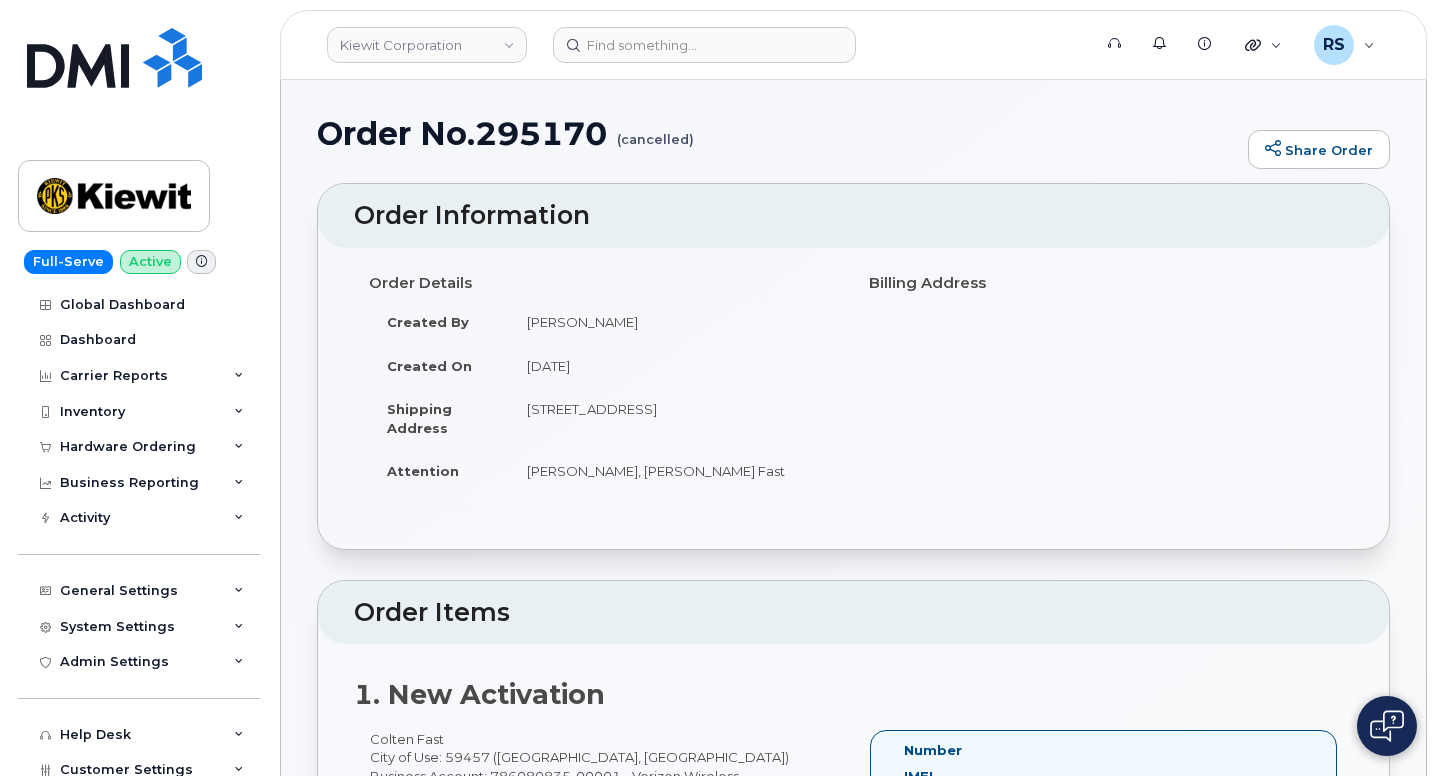 click on "Order No.295170
(cancelled)" at bounding box center (777, 133) 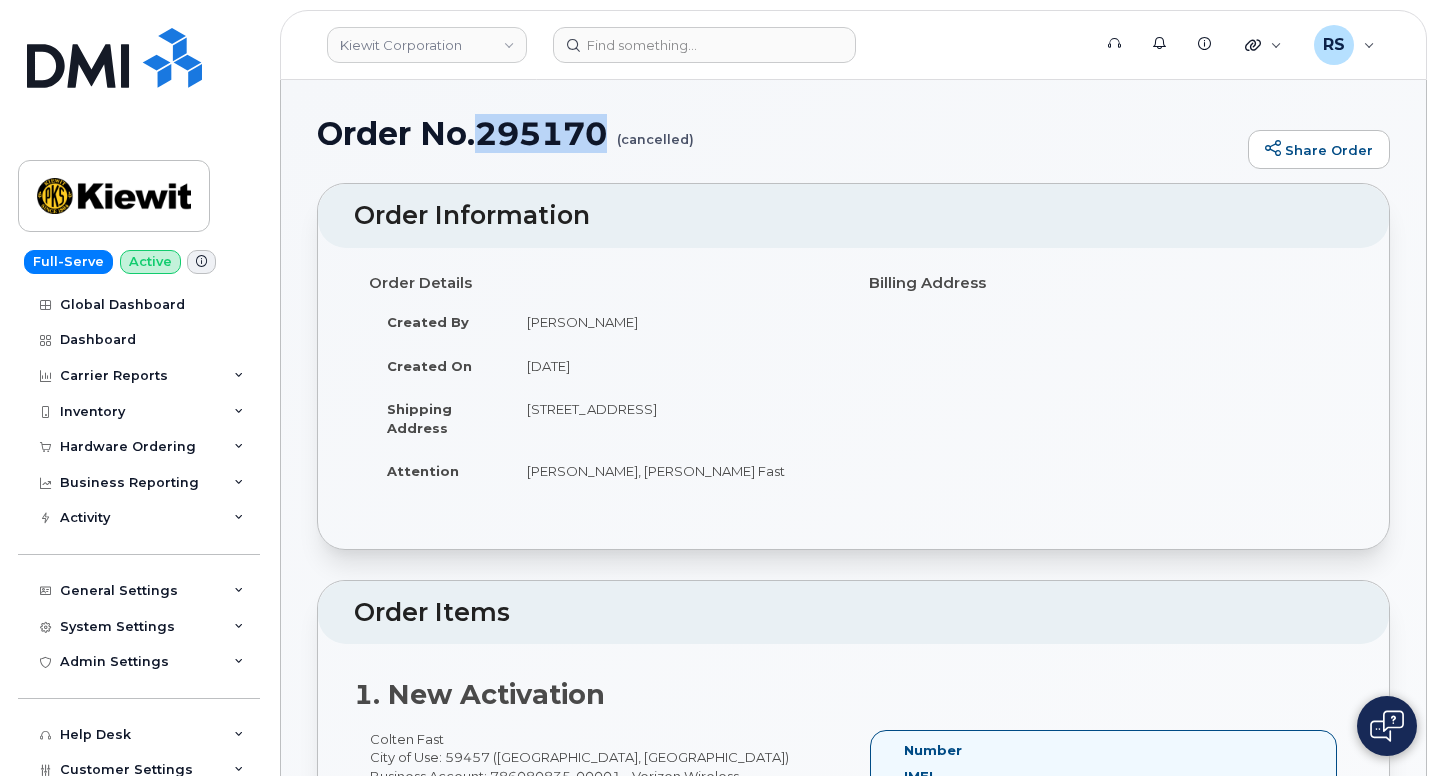 click on "Order No.295170
(cancelled)" at bounding box center (777, 133) 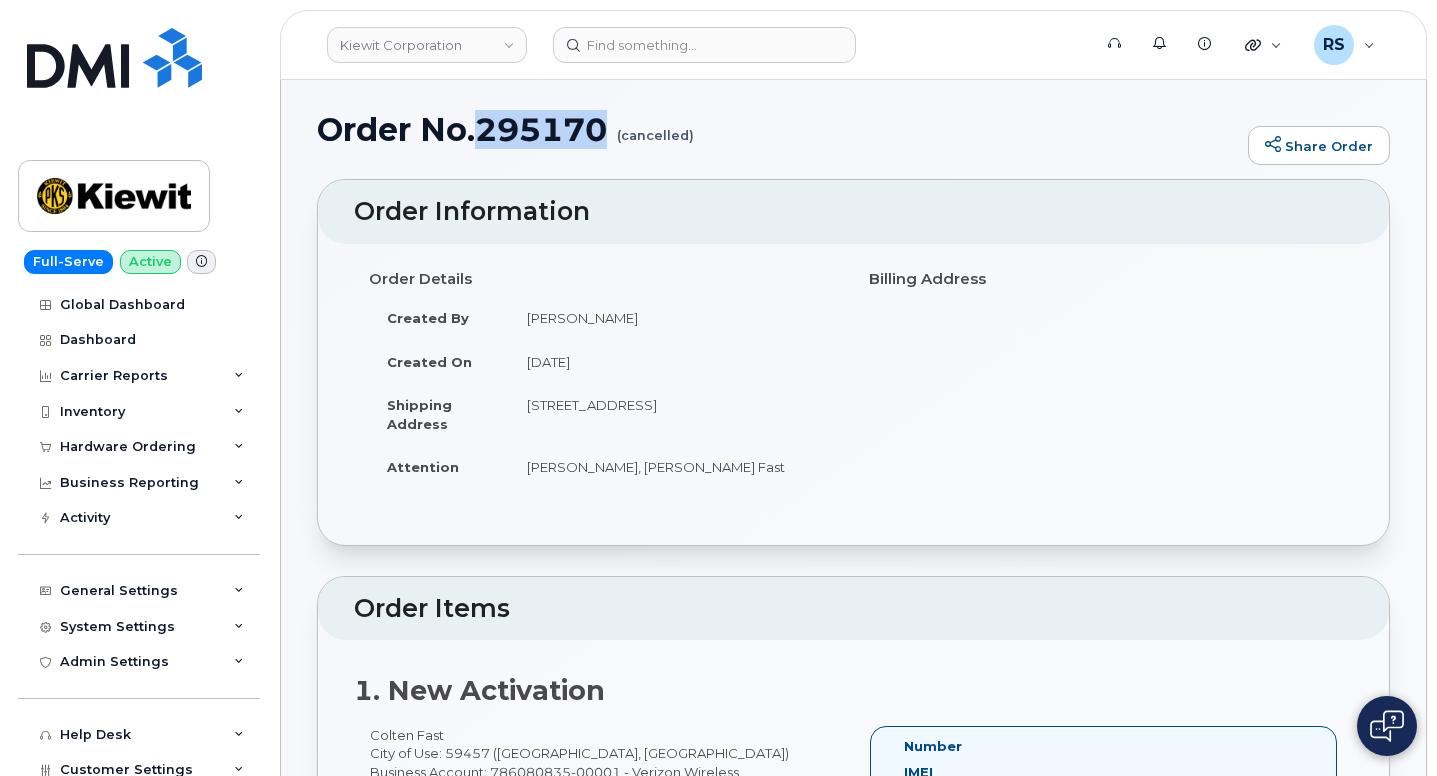 scroll, scrollTop: 0, scrollLeft: 0, axis: both 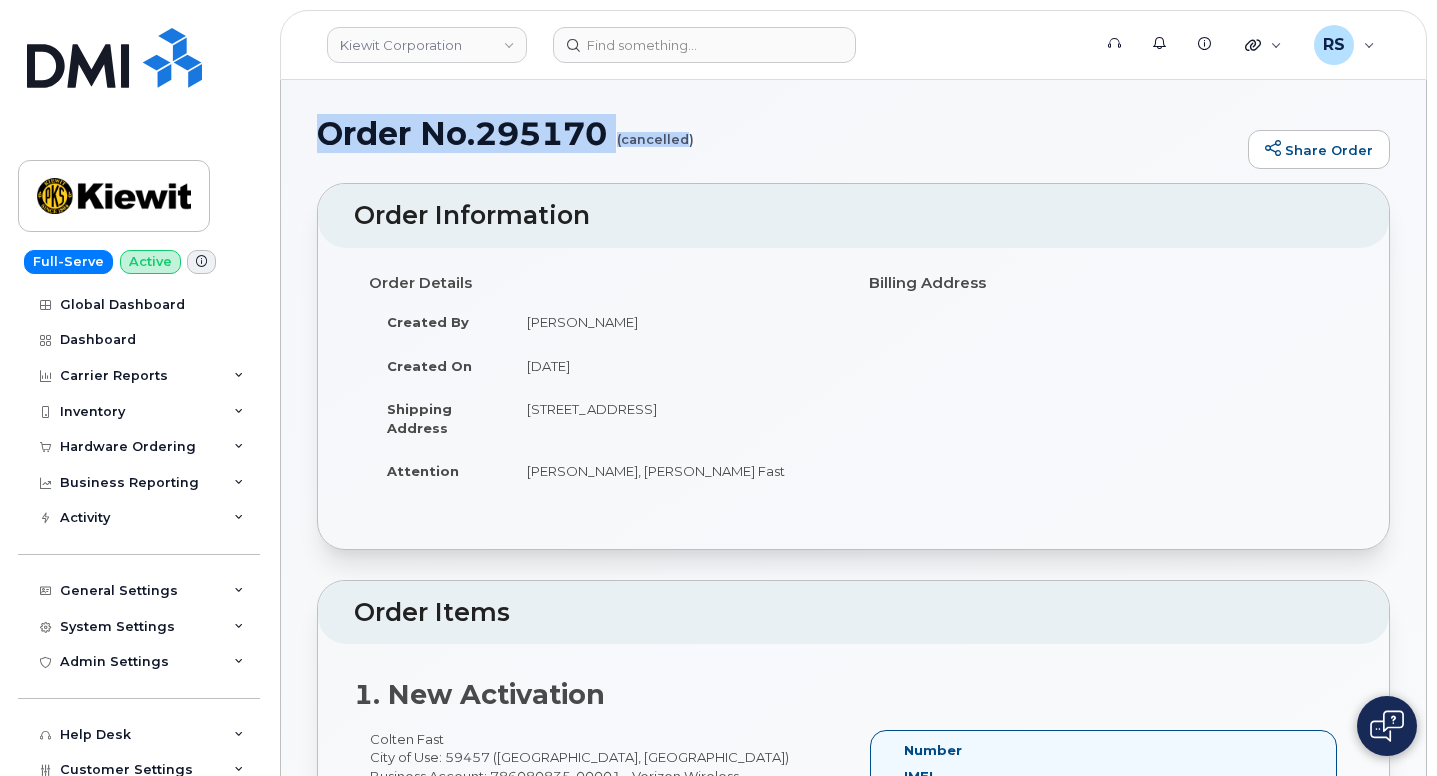 drag, startPoint x: 319, startPoint y: 129, endPoint x: 690, endPoint y: 142, distance: 371.2277 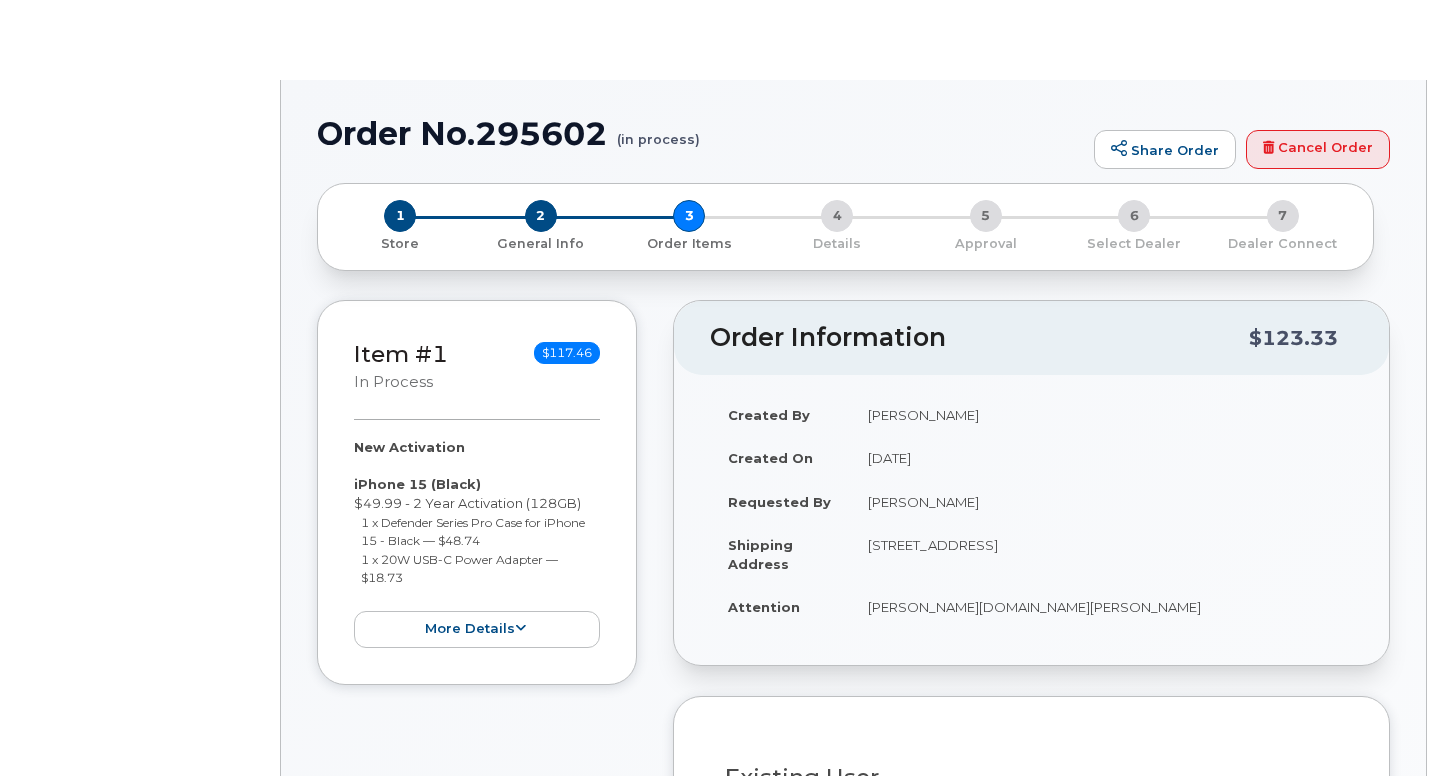 select 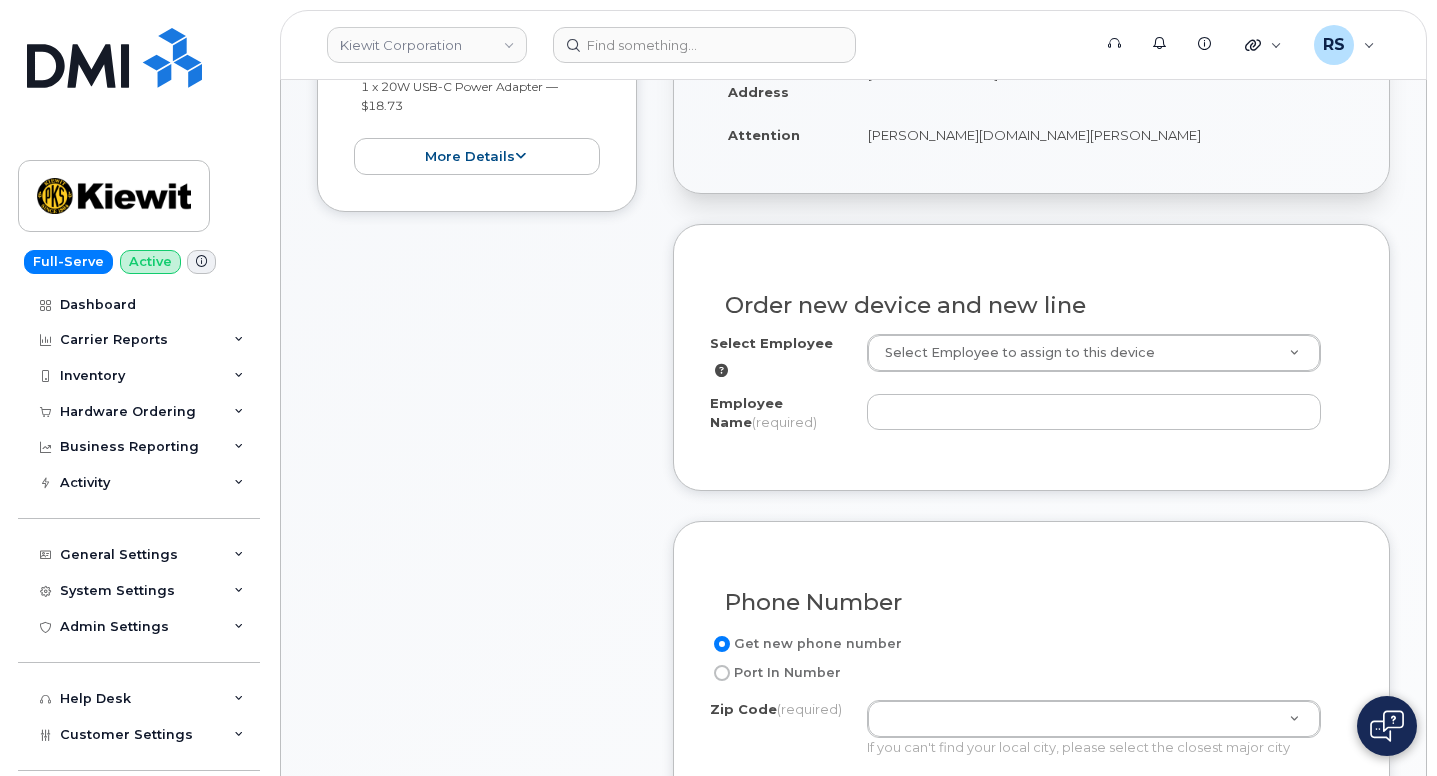 scroll, scrollTop: 600, scrollLeft: 0, axis: vertical 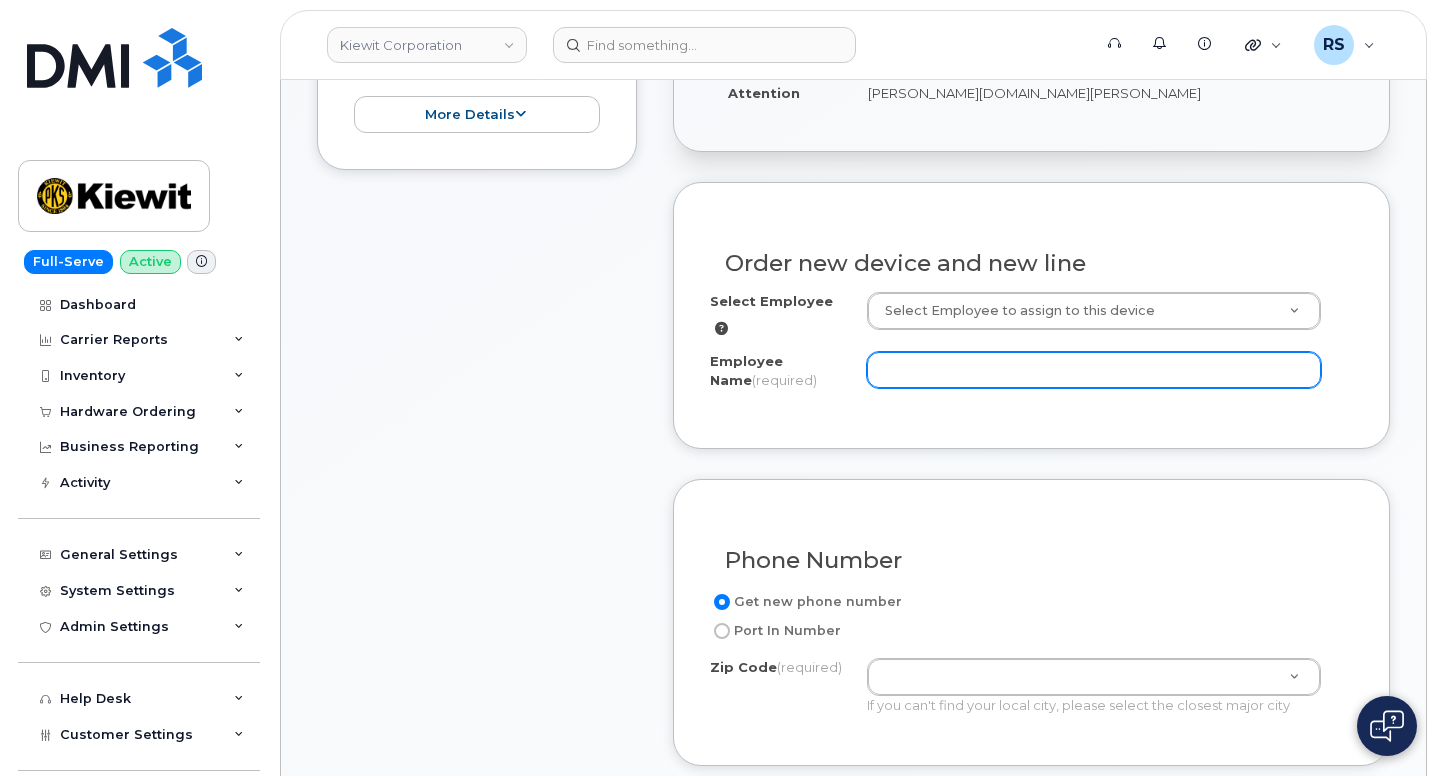 click on "Employee Name
(required)" at bounding box center (1094, 370) 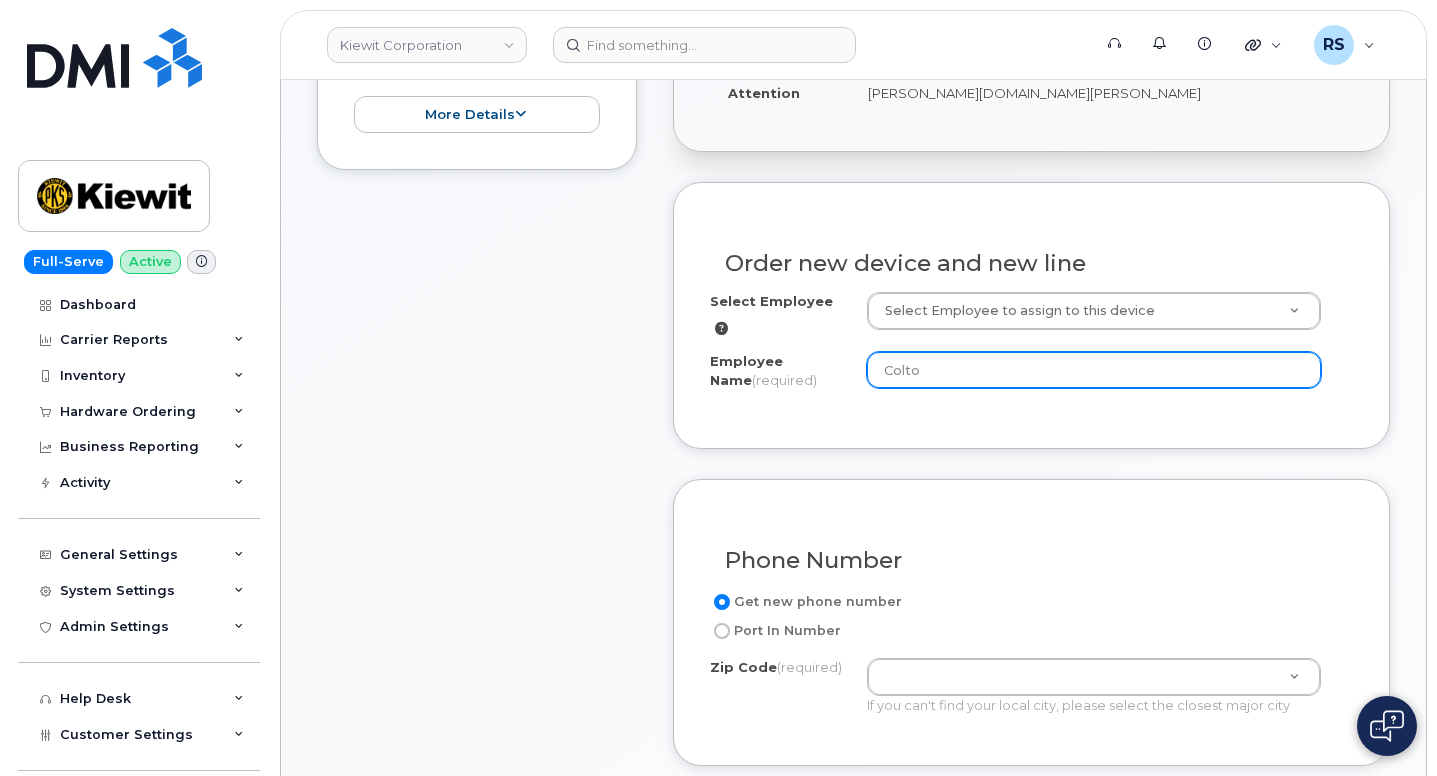 type on "Colton" 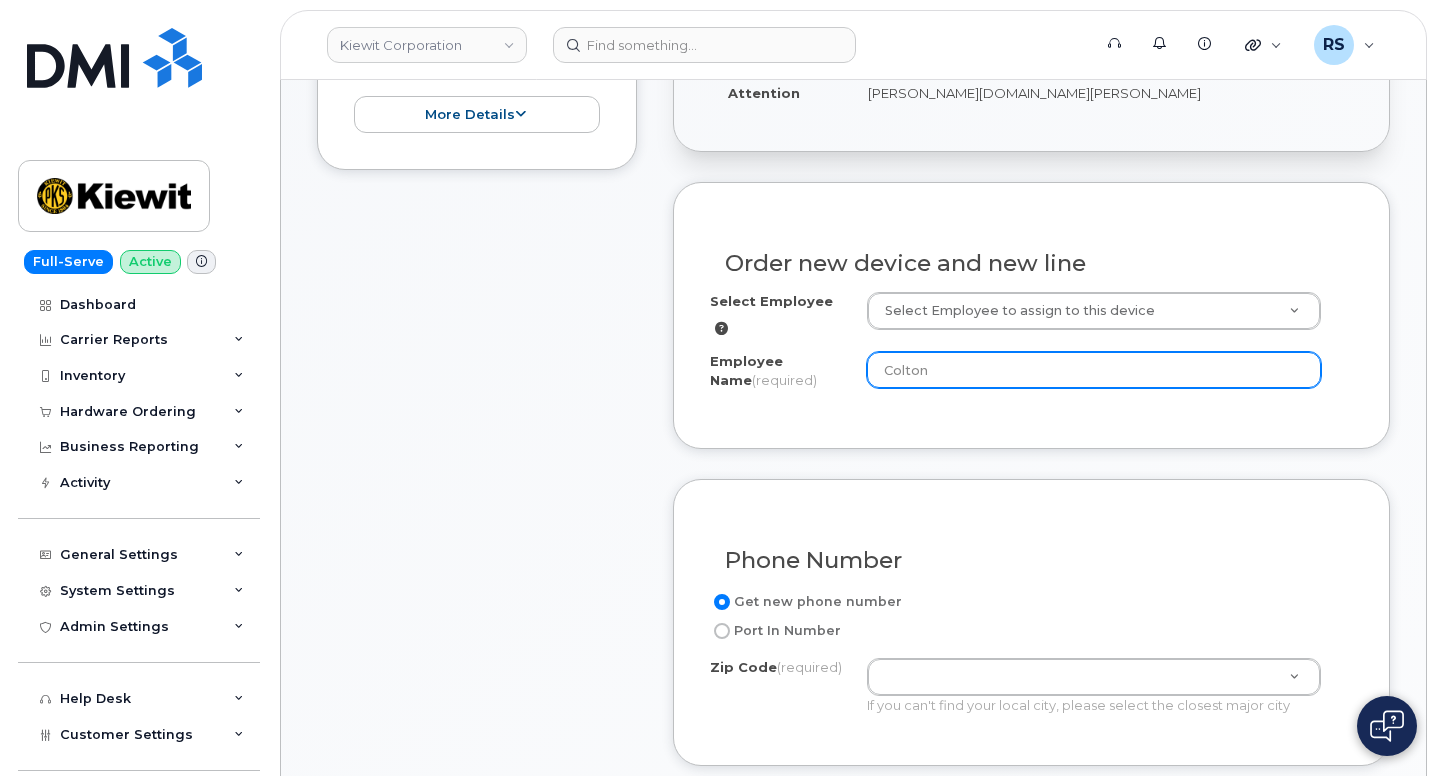 drag, startPoint x: 953, startPoint y: 365, endPoint x: 850, endPoint y: 358, distance: 103.23759 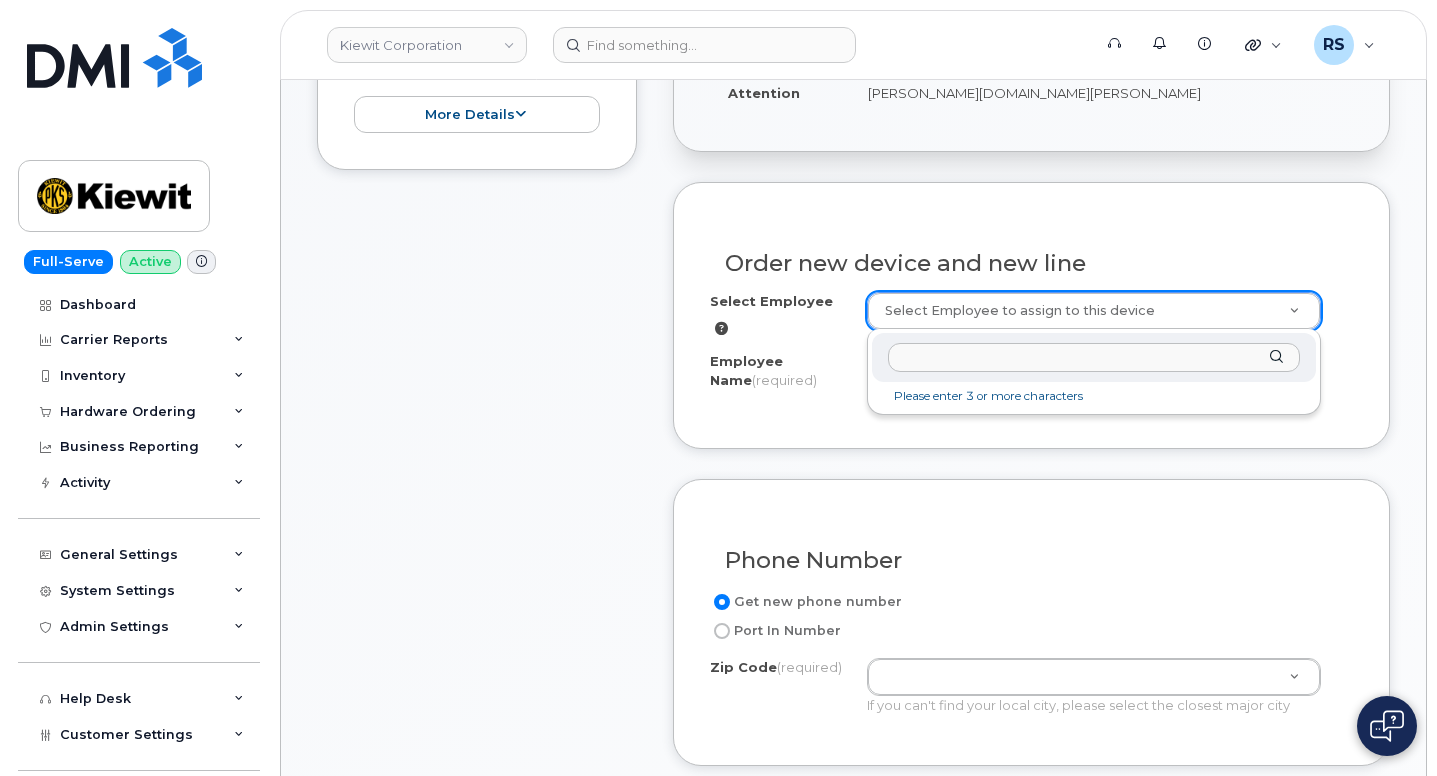 click at bounding box center [1094, 357] 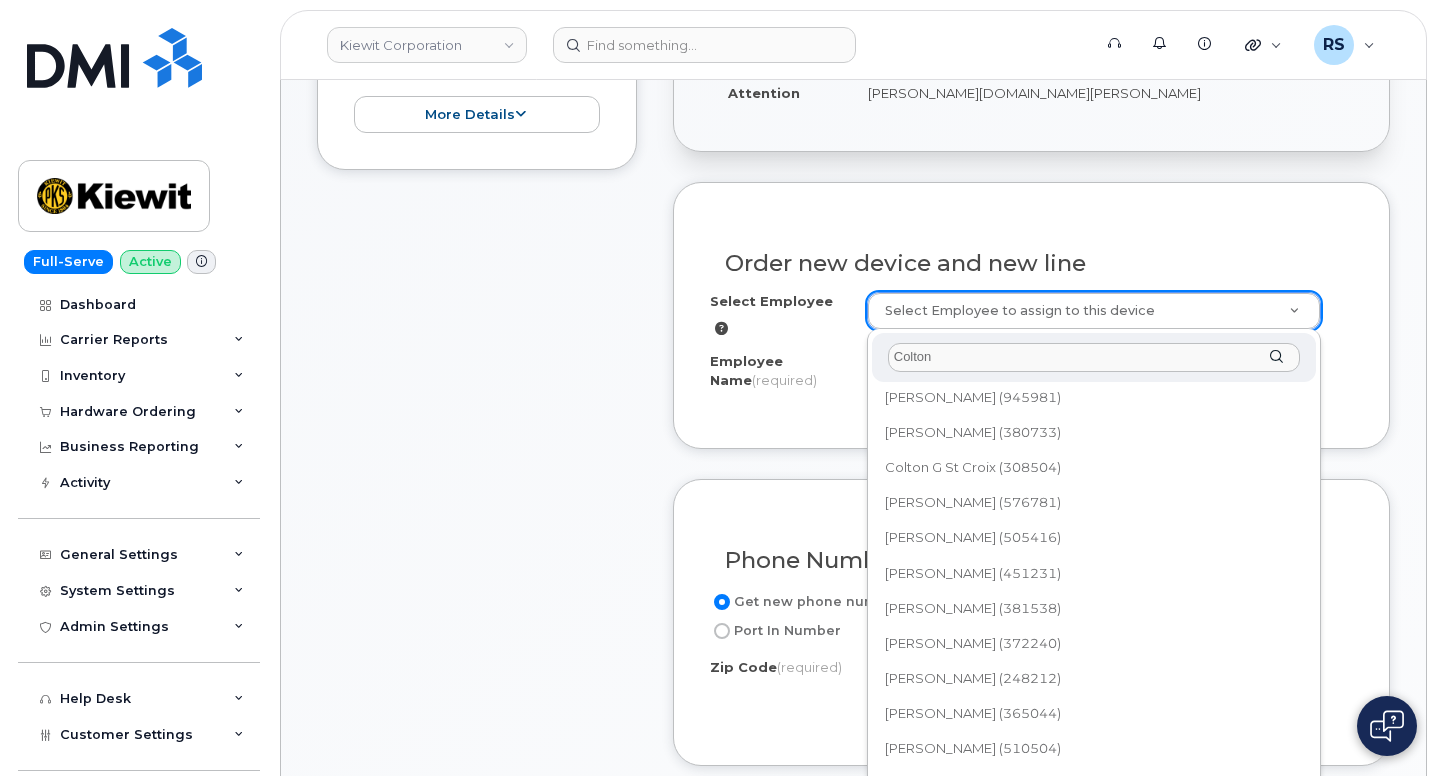 scroll, scrollTop: 1733, scrollLeft: 0, axis: vertical 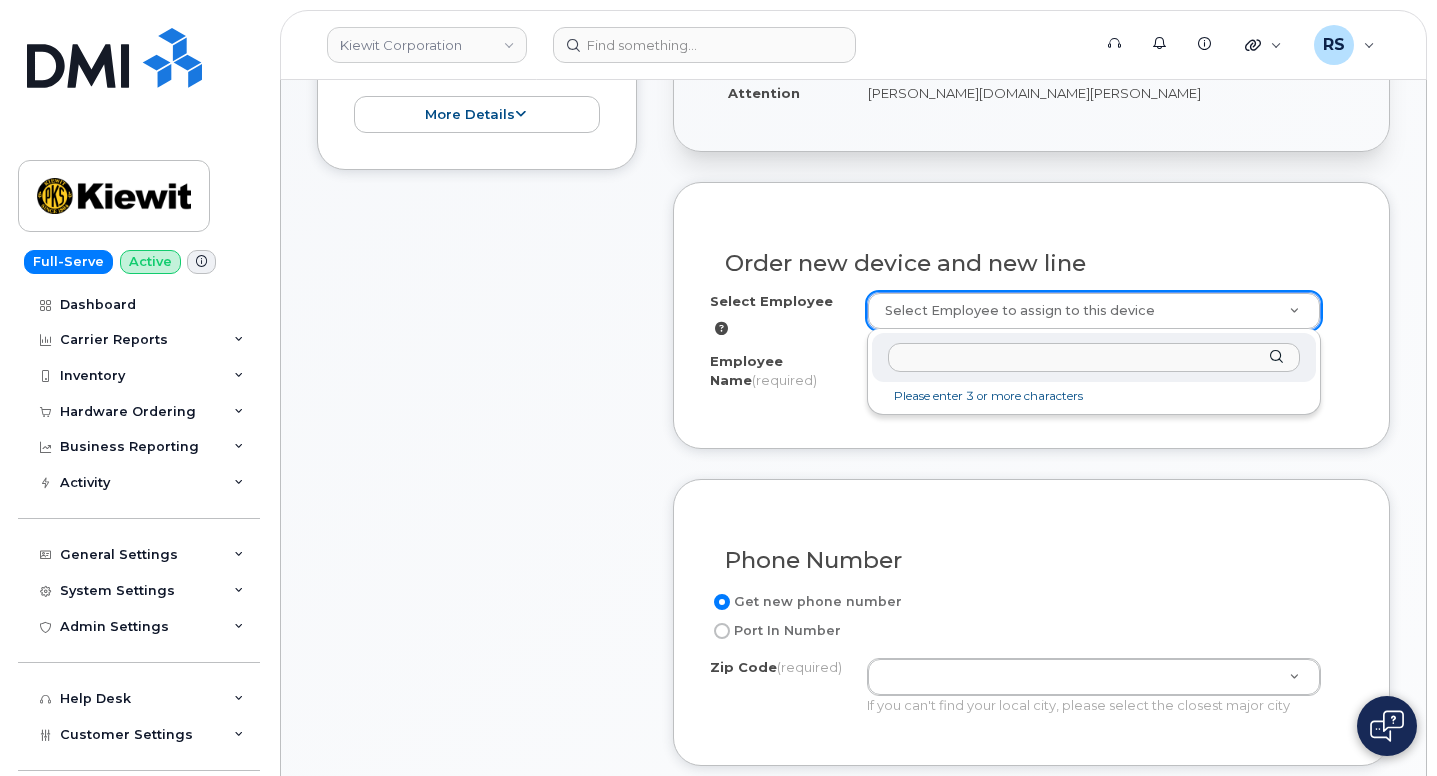 drag, startPoint x: 908, startPoint y: 301, endPoint x: 901, endPoint y: 315, distance: 15.652476 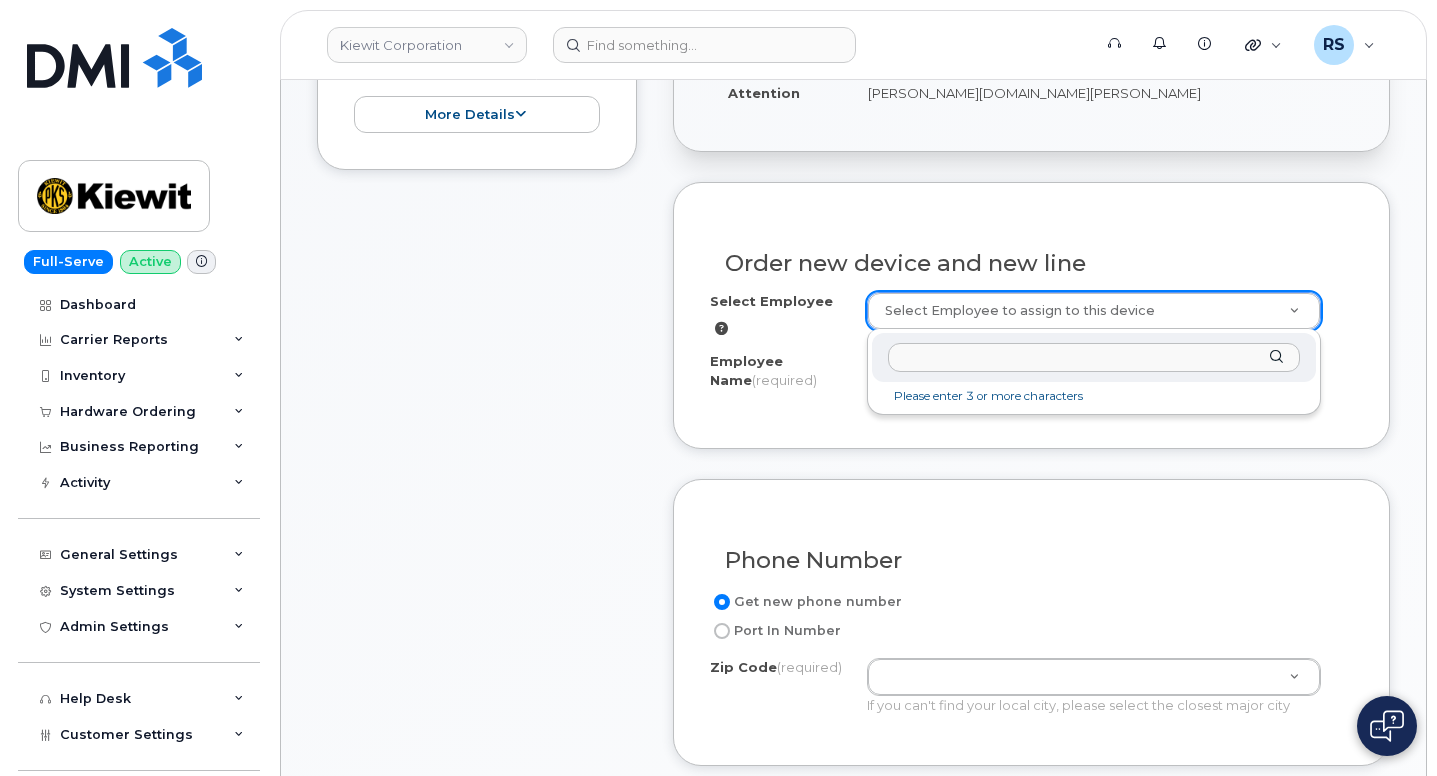 paste on "Colten Fast" 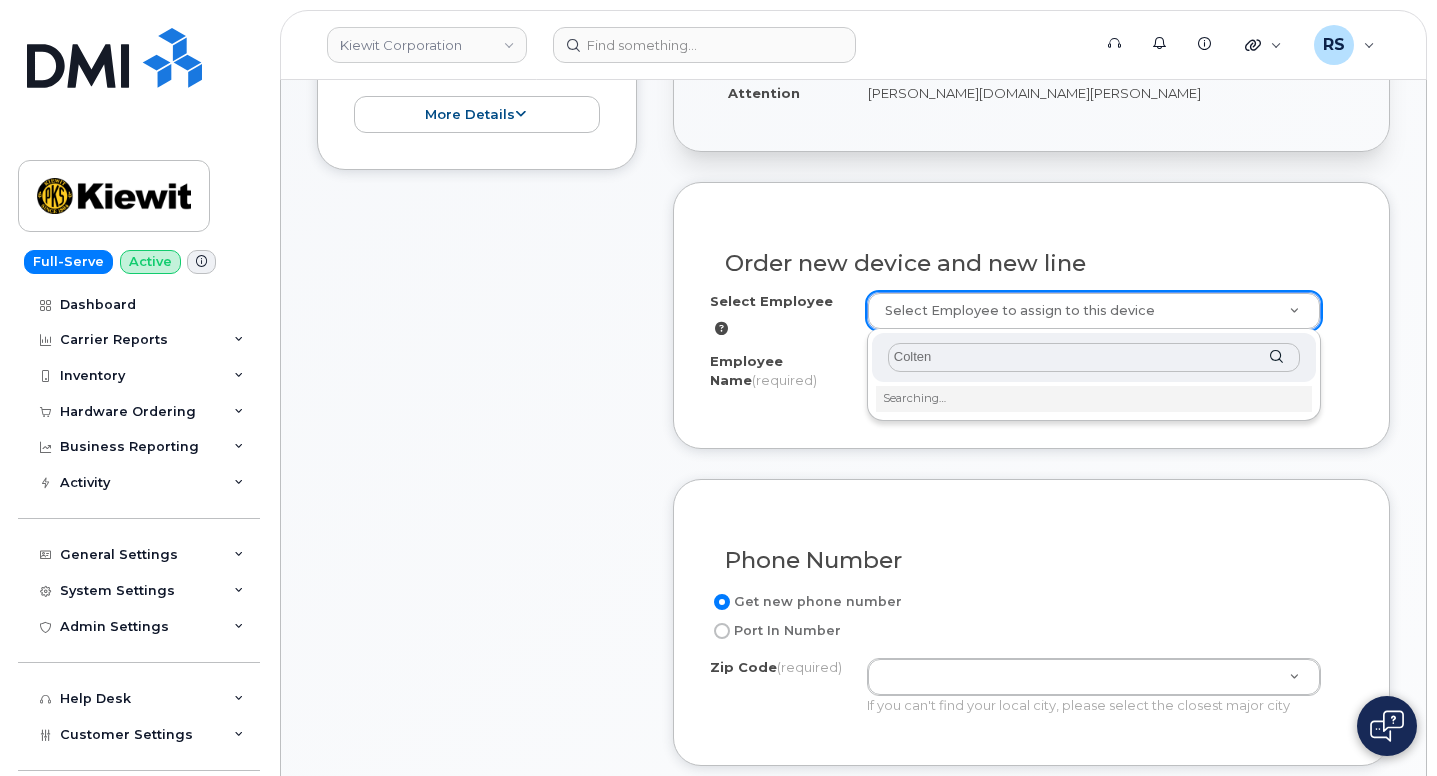 type on "Colten" 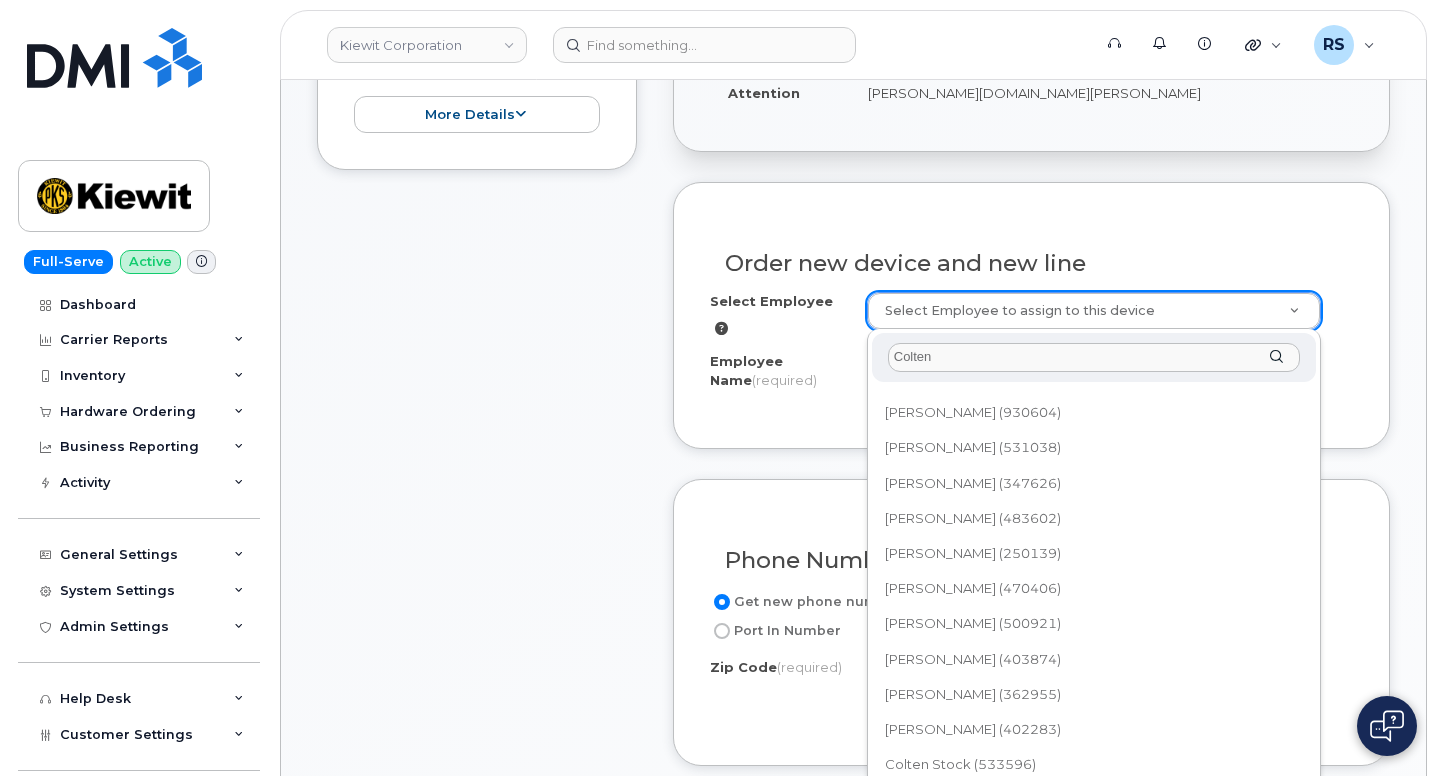 scroll, scrollTop: 344, scrollLeft: 0, axis: vertical 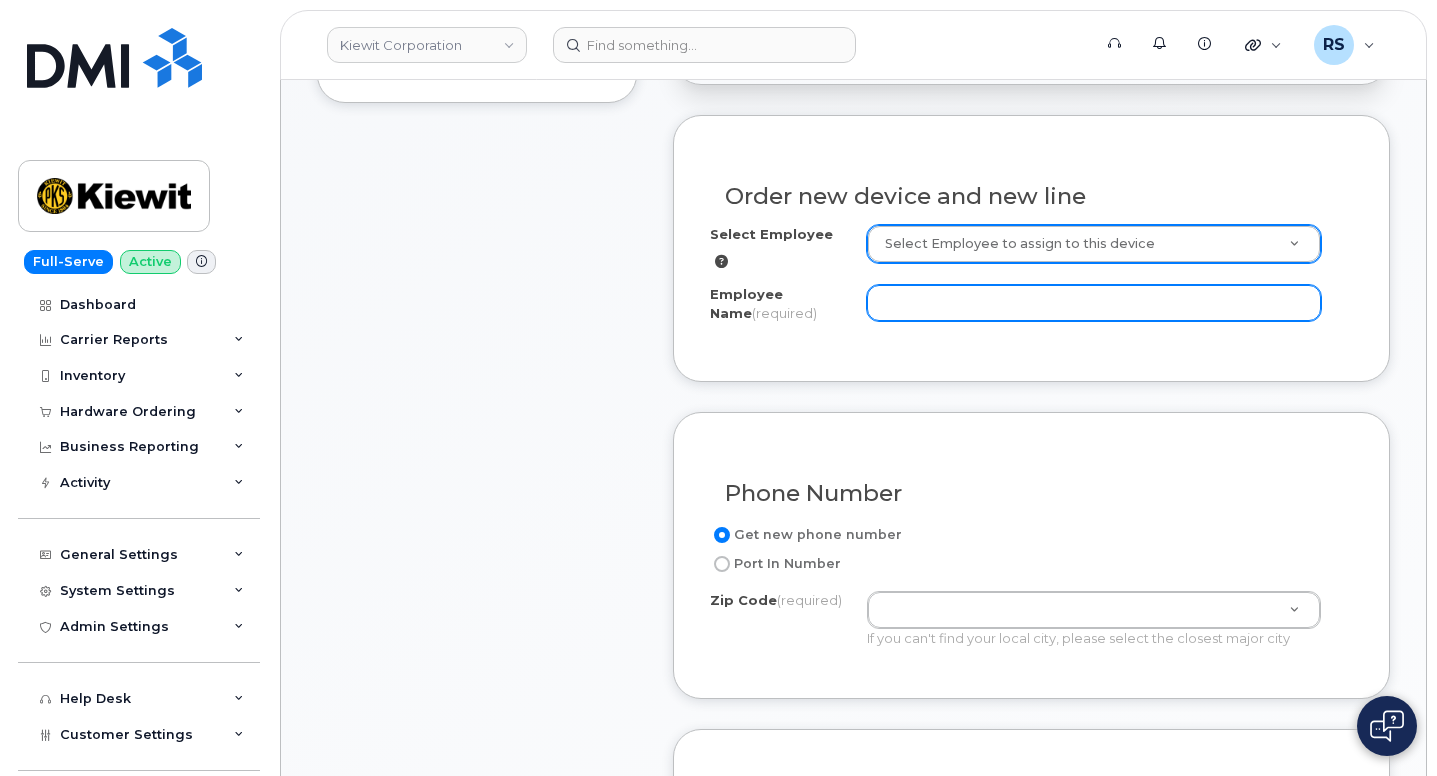 click on "Employee Name
(required)" at bounding box center (1094, 303) 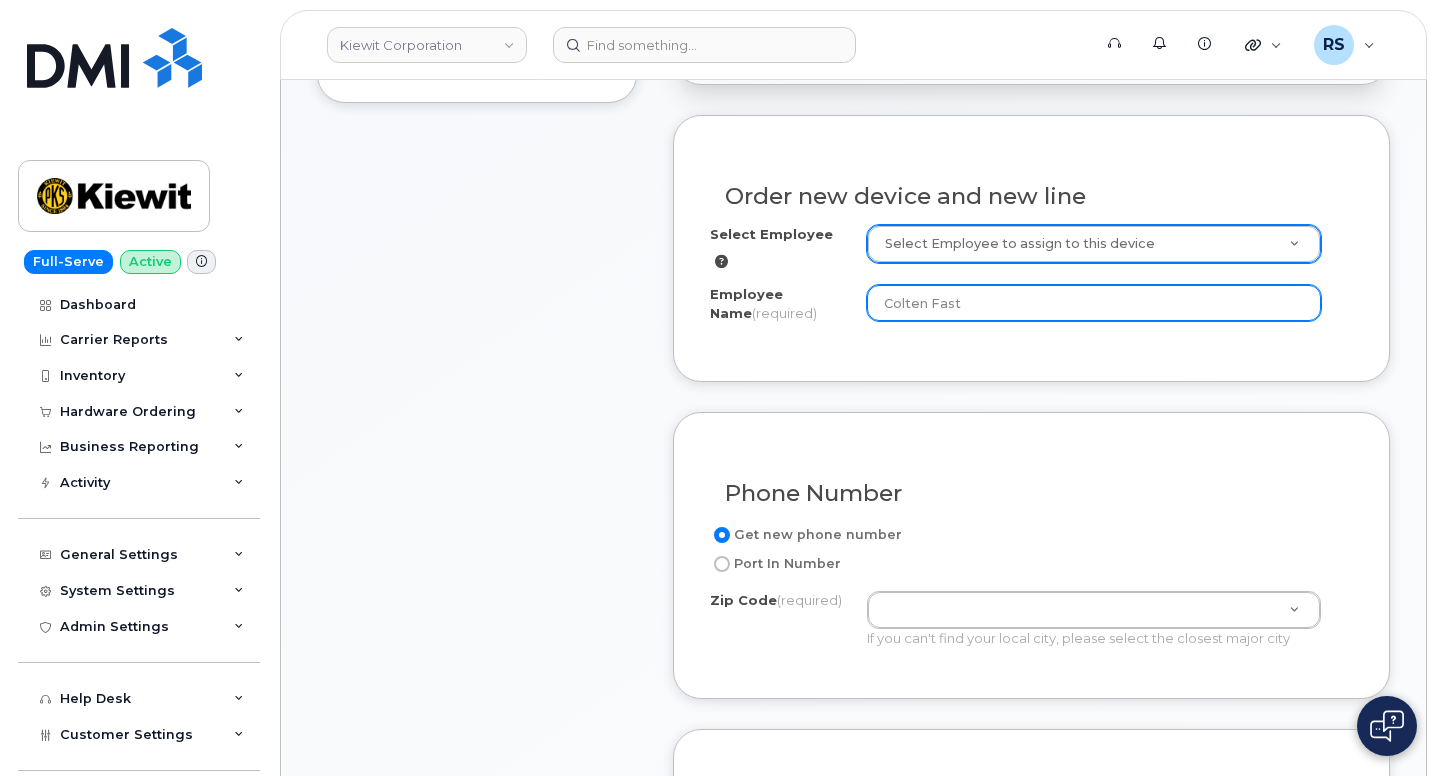 type on "Colten Fast" 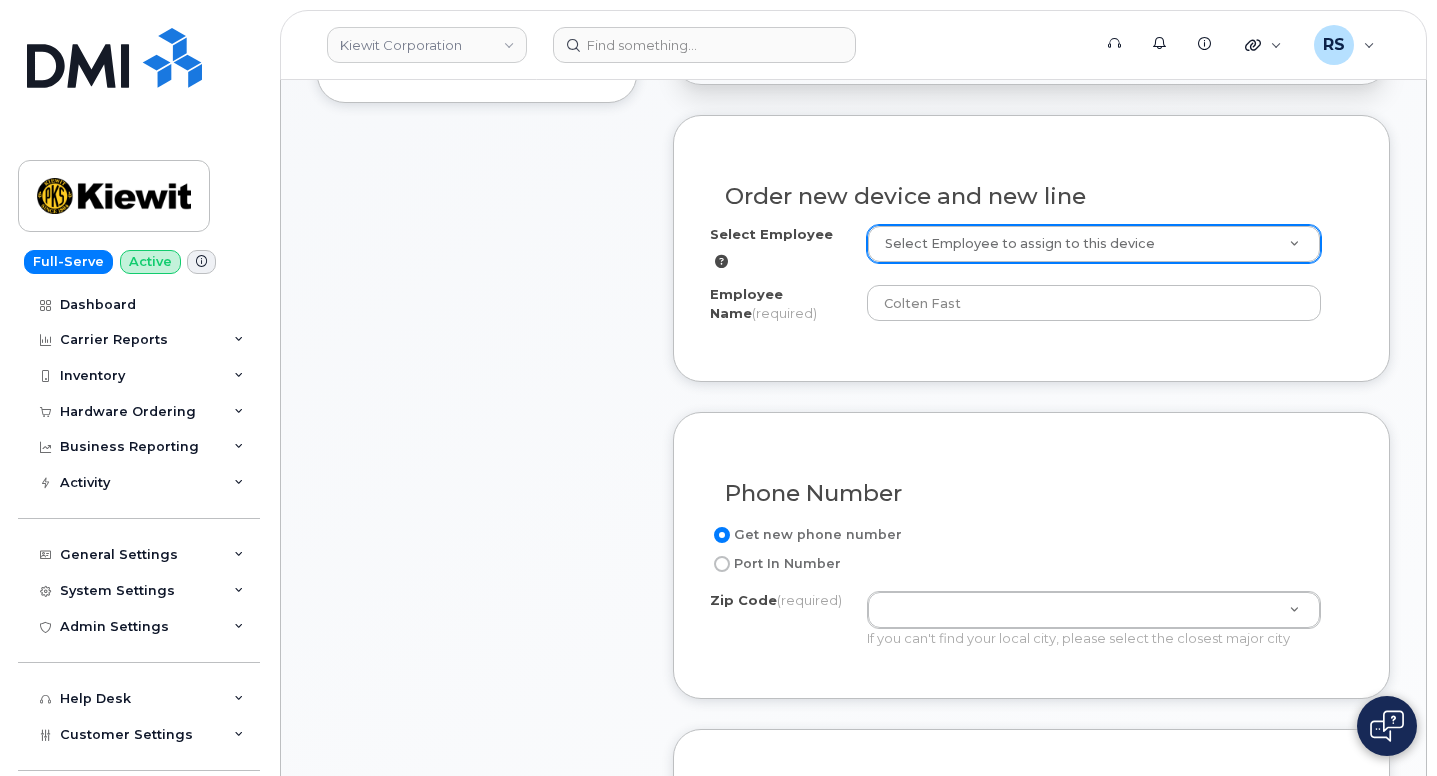 click on "Phone Number" at bounding box center (1031, 485) 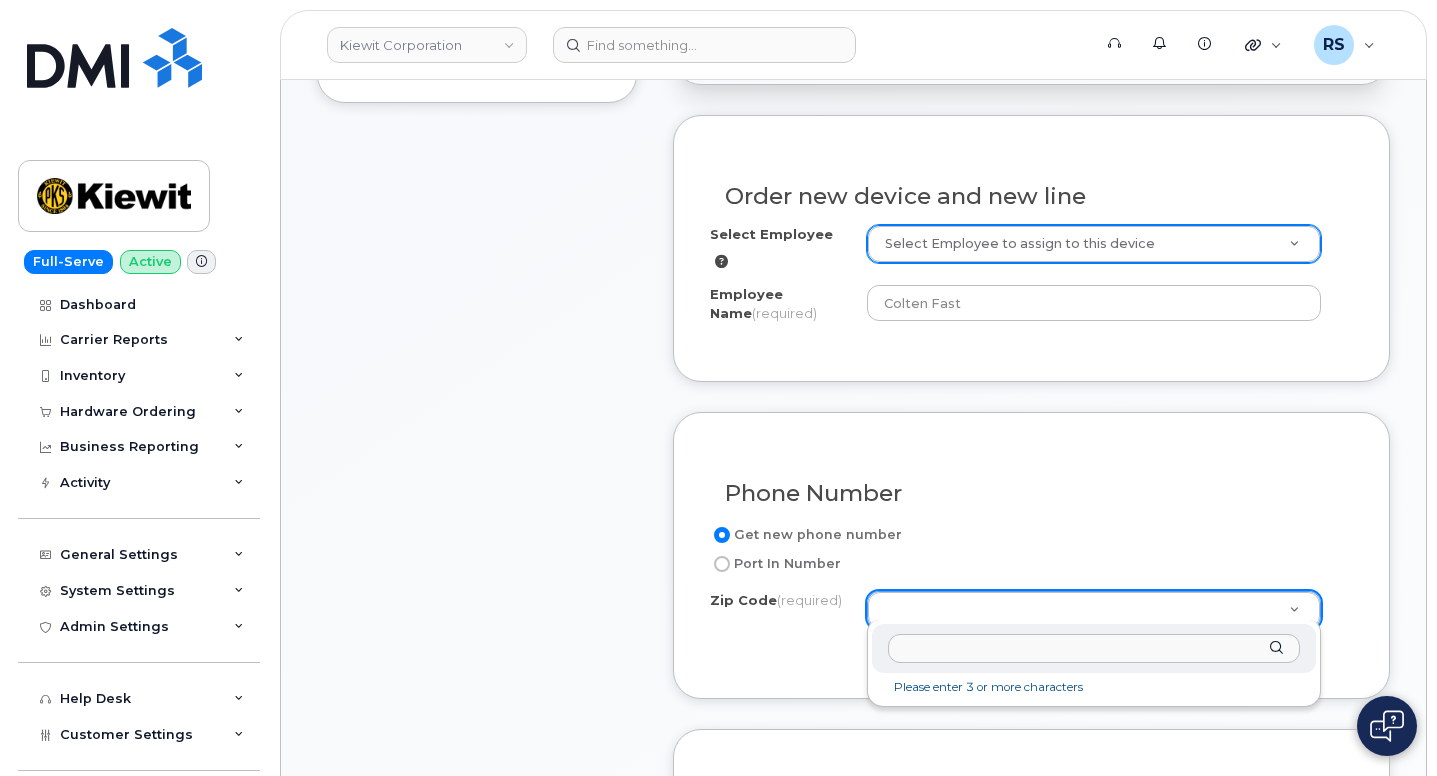 click on "Zip Code
(required)" at bounding box center [1094, 648] 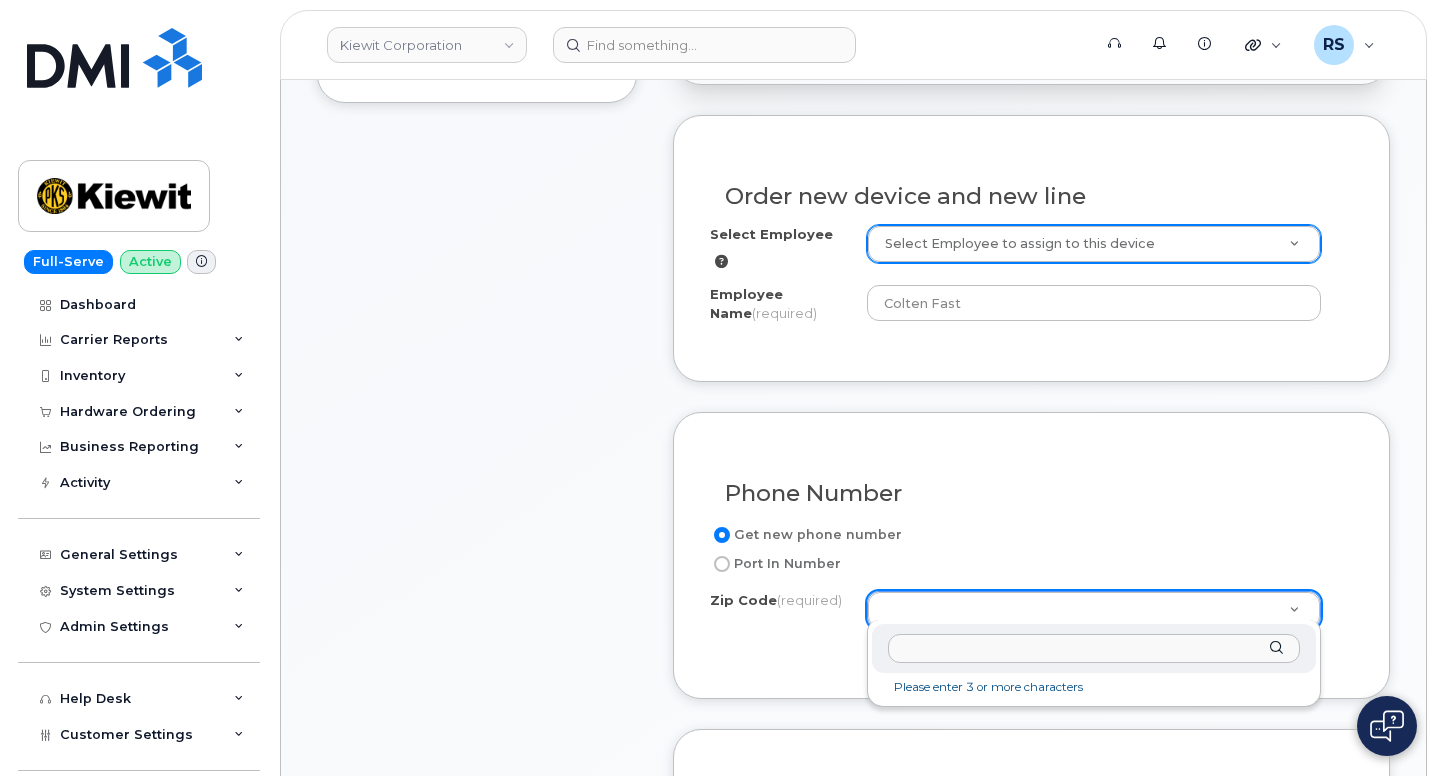 scroll, scrollTop: 267, scrollLeft: 0, axis: vertical 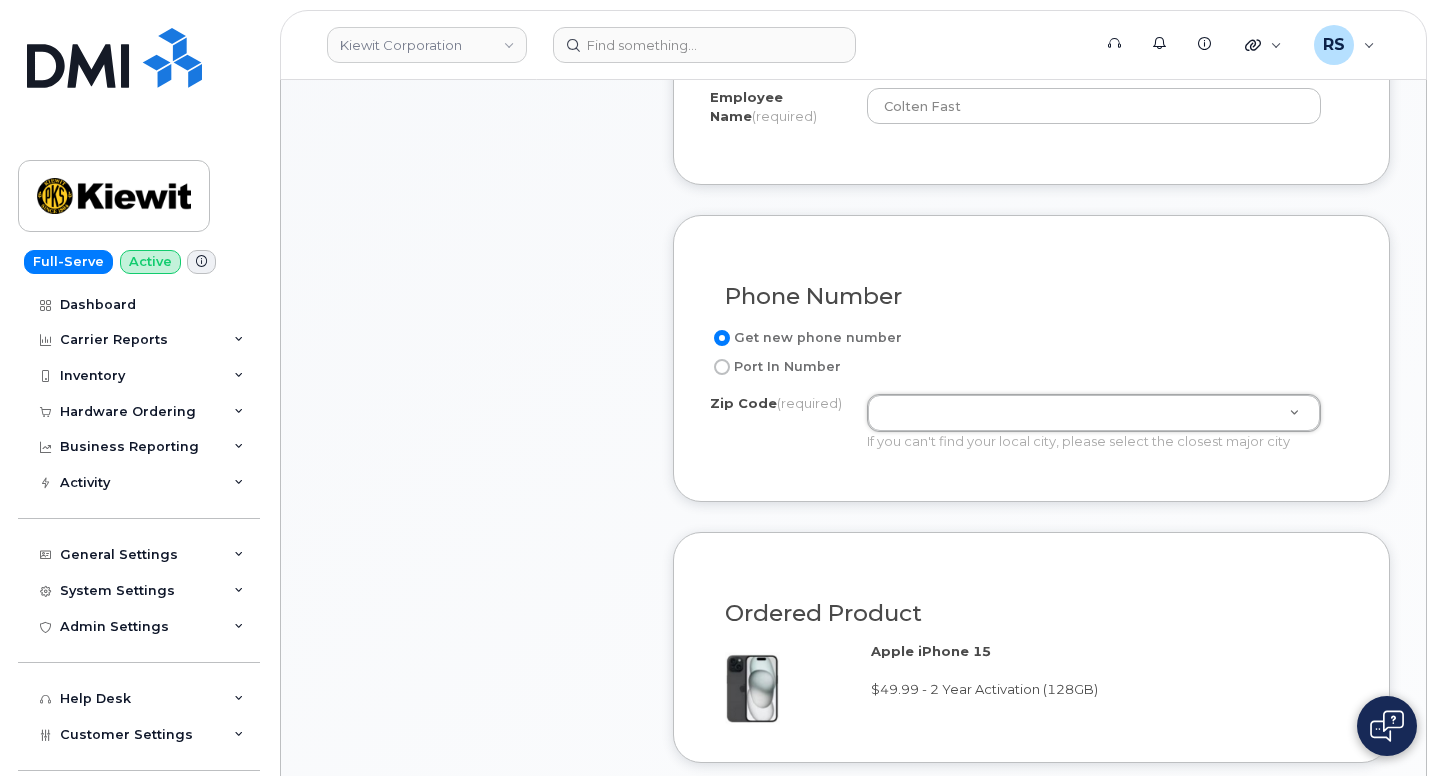 click on "Port In Number" at bounding box center (1023, 367) 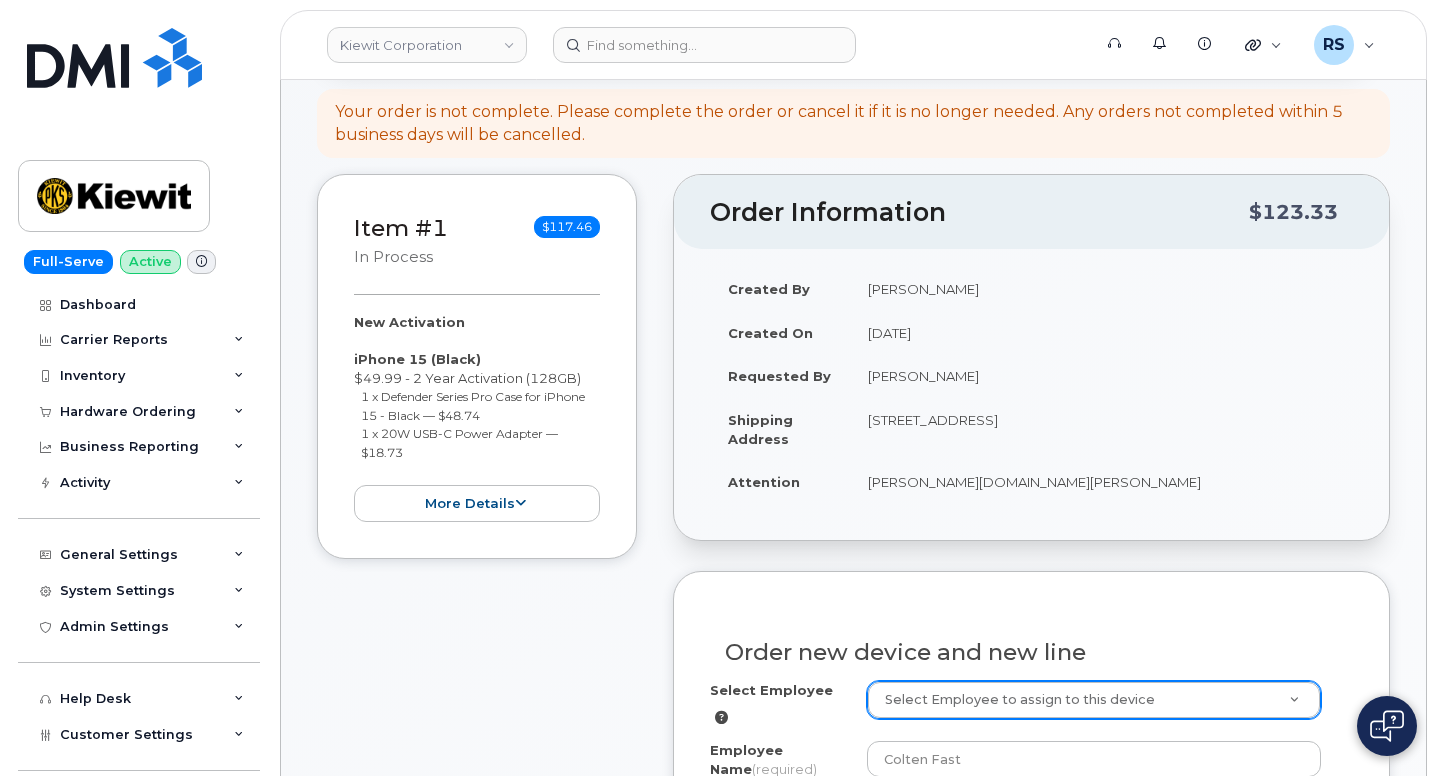scroll, scrollTop: 197, scrollLeft: 0, axis: vertical 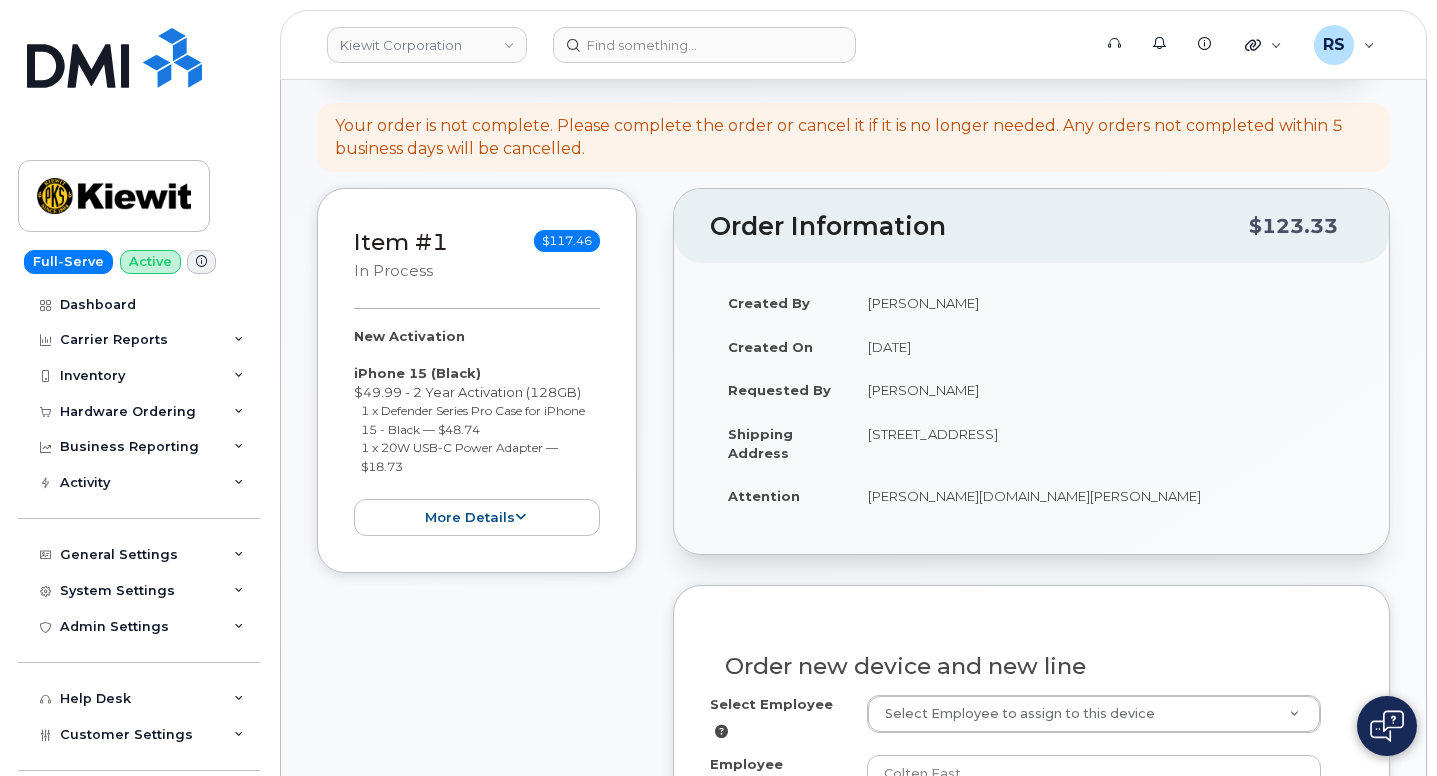 click on "[STREET_ADDRESS]" at bounding box center [1101, 443] 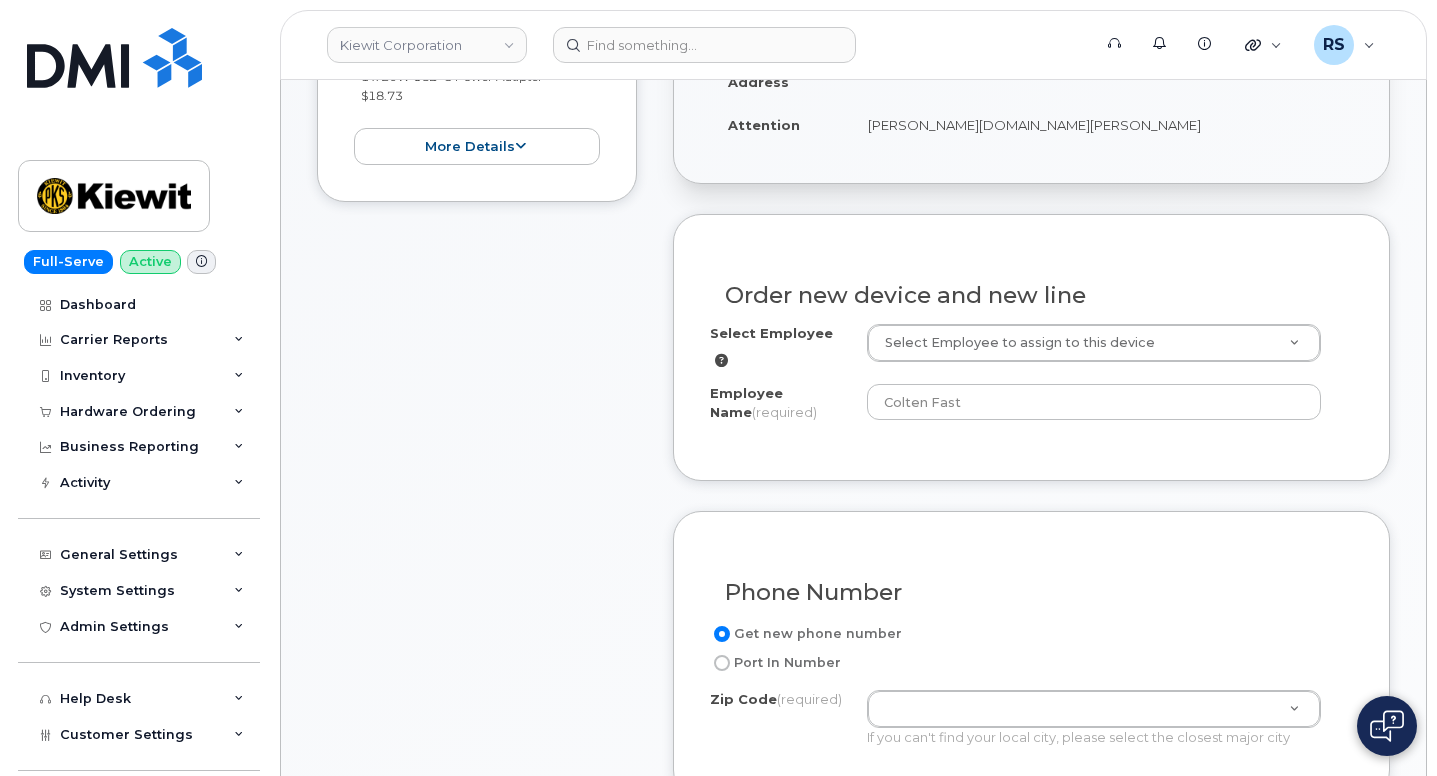 scroll, scrollTop: 930, scrollLeft: 0, axis: vertical 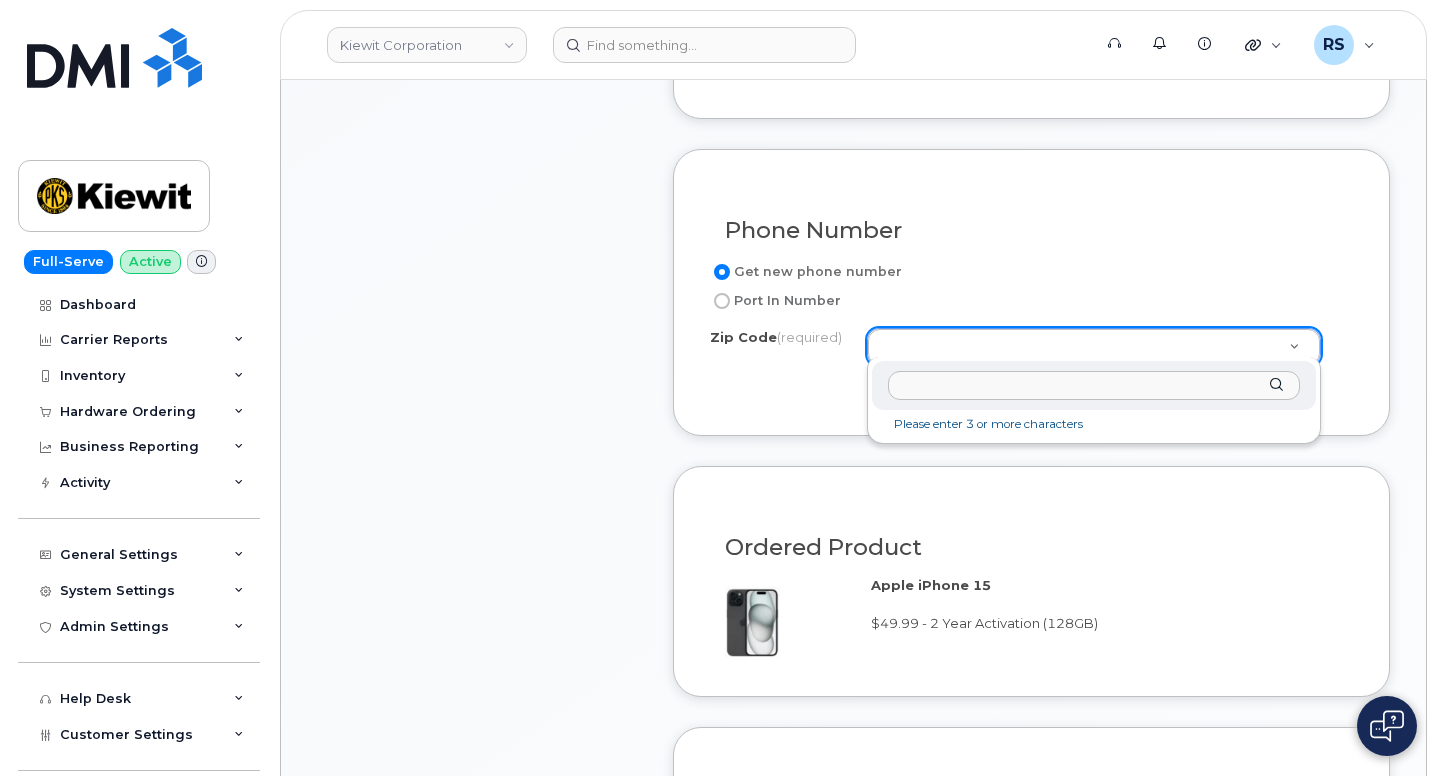 click on "Zip Code
(required)" at bounding box center (1094, 385) 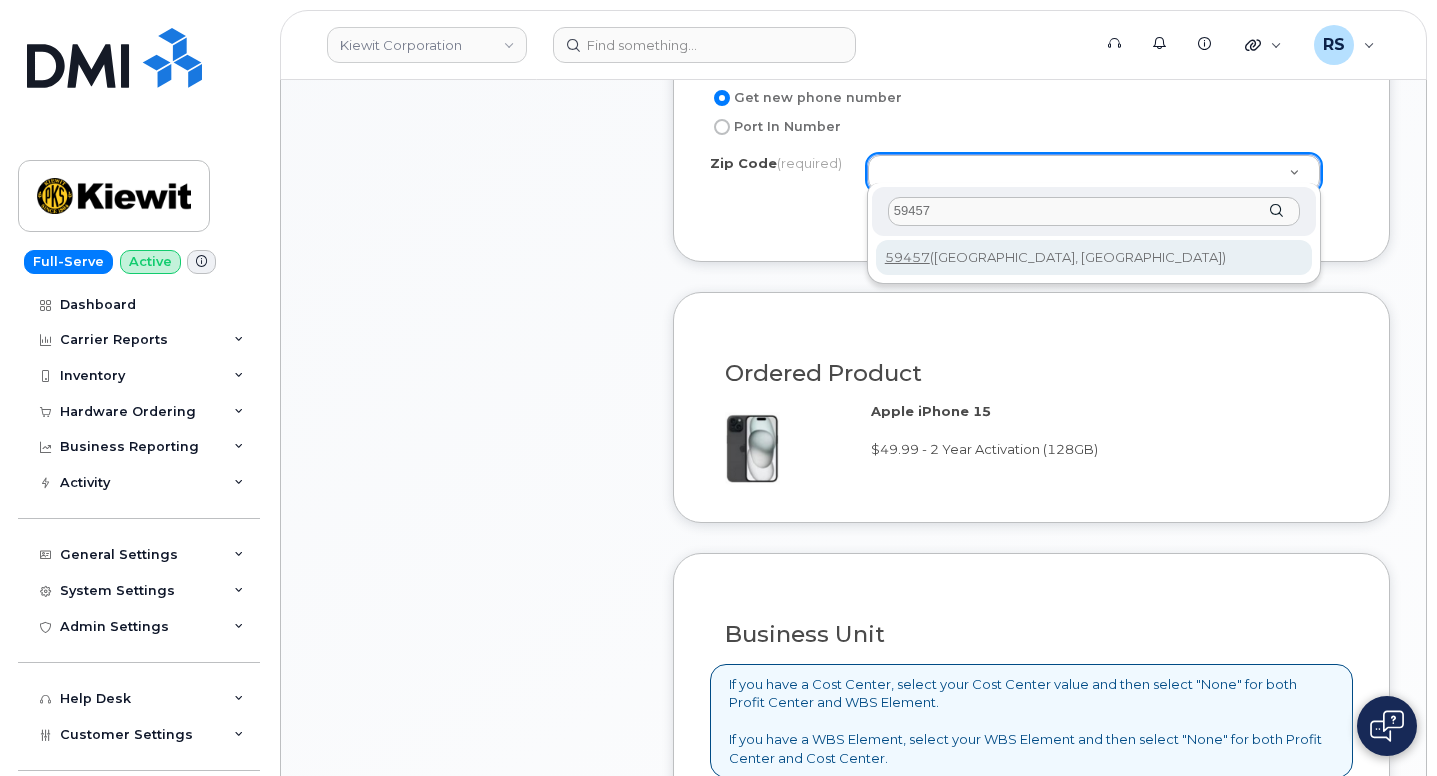 scroll, scrollTop: 1064, scrollLeft: 0, axis: vertical 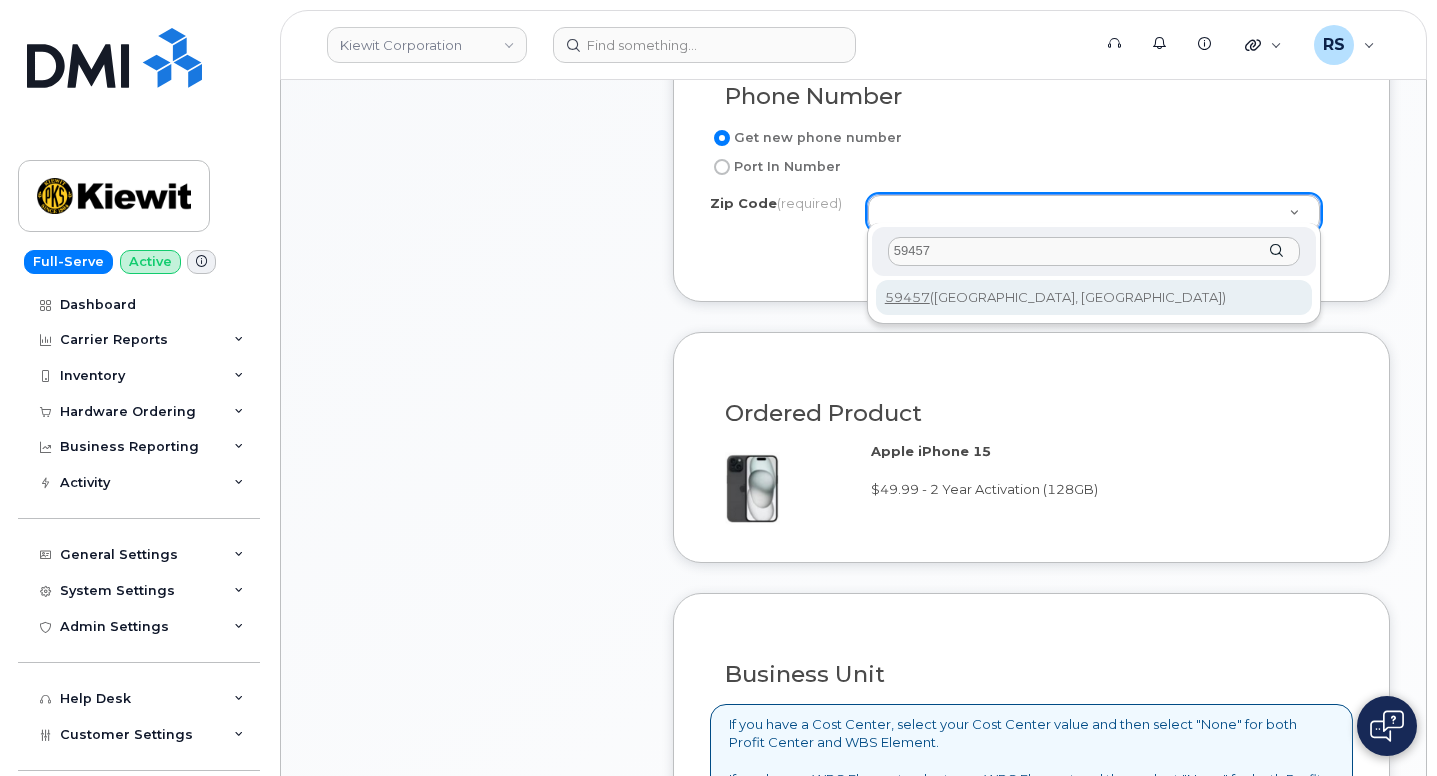 type on "59457" 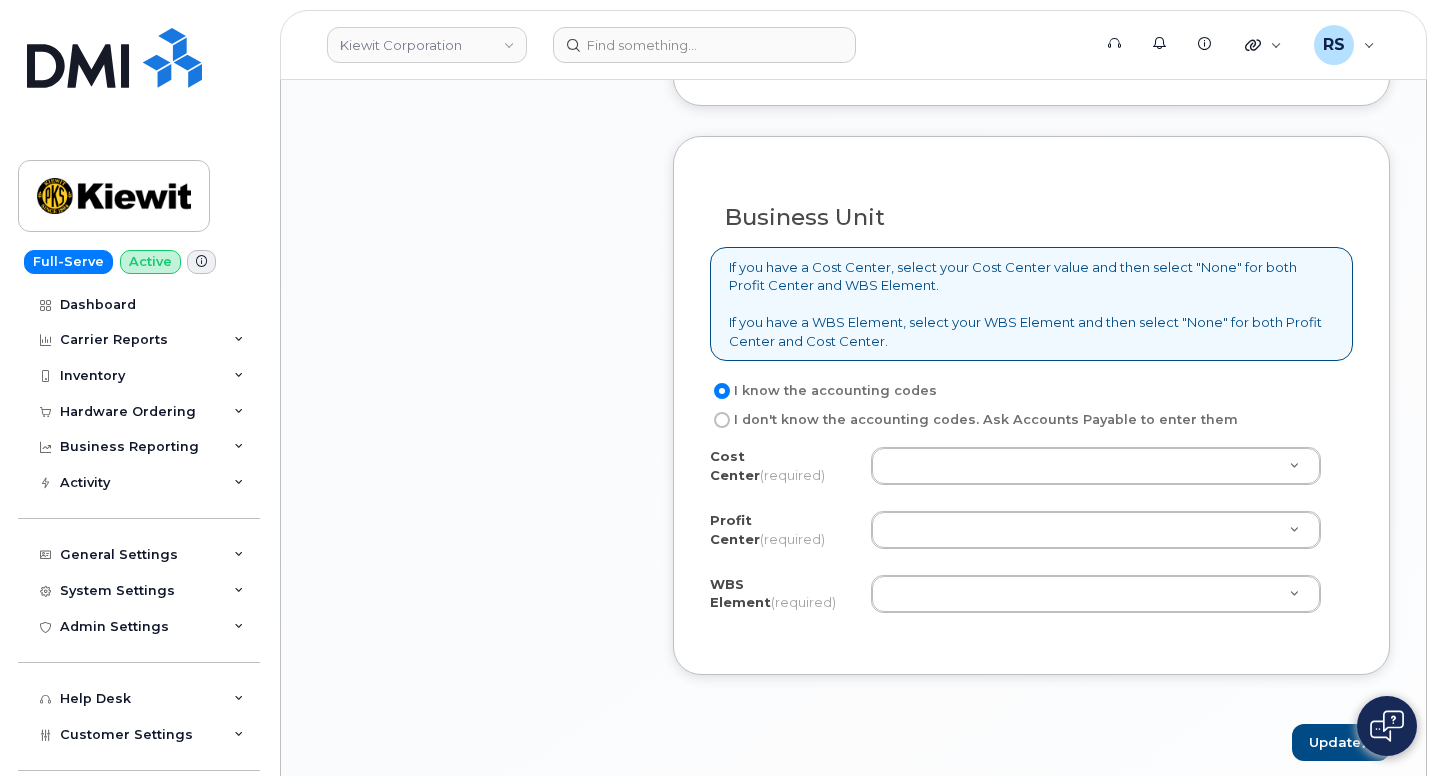 scroll, scrollTop: 1597, scrollLeft: 0, axis: vertical 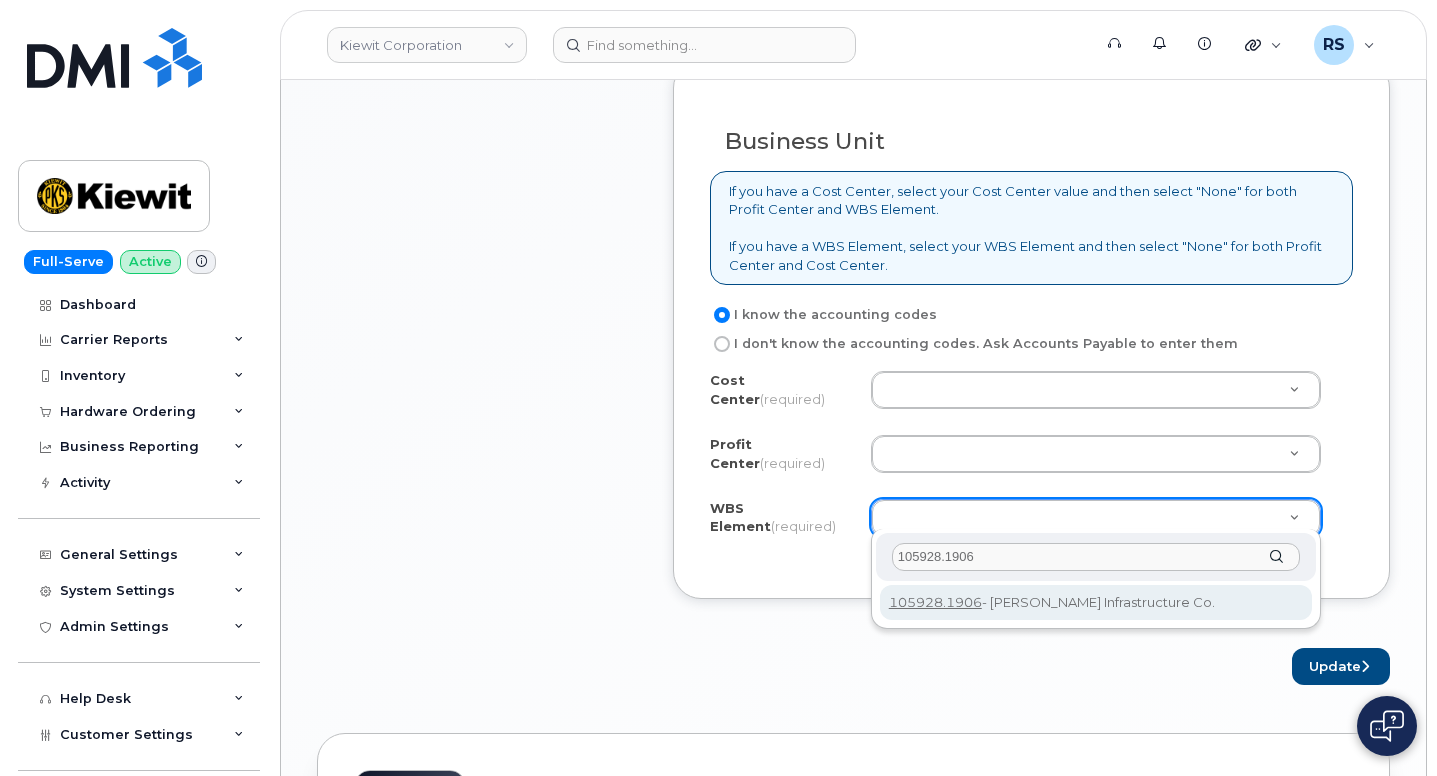 type on "105928.1906" 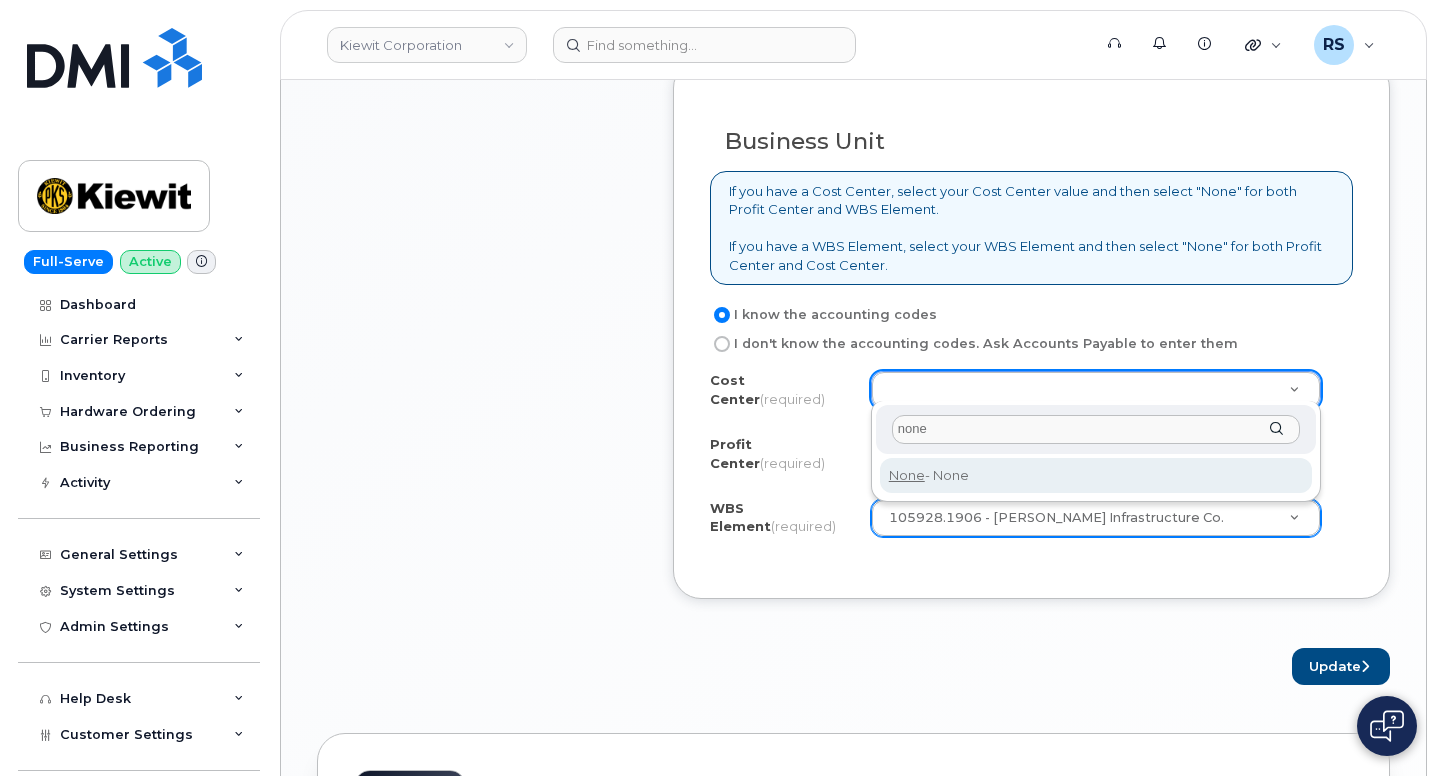 type on "none" 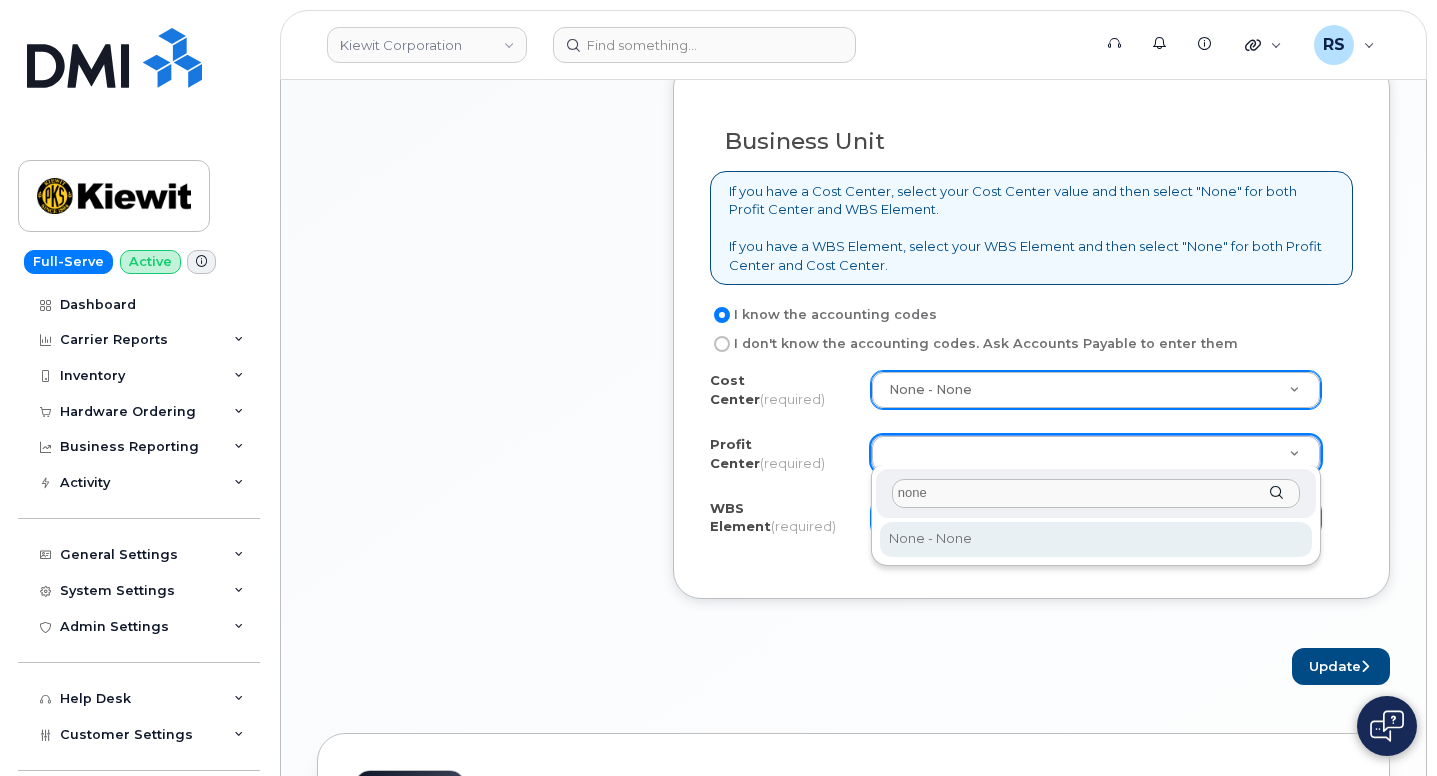 click on "none" at bounding box center (1096, 493) 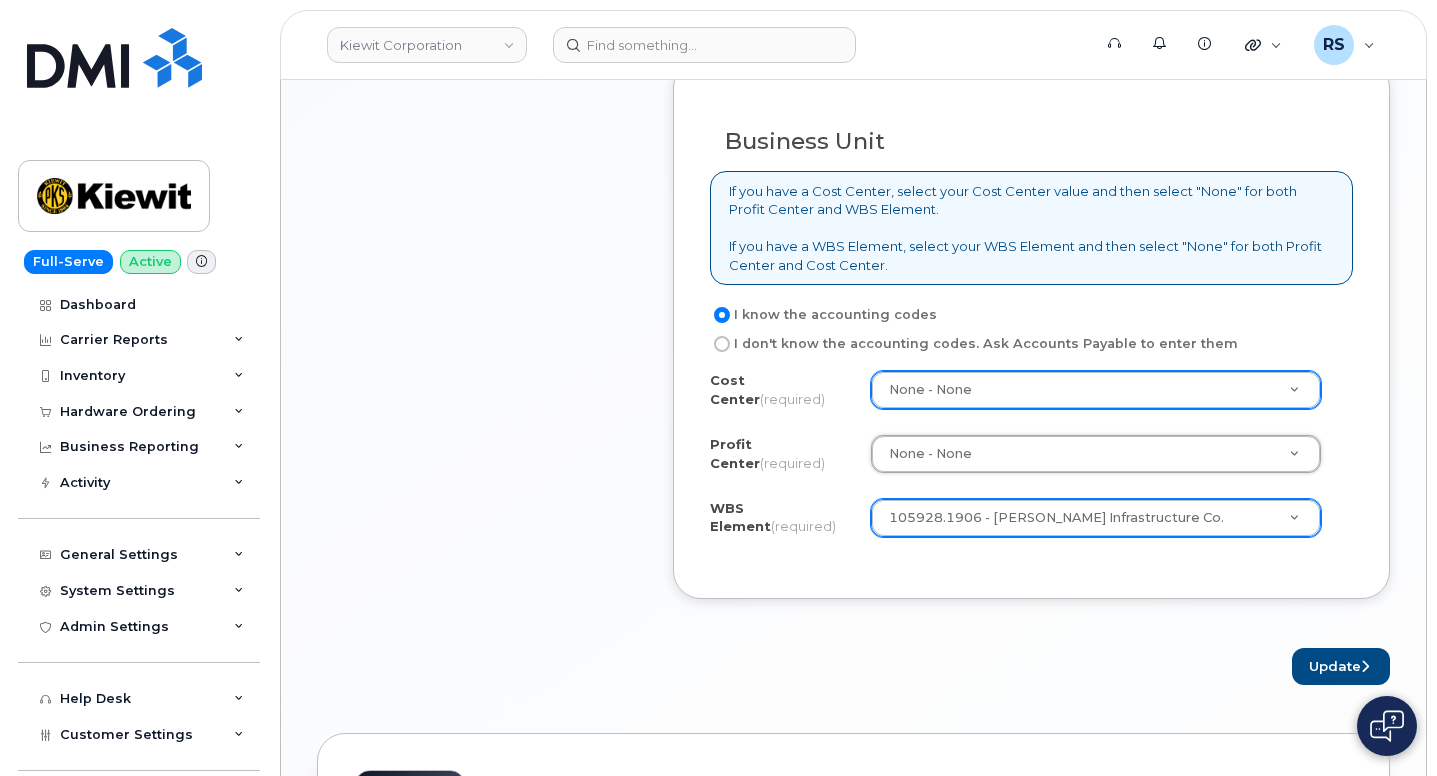 click on "Update" at bounding box center (1031, 666) 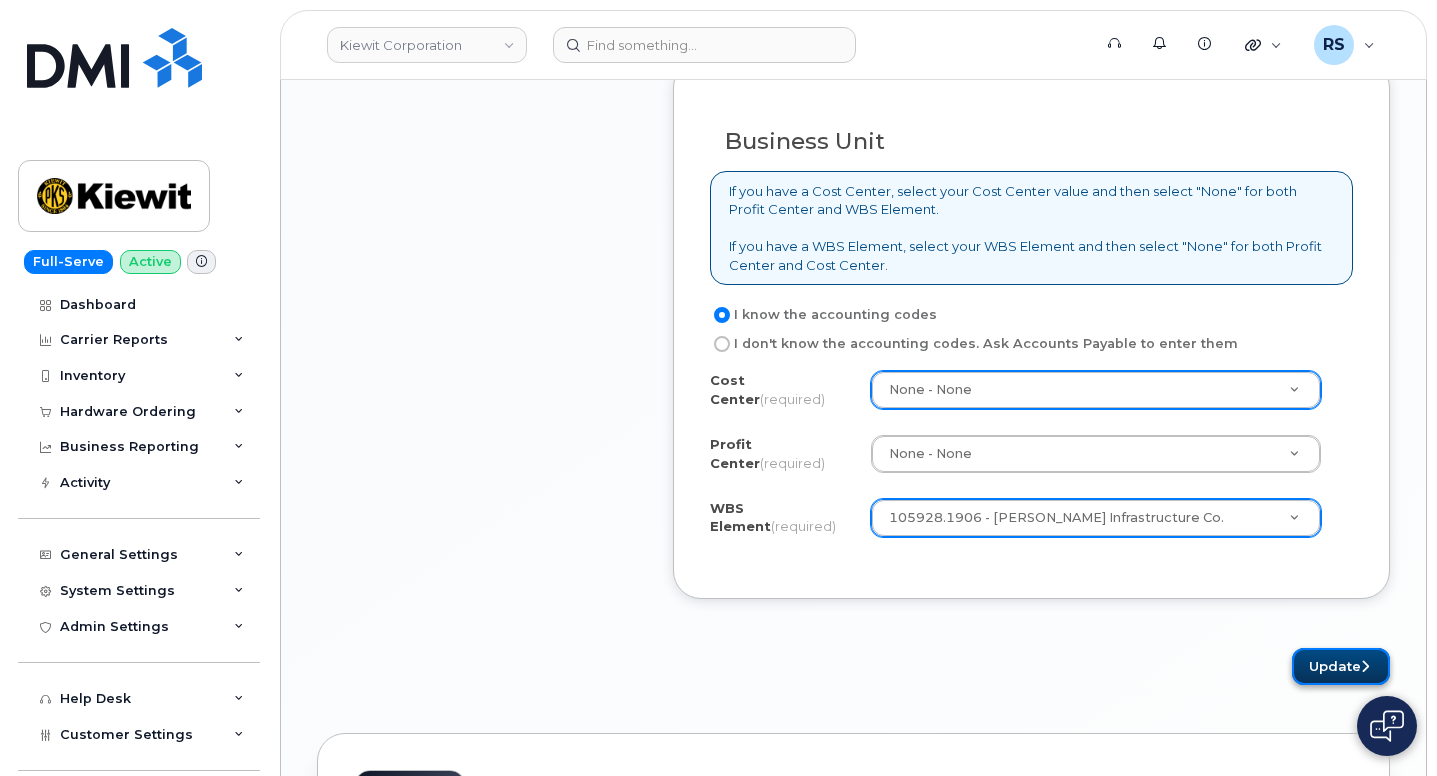 click on "Update" at bounding box center [1341, 666] 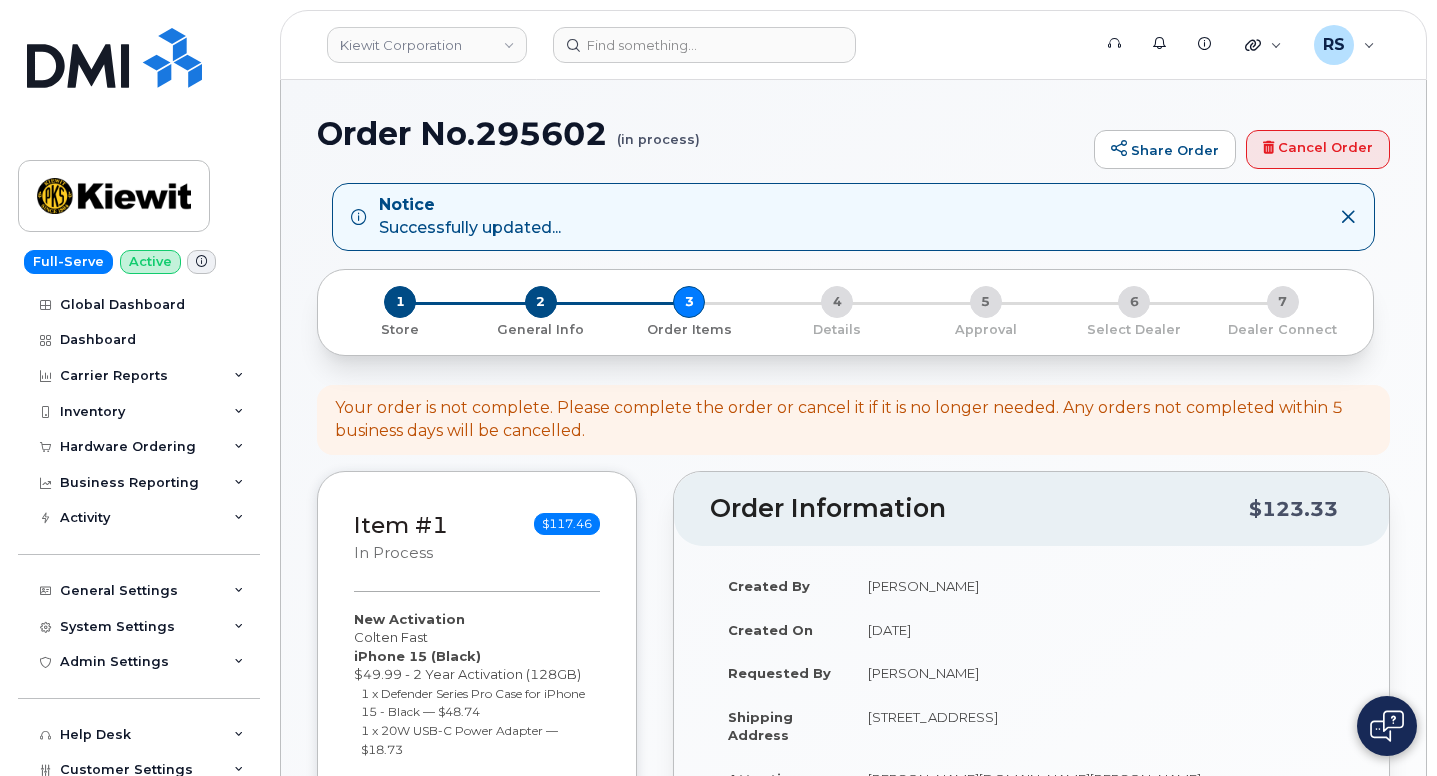 scroll, scrollTop: 0, scrollLeft: 0, axis: both 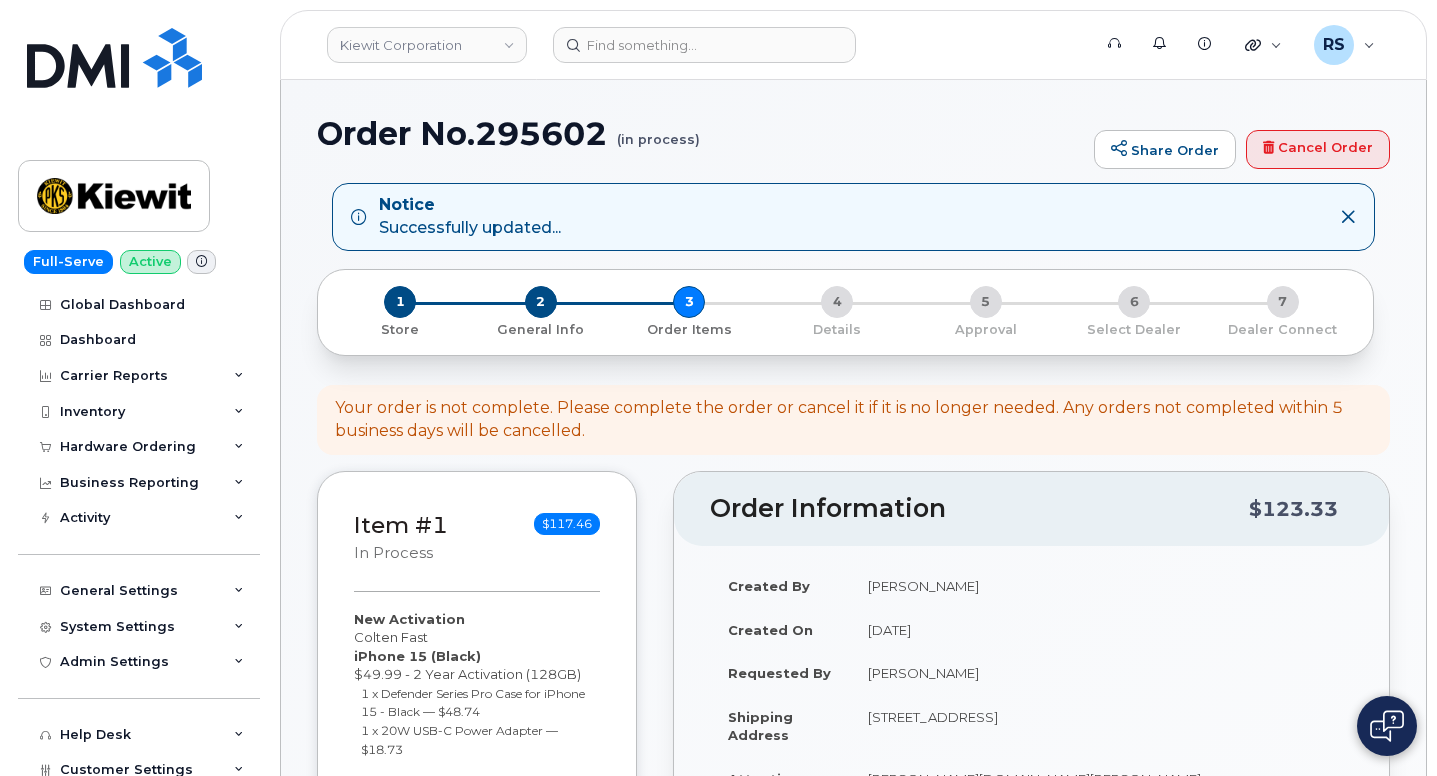 click on "Order No.295602
(in process)" at bounding box center [700, 133] 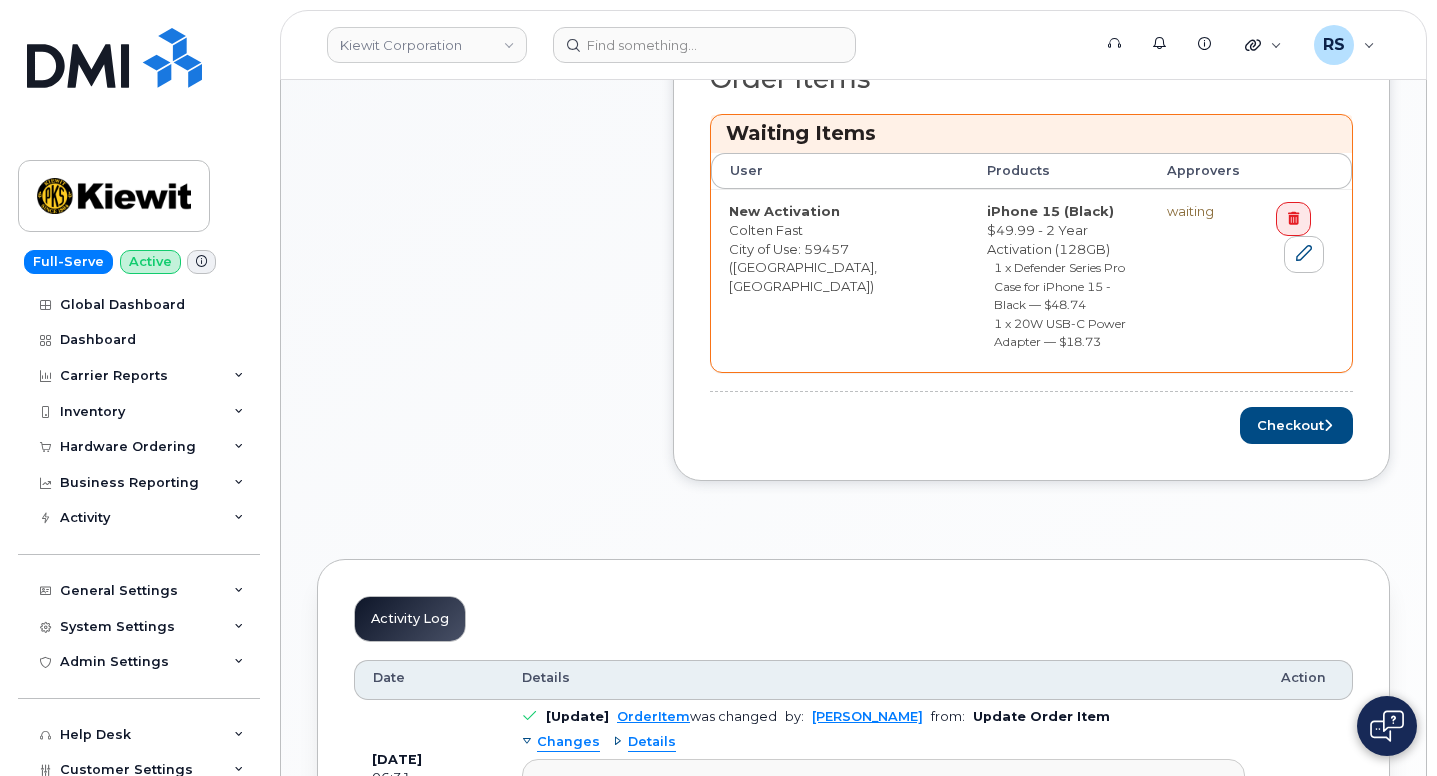 scroll, scrollTop: 867, scrollLeft: 0, axis: vertical 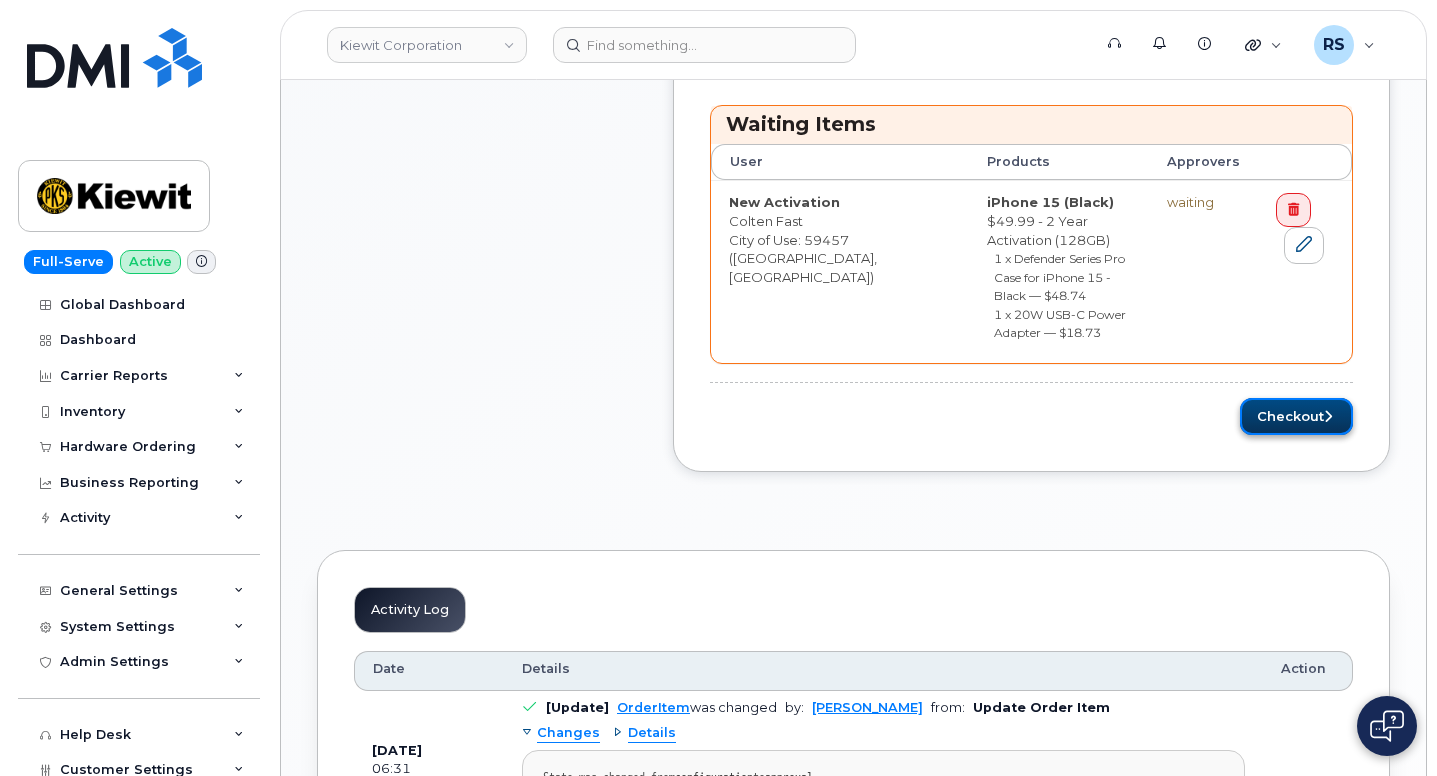 click on "Checkout" at bounding box center (1296, 416) 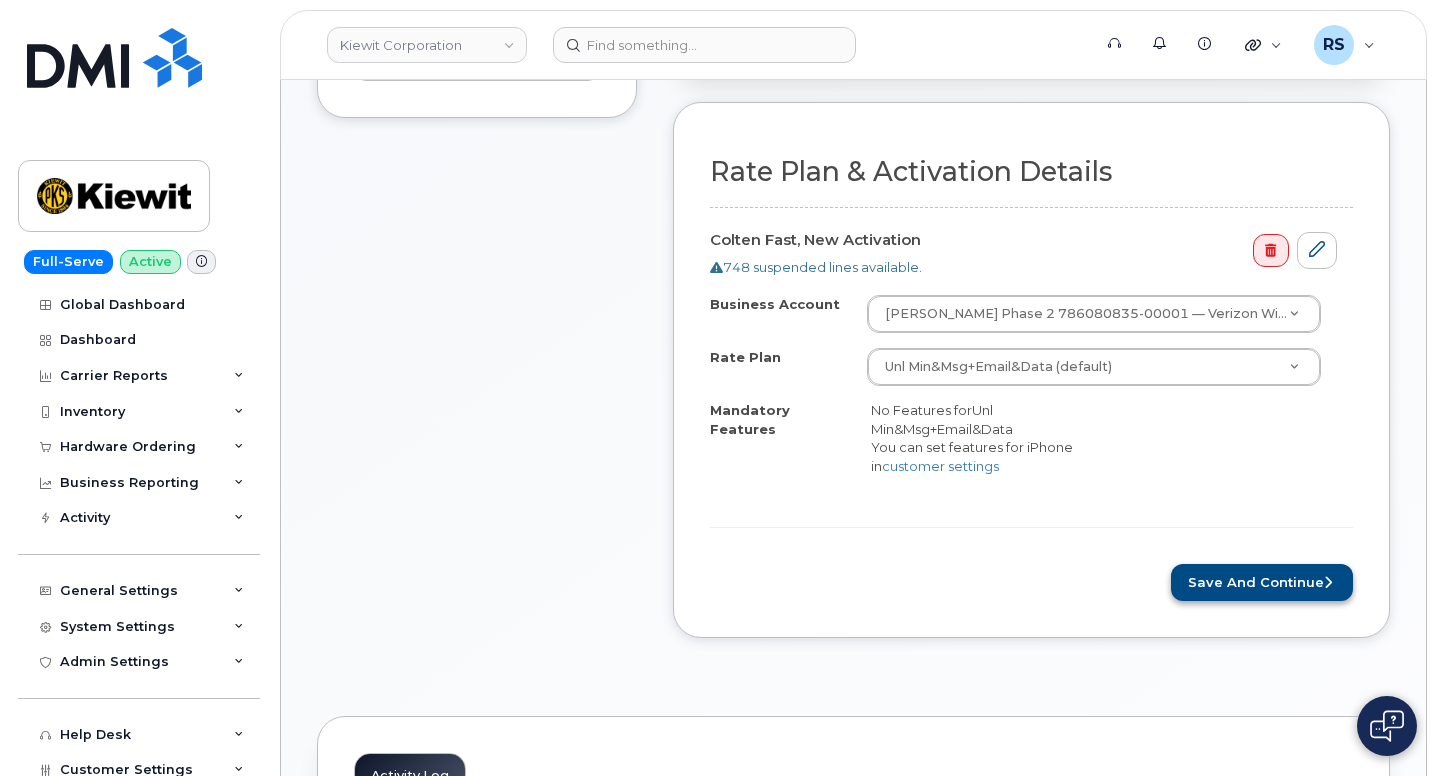 scroll, scrollTop: 600, scrollLeft: 0, axis: vertical 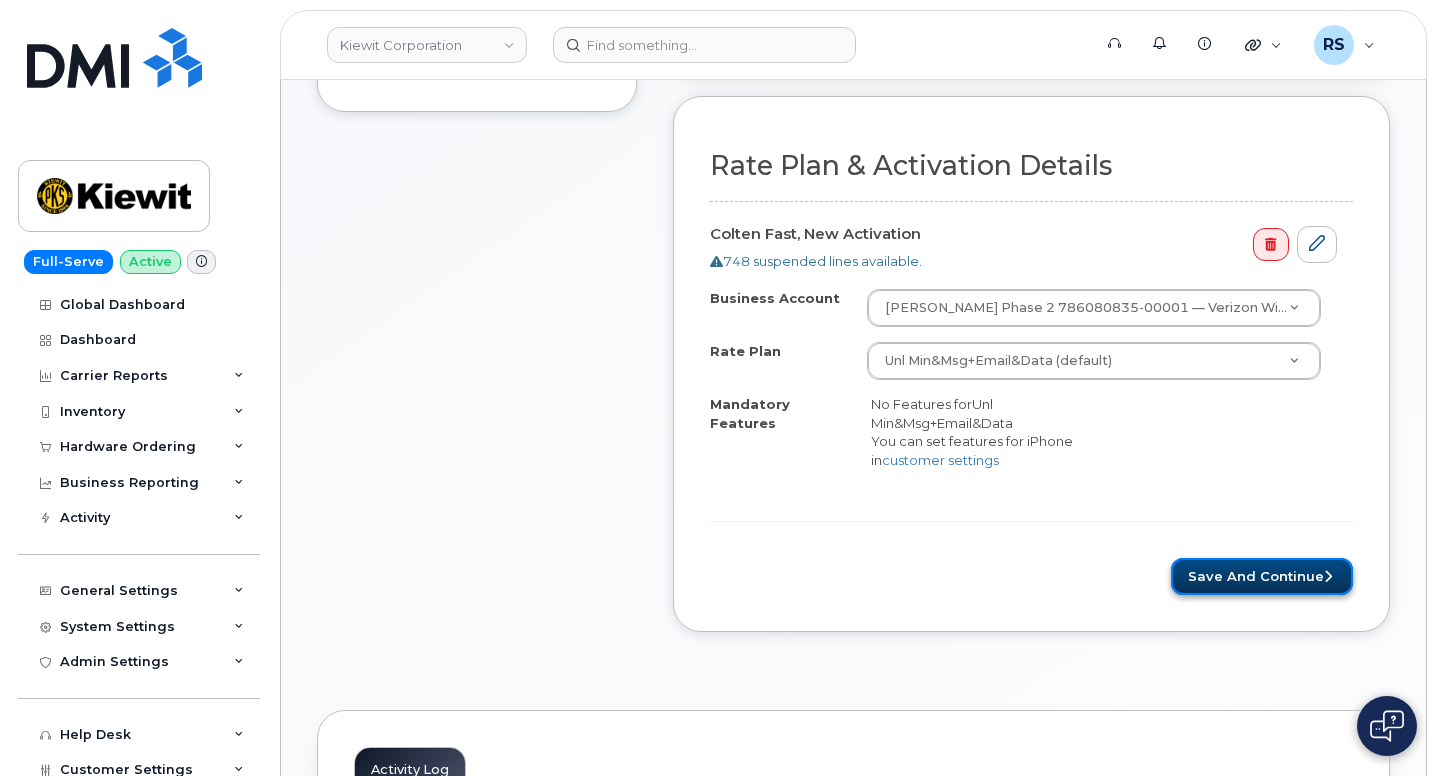 click on "Save and Continue" at bounding box center (1262, 576) 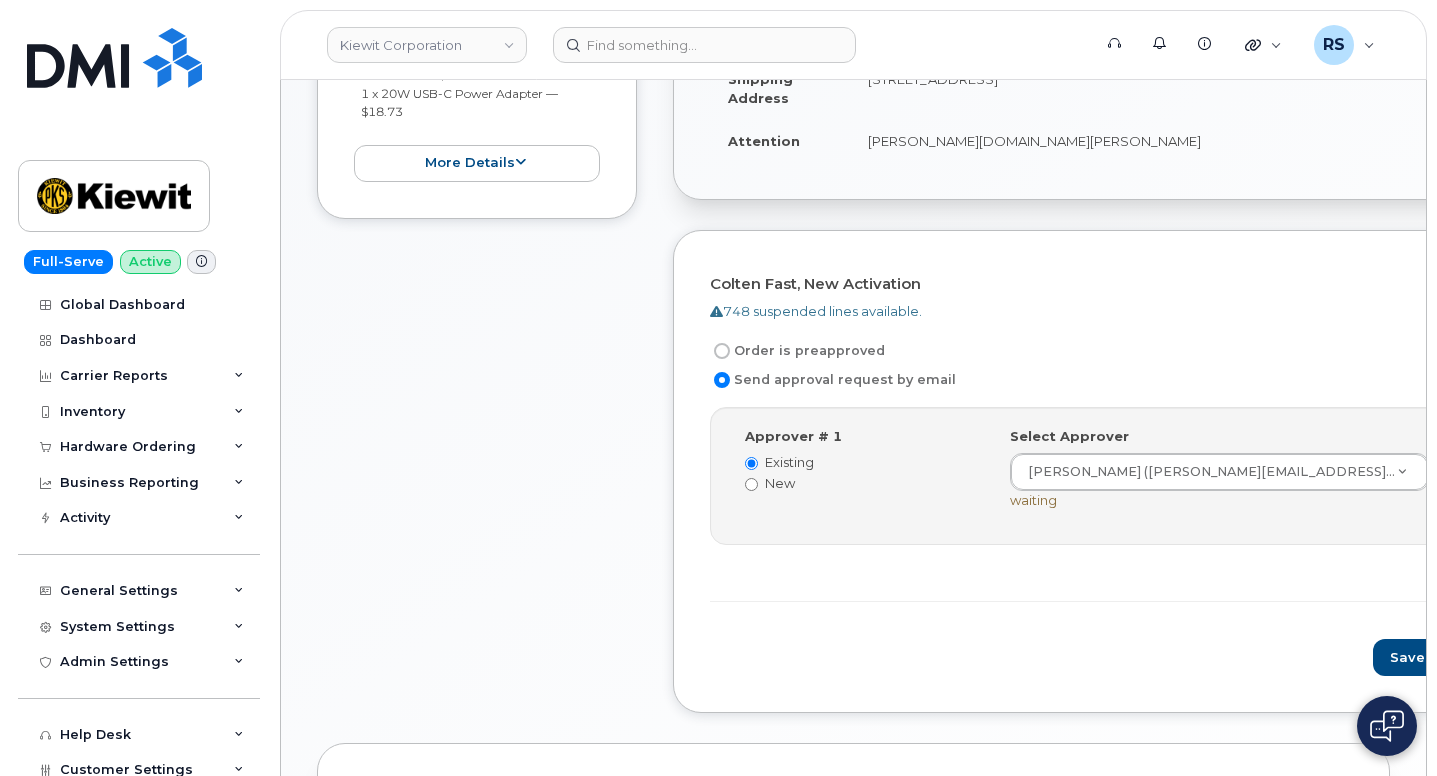 scroll, scrollTop: 467, scrollLeft: 0, axis: vertical 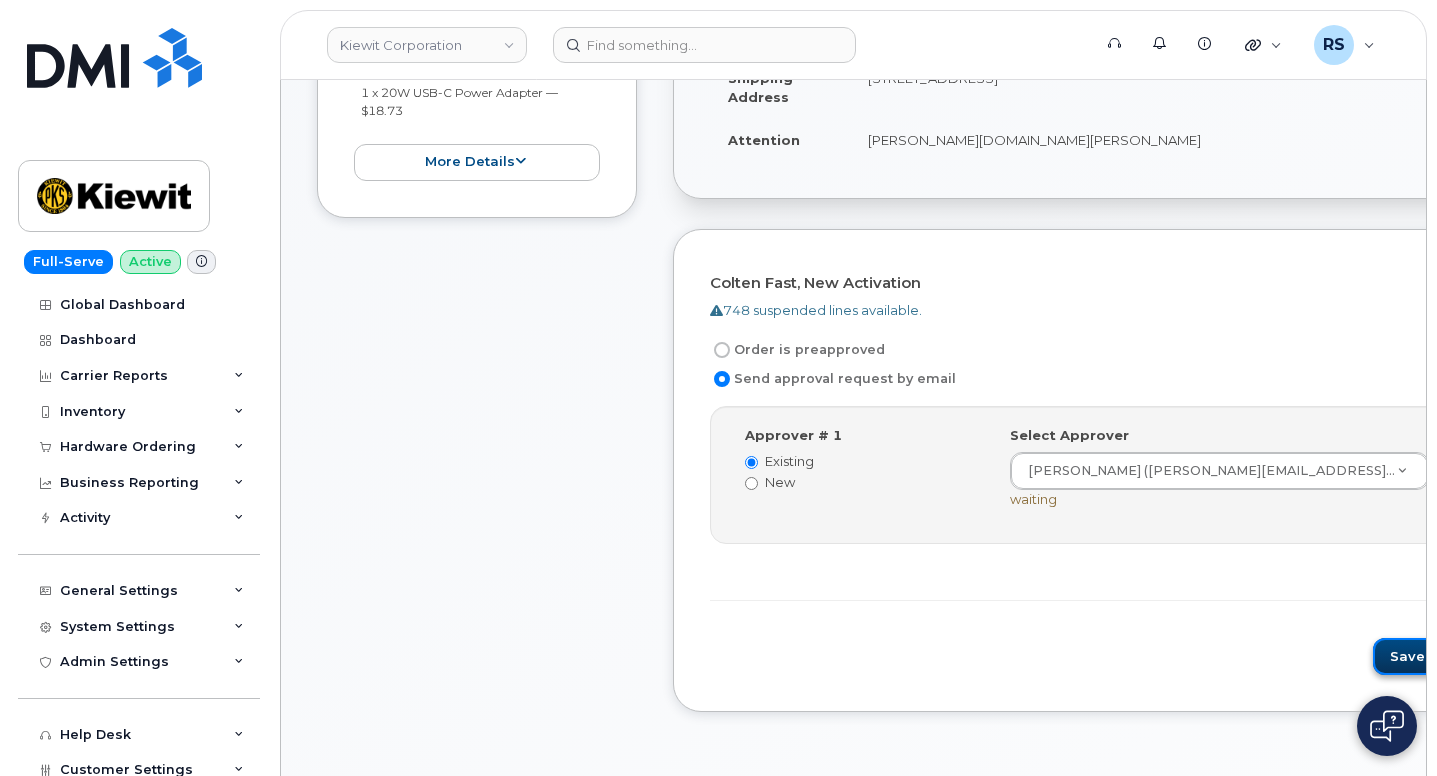 click on "Save and Continue" at bounding box center (1458, 656) 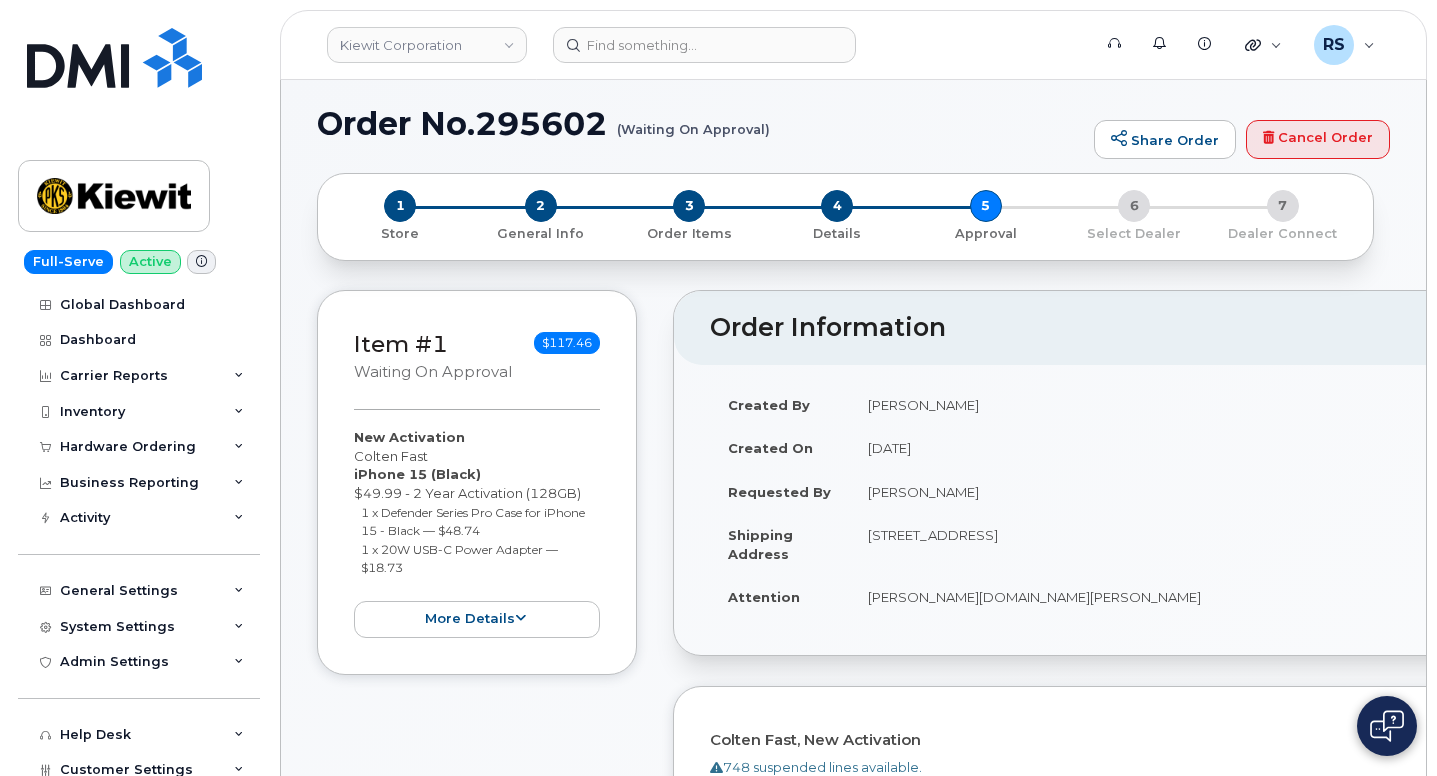 scroll, scrollTop: 0, scrollLeft: 0, axis: both 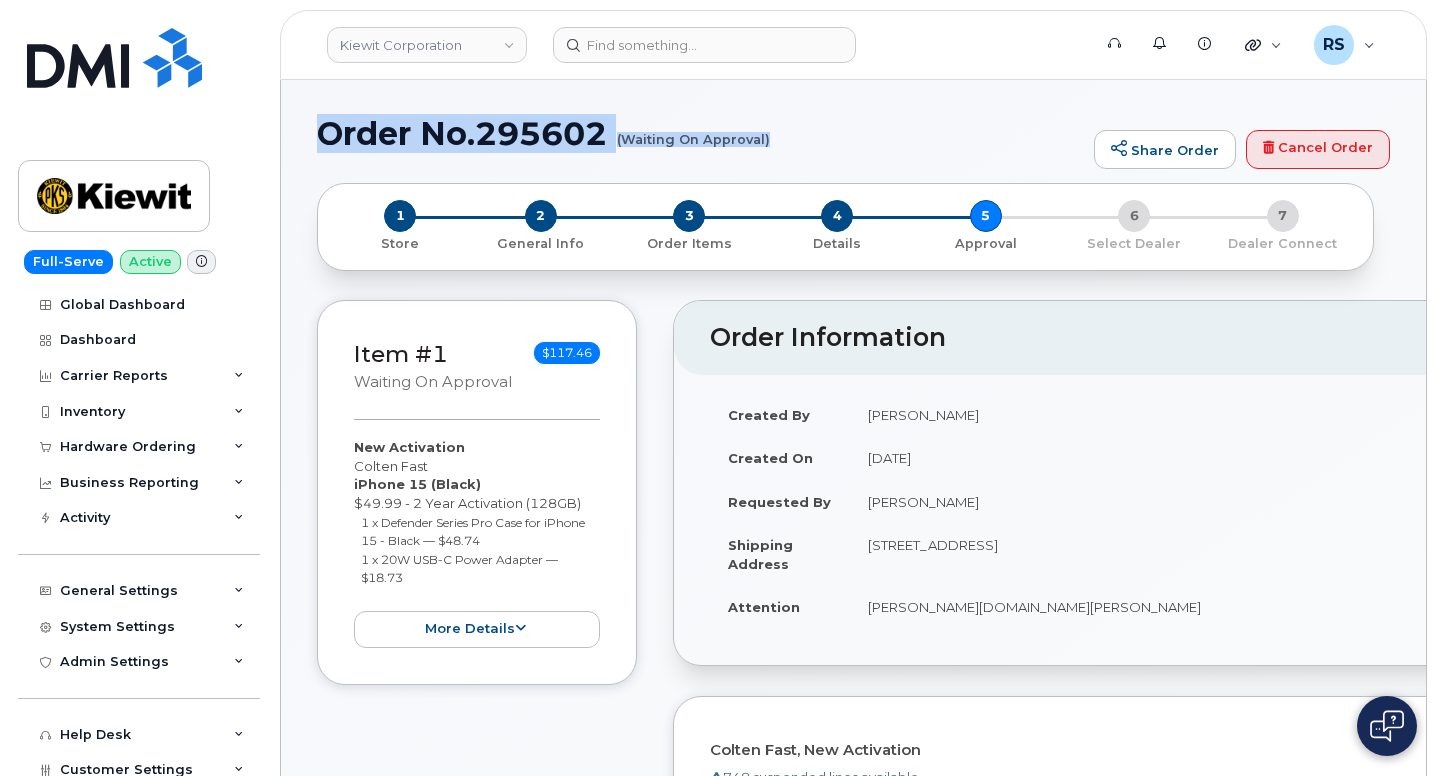 click on "Order No.295602
(Waiting On Approval)
Share Order
Cancel Order" at bounding box center [853, 149] 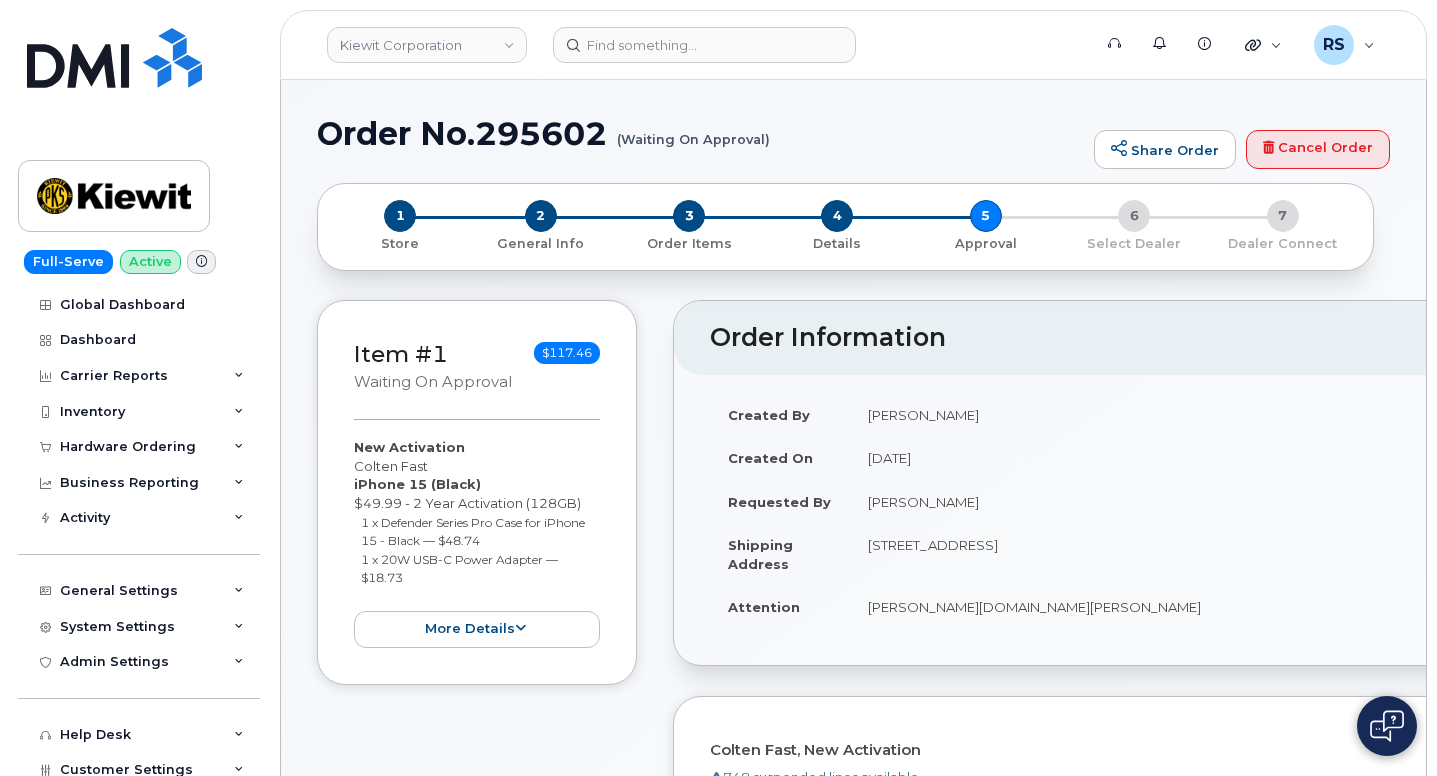scroll, scrollTop: 0, scrollLeft: 0, axis: both 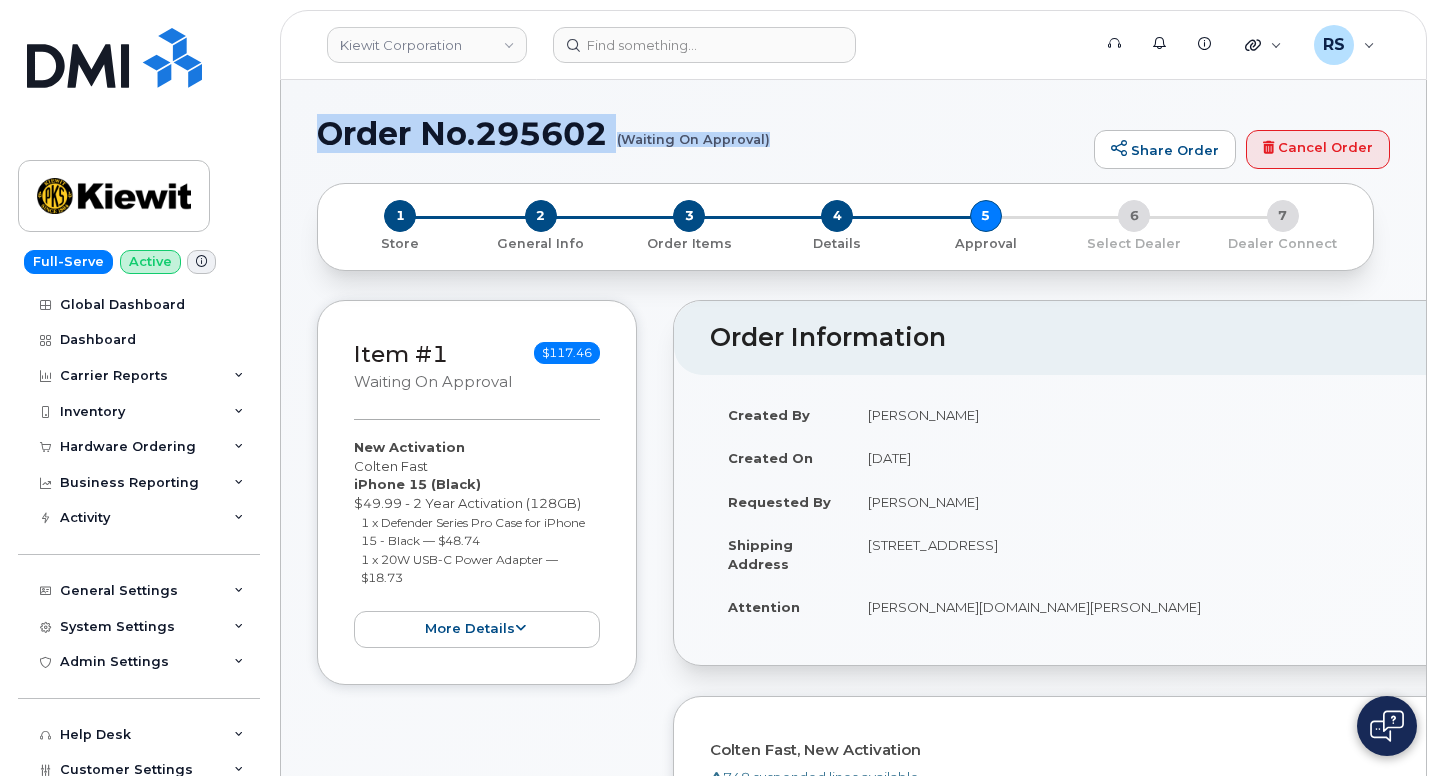 drag, startPoint x: 324, startPoint y: 132, endPoint x: 767, endPoint y: 137, distance: 443.02823 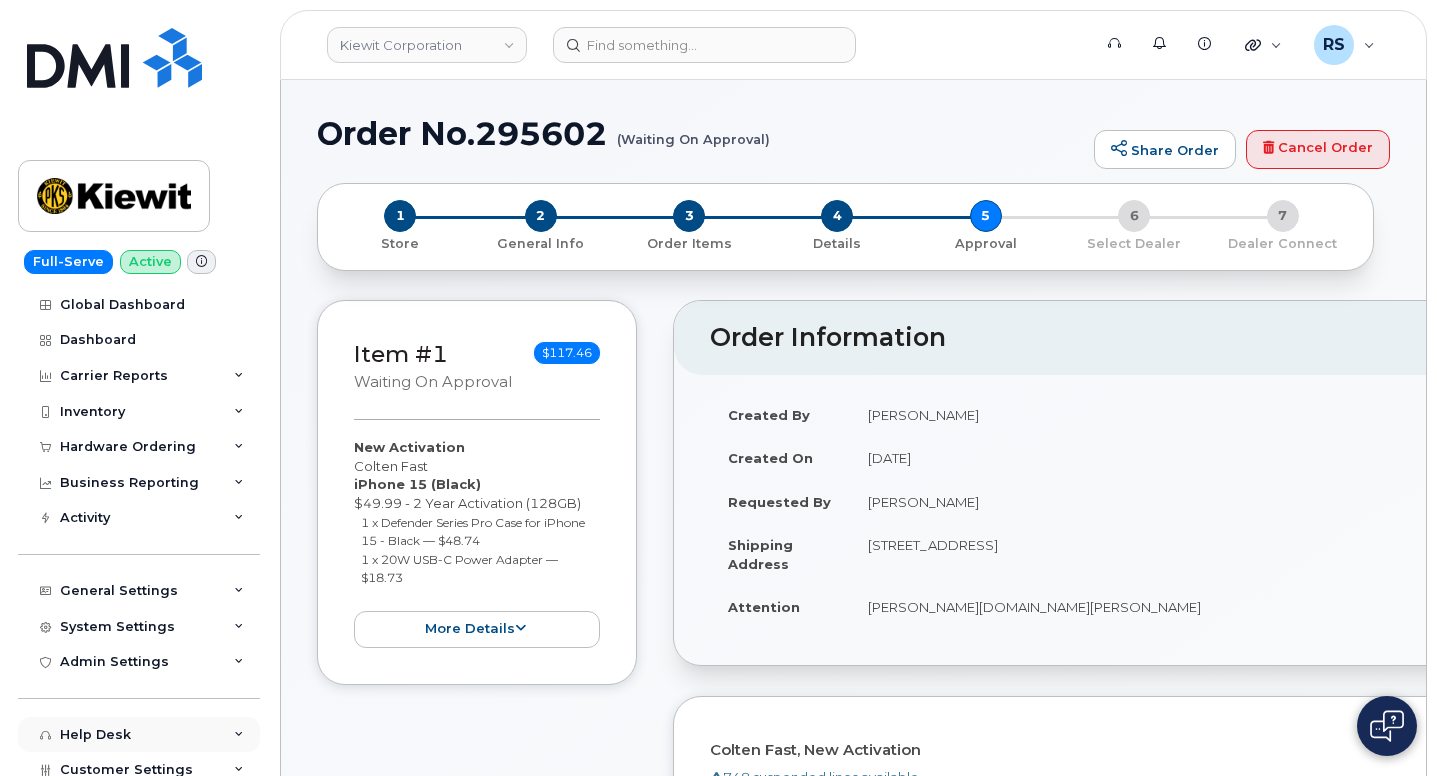 click on "Help Desk" at bounding box center (139, 735) 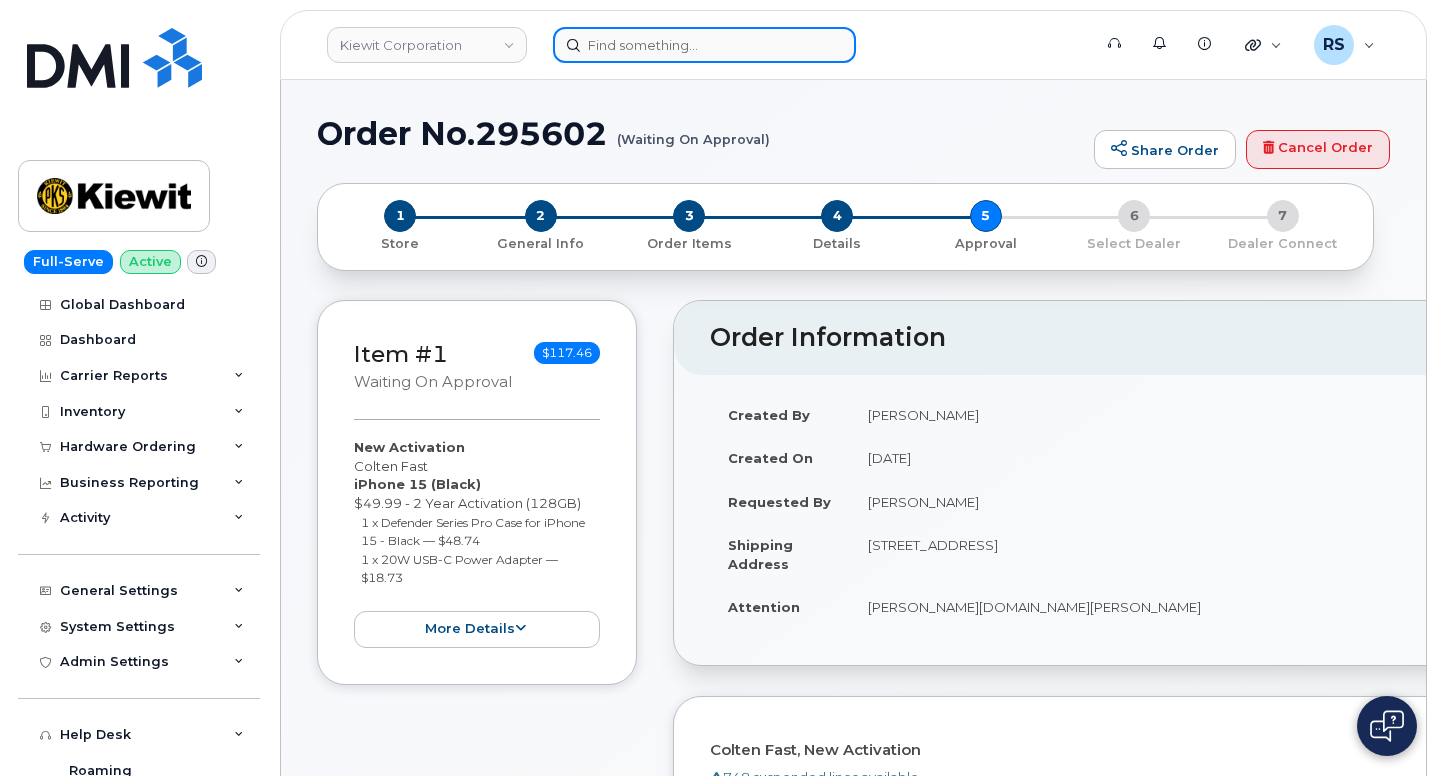 click at bounding box center [704, 45] 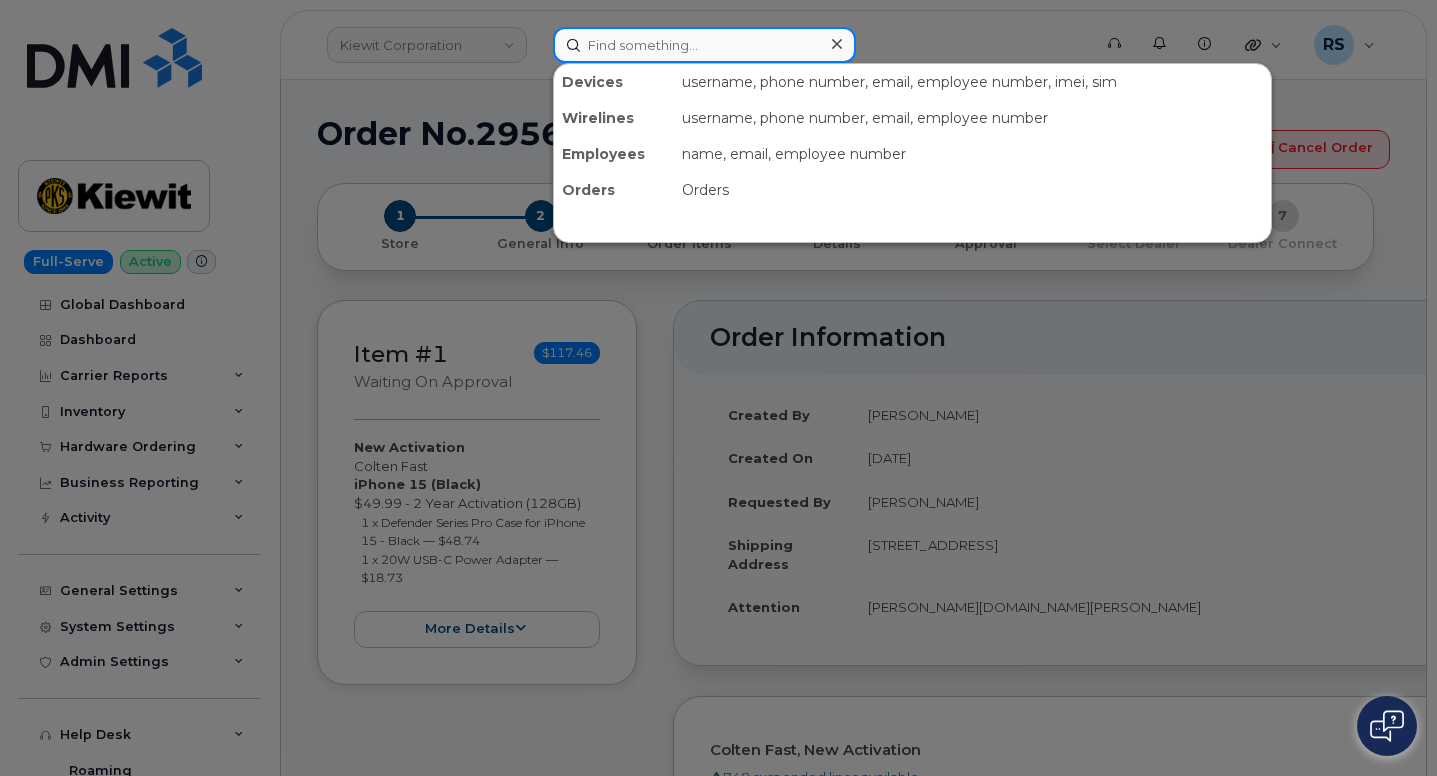 paste on "[PHONE_NUMBER]" 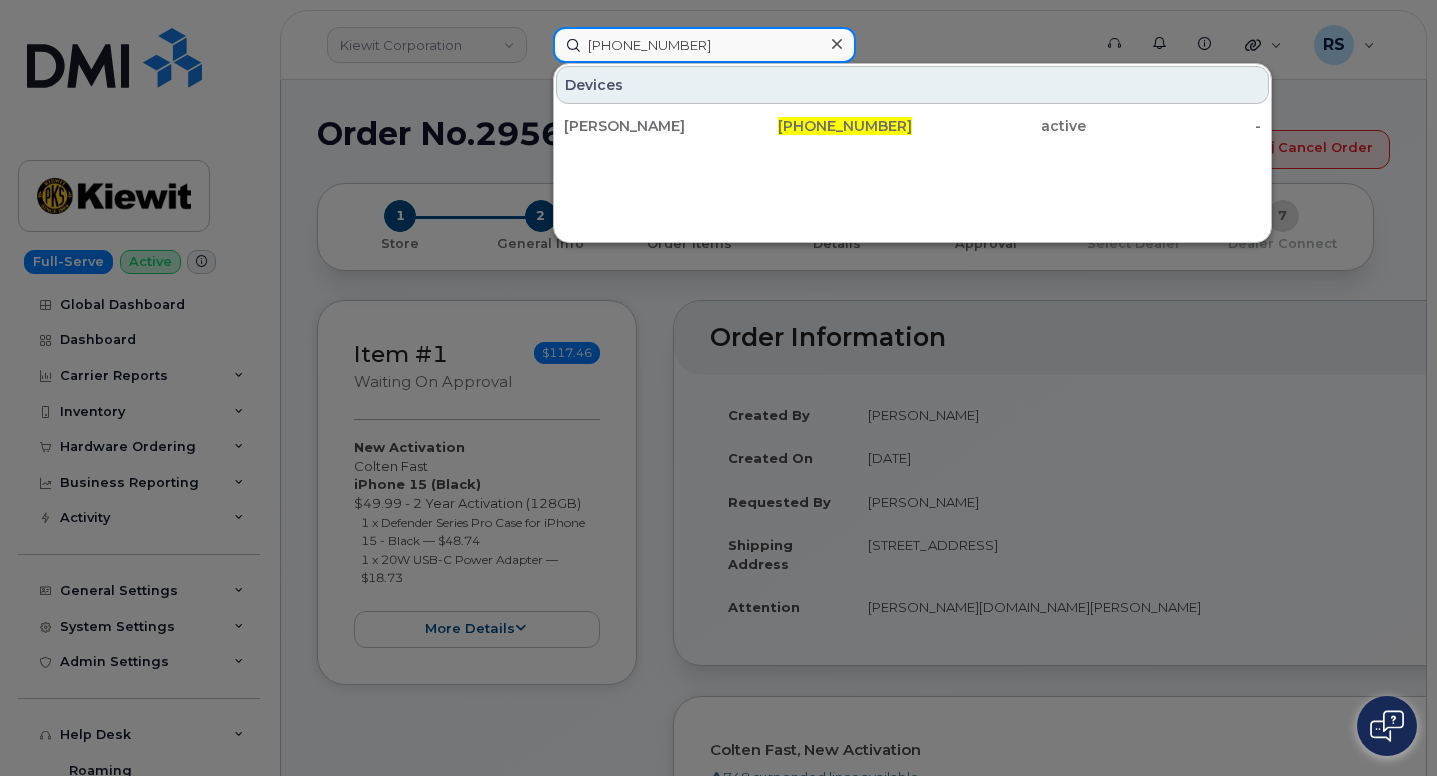 type on "[PHONE_NUMBER]" 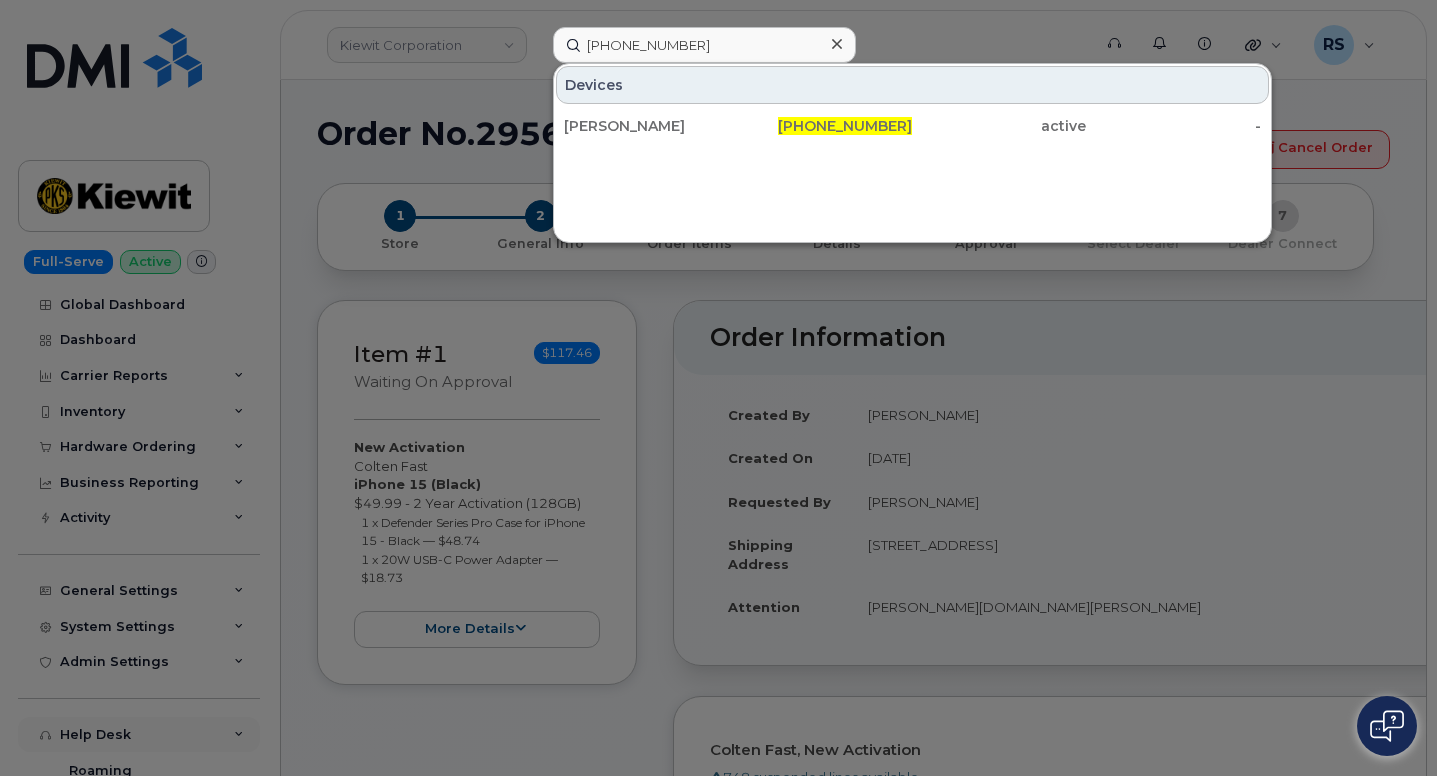 drag, startPoint x: 5, startPoint y: 749, endPoint x: 24, endPoint y: 741, distance: 20.615528 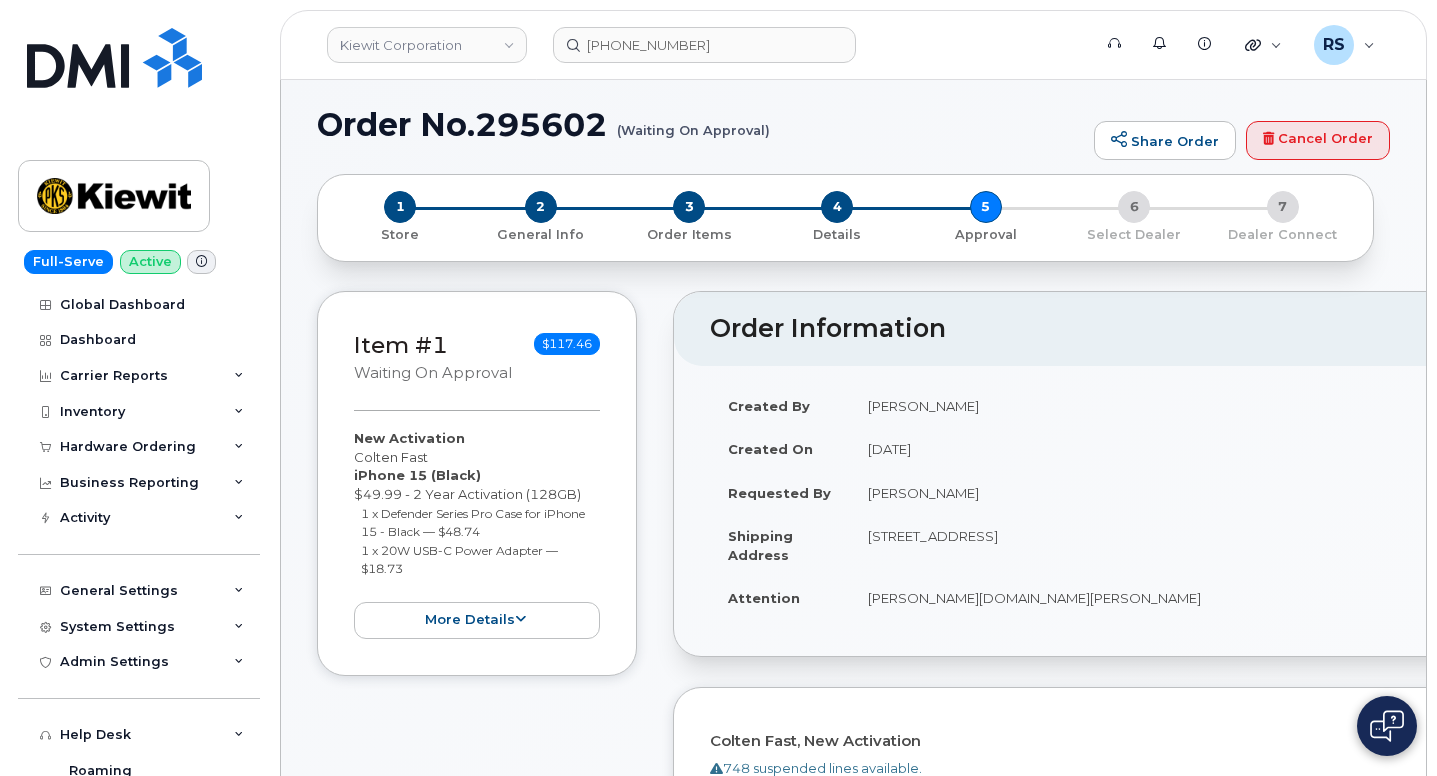 scroll, scrollTop: 0, scrollLeft: 0, axis: both 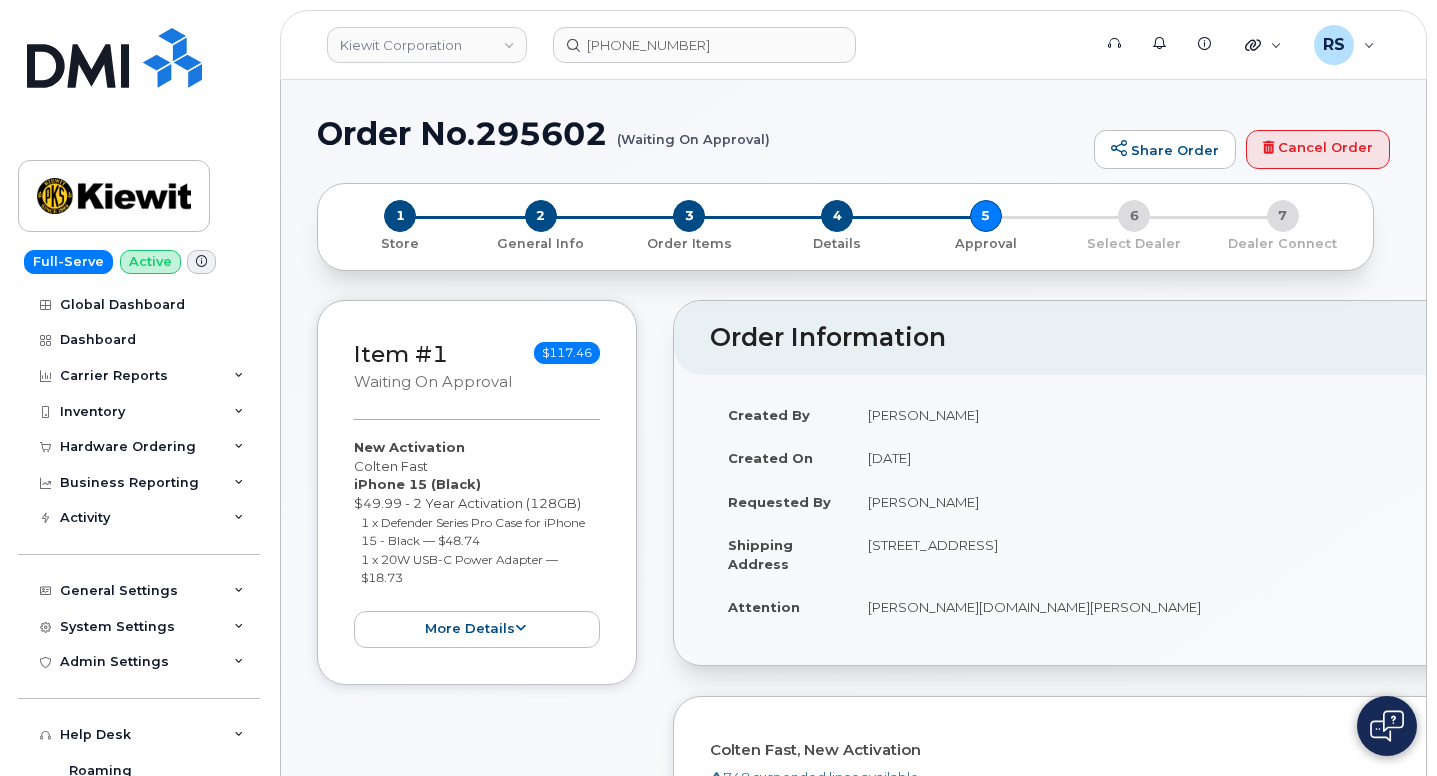 click on "Full-Serve Active Global Dashboard Dashboard Carrier Reports Monthly Billing Data Daily Data Pooling Average Costing Executive Summary Accounting Roaming Reports Suspended Devices Suspension Candidates Custom Report Cost Variance Inventory Mobility Devices Data Conflicts Spare Hardware Import Hardware Ordering Overview Orders Business Reporting Managerial Reports Individual Reports Business Unit Reports Activity Travel Requests Activity Log Device Status Updates Rate Plan Monitor General Settings My Account Approval Mapping Locations Managers & Employees Usage Alerts Tags Data Pool Thresholds System Settings Accounting Codes Contacts Plans and Features Reporting Carrier Contracts Hardware Ordering Users Individual Users Admin Settings Integrations MDM/UEM Config Help Desk Roaming Data Block Dashboard Hardware Orders Repair Requests Device Status Updates Data Pools Data Pool Sources Managerial Disputes Customer Workflows Customer Settings General Business Unit Rules Roaming Dealers Helpdesk Wirelines Emails" at bounding box center (135, 388) 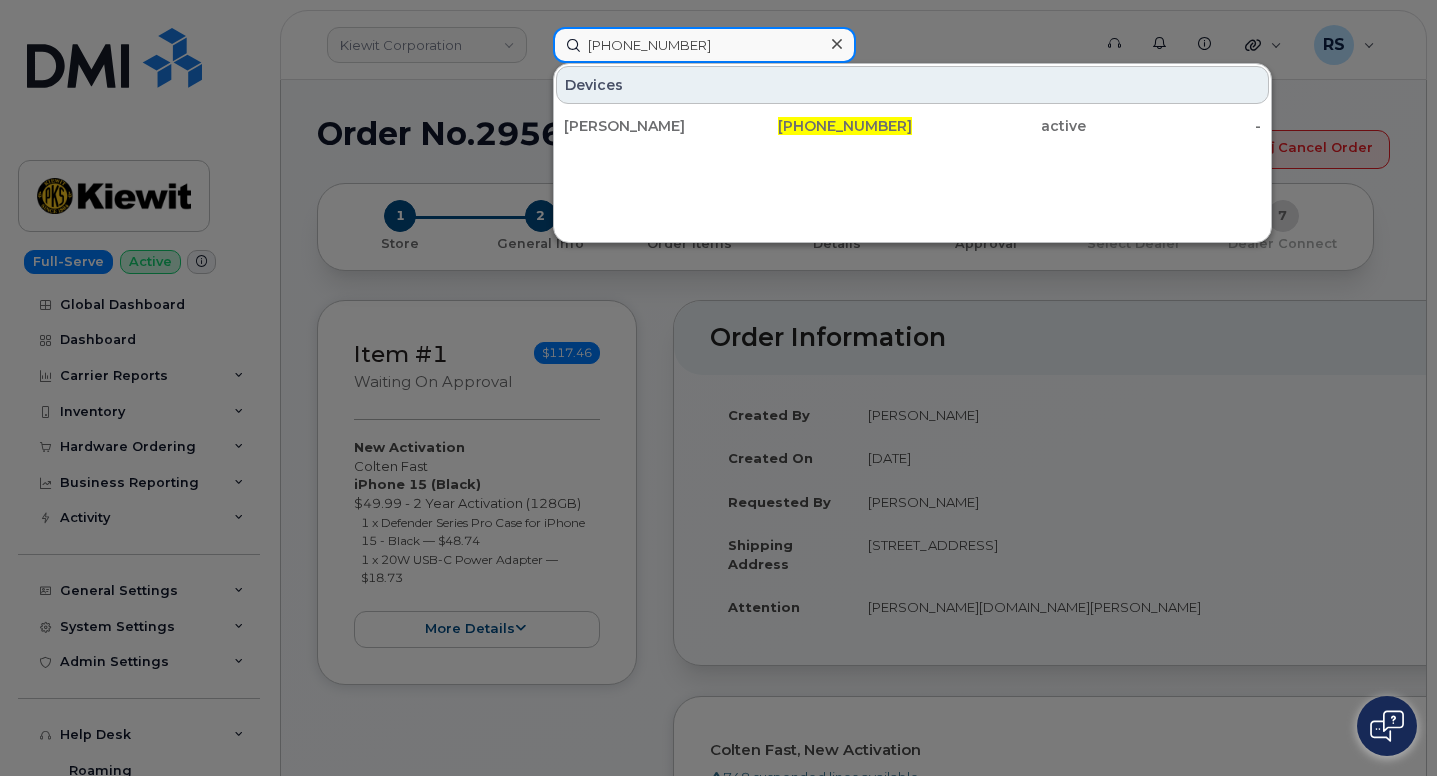 click on "[PHONE_NUMBER]" at bounding box center [704, 45] 